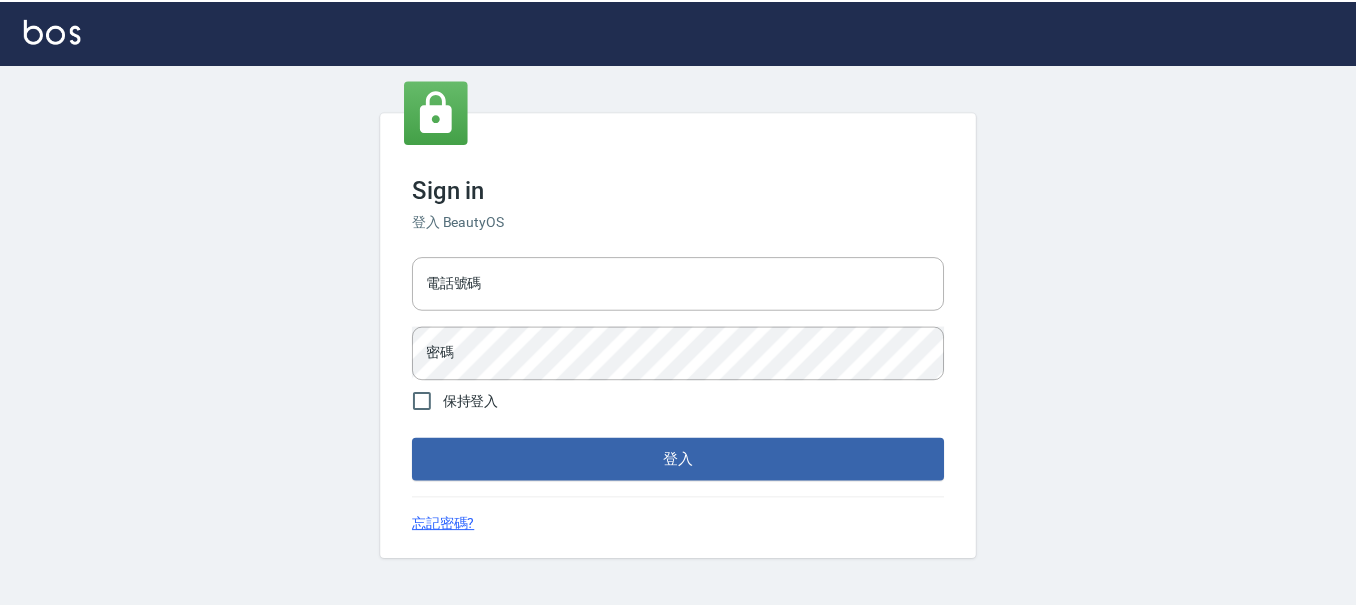 scroll, scrollTop: 0, scrollLeft: 0, axis: both 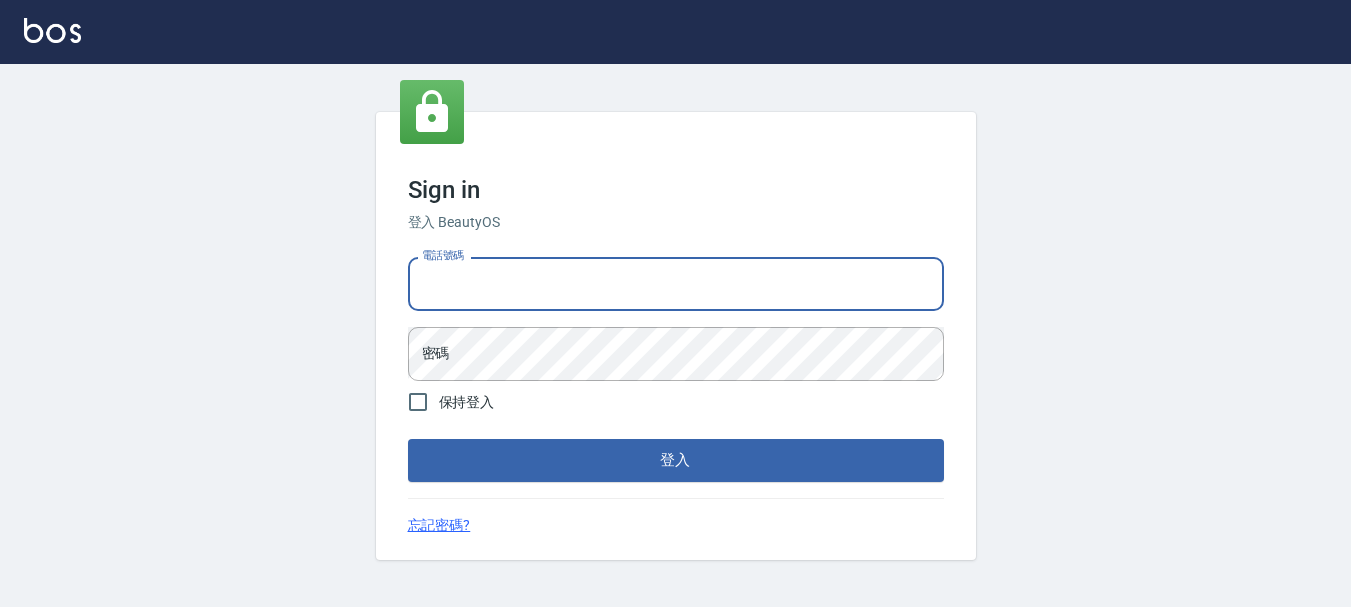 click on "電話號碼" at bounding box center [676, 284] 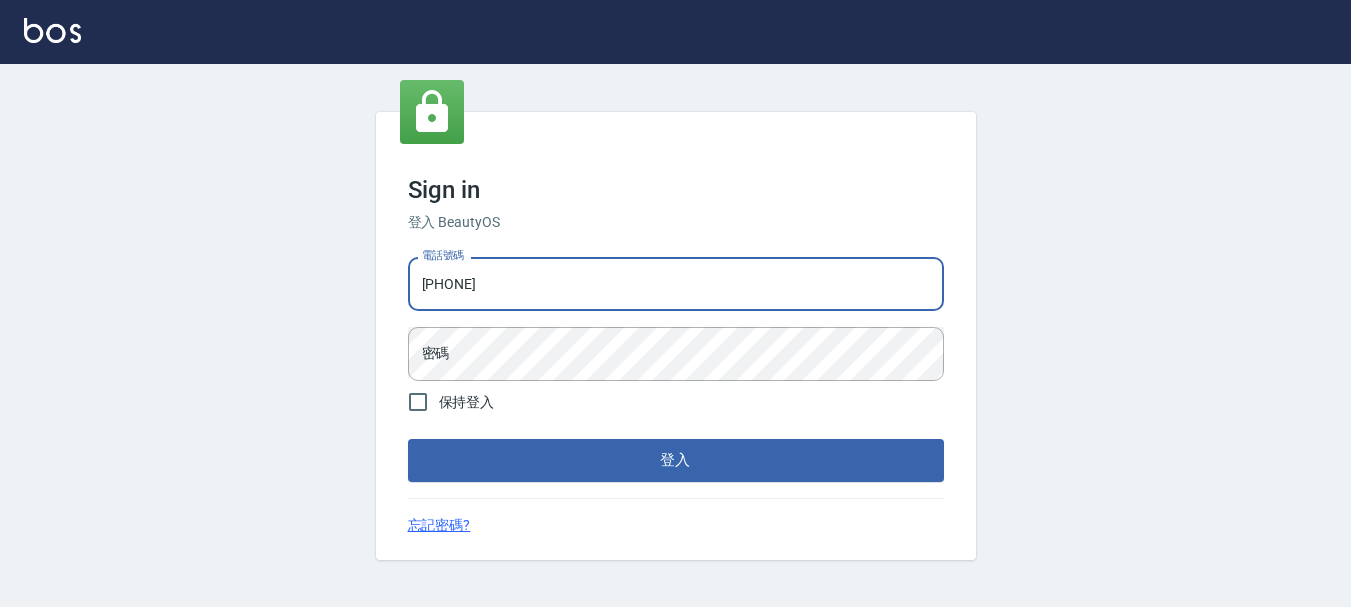 type on "[PHONE]" 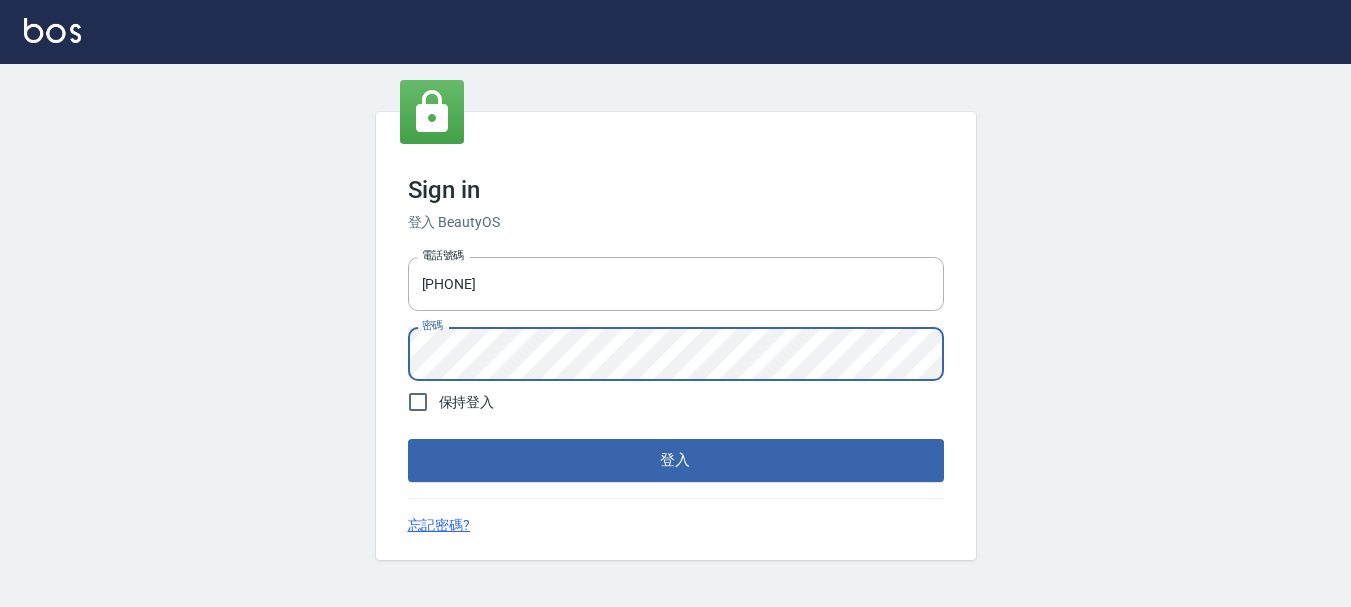 click on "登入" at bounding box center [676, 460] 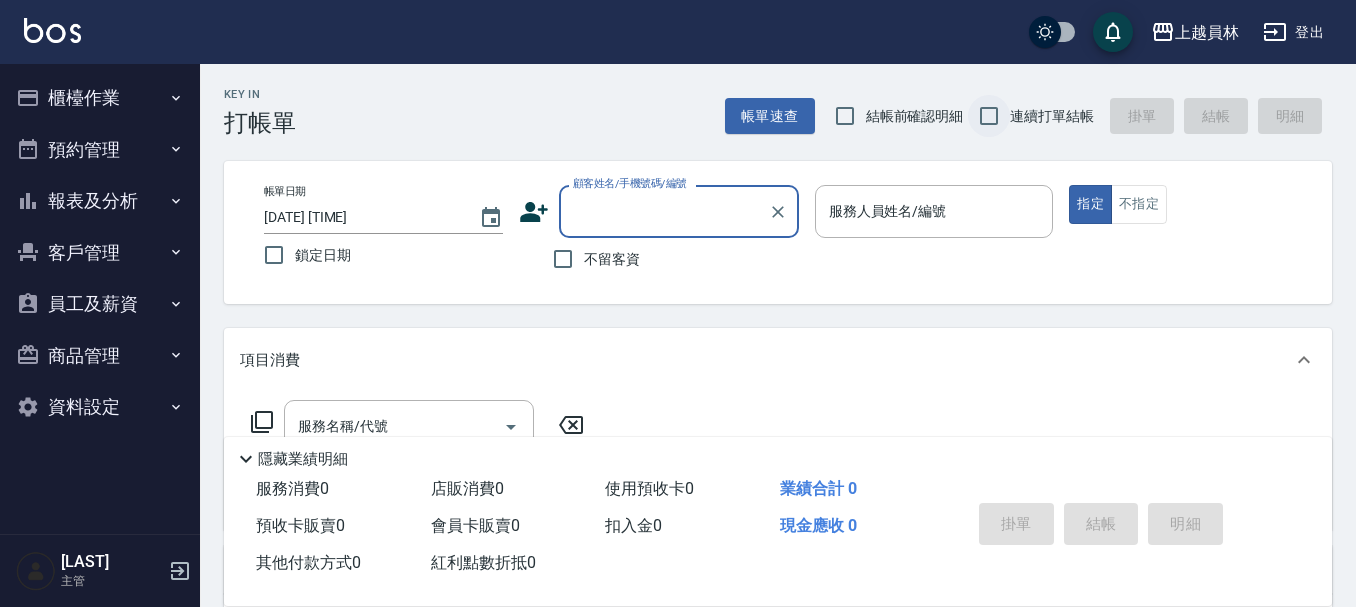 click on "連續打單結帳" at bounding box center (989, 116) 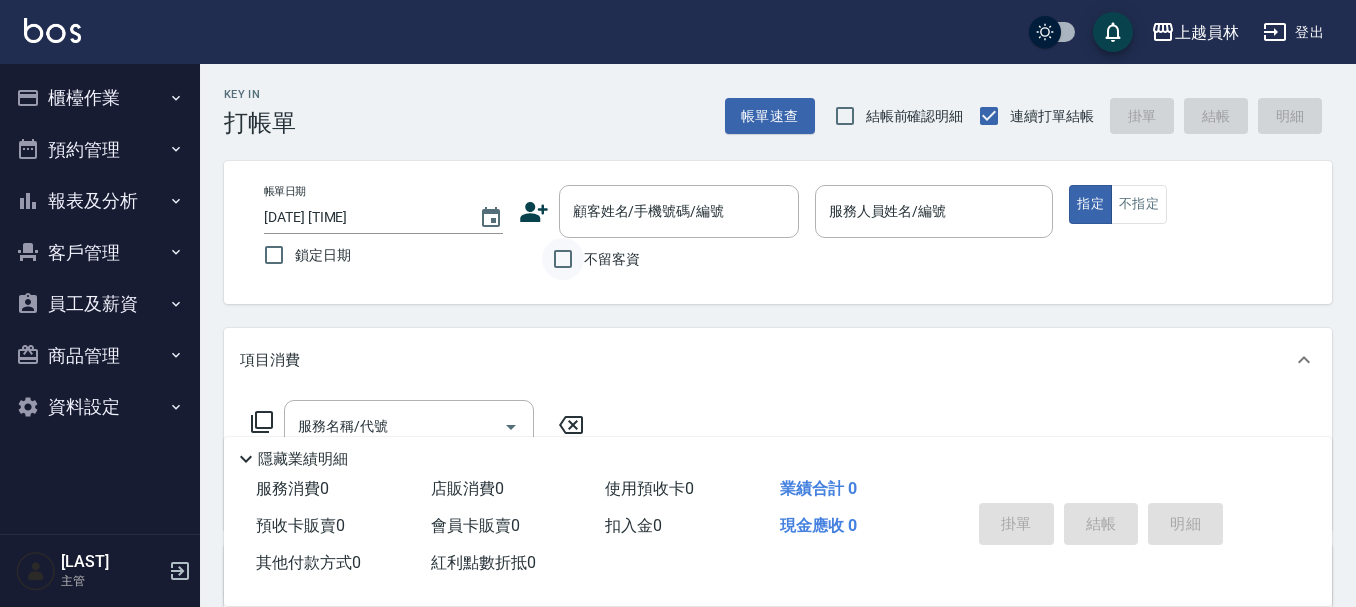 click on "不留客資" at bounding box center (563, 259) 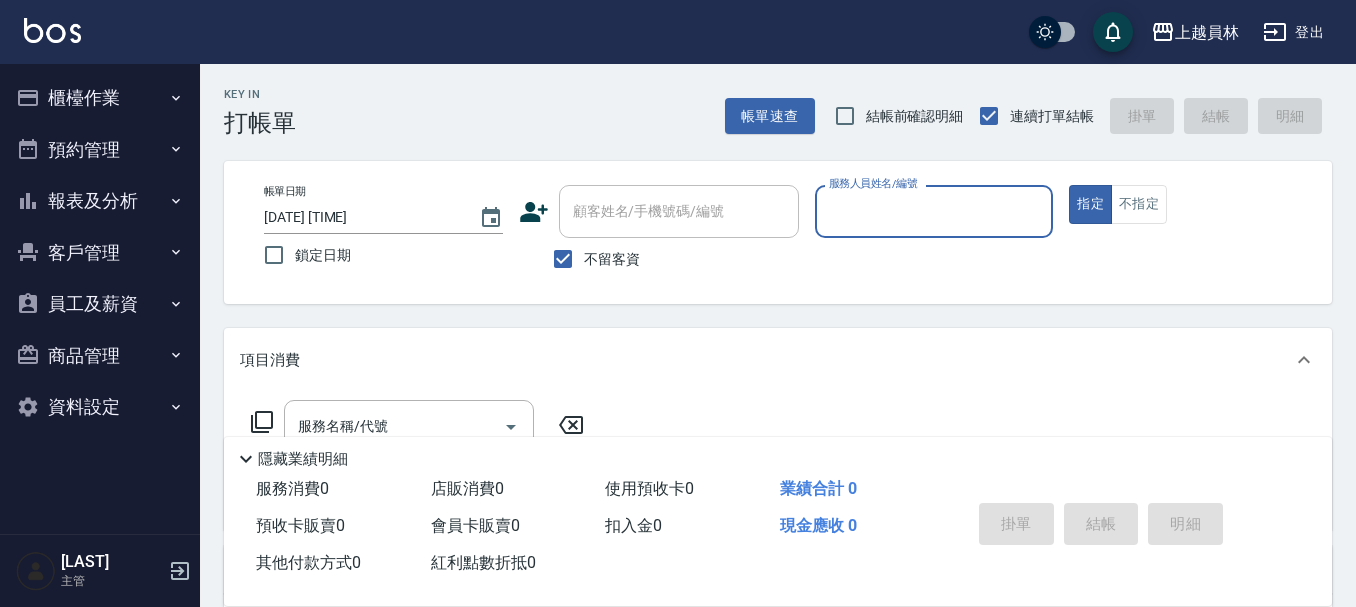 click on "服務人員姓名/編號" at bounding box center [934, 211] 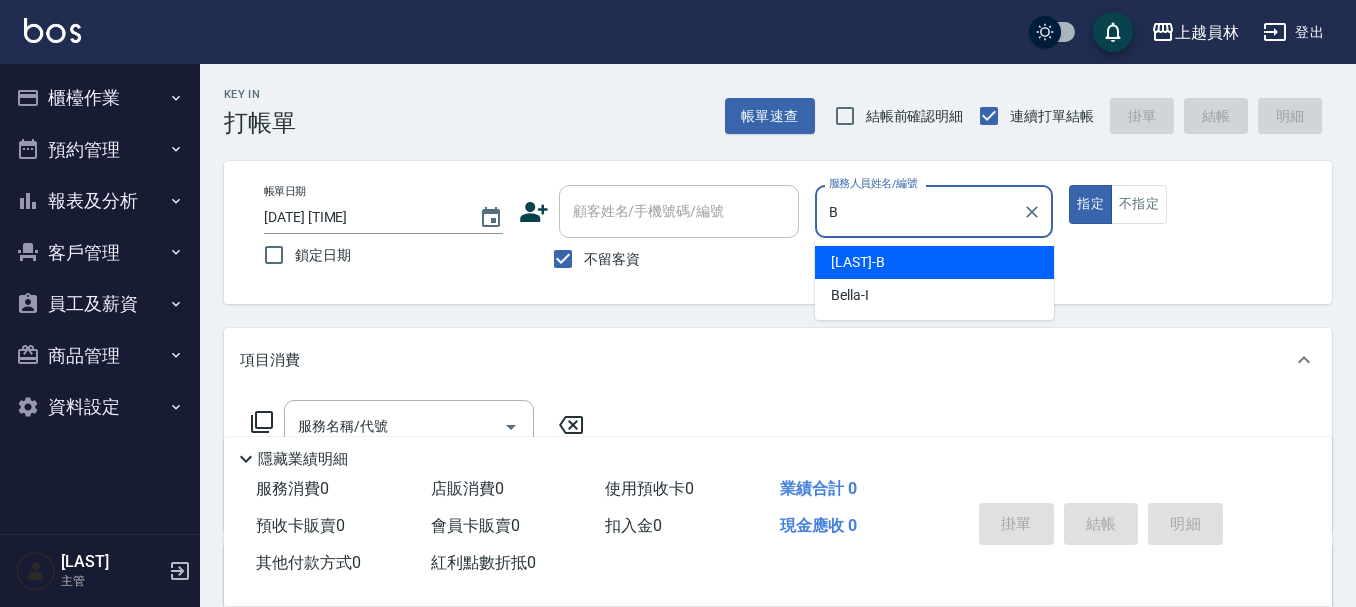 type on "Bonnie-B" 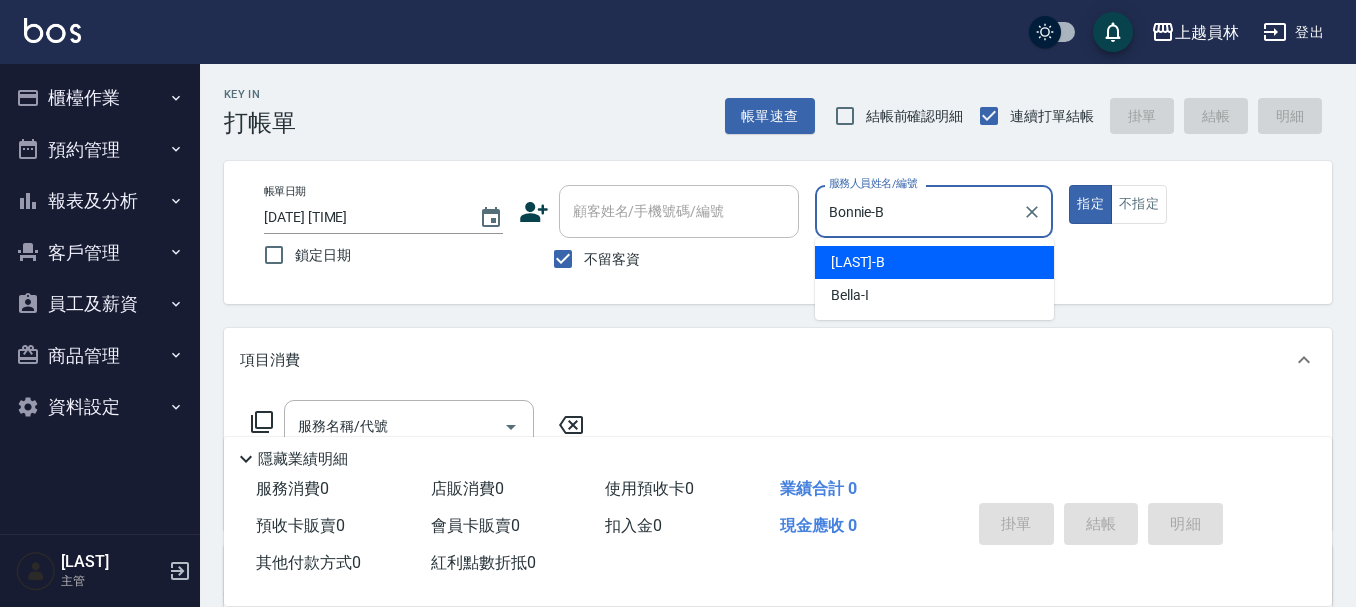 type on "true" 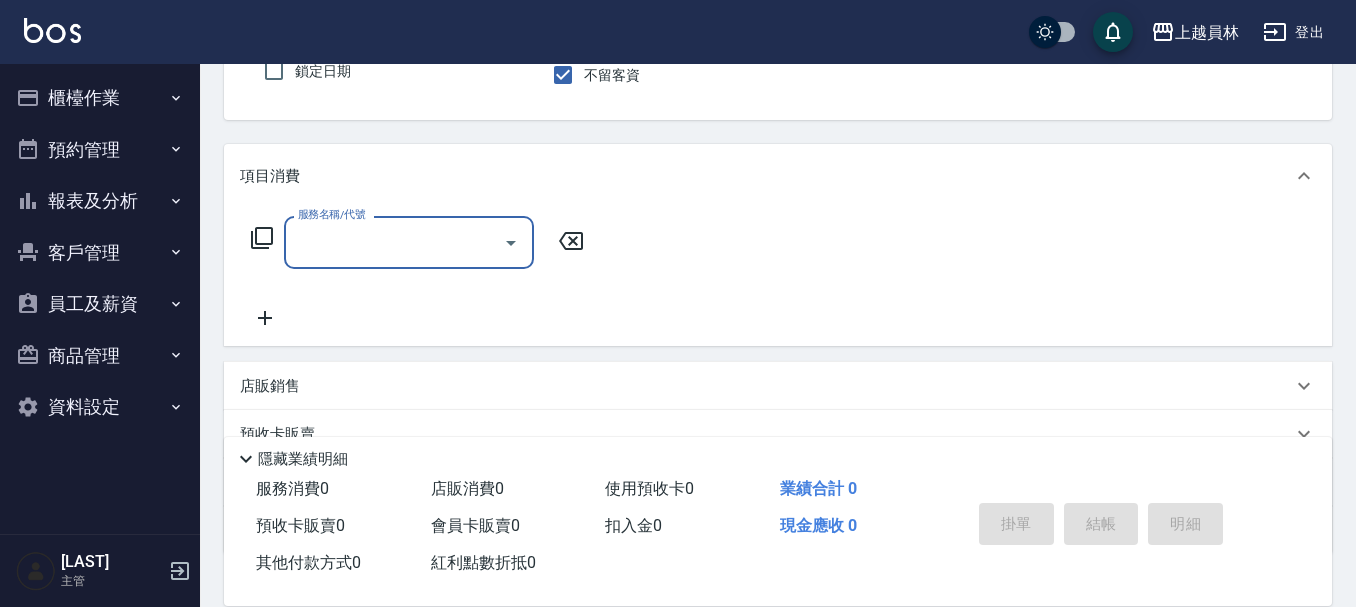 scroll, scrollTop: 200, scrollLeft: 0, axis: vertical 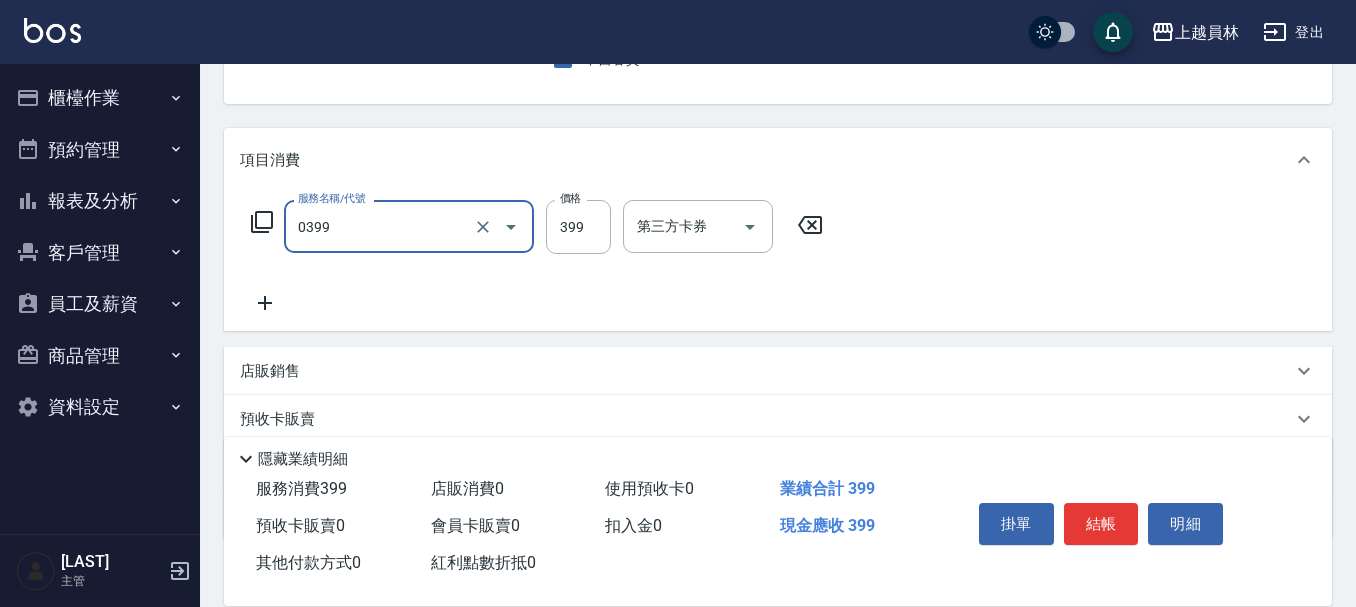 type on "海鹽SPA(0399)" 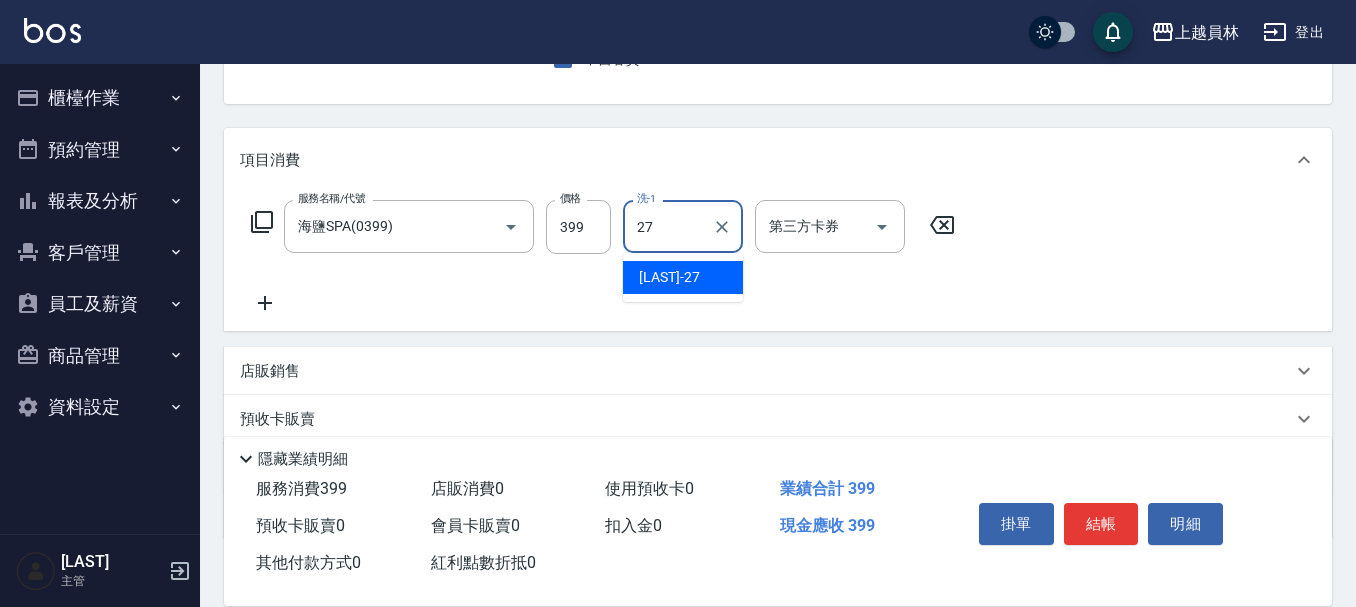 type on "[LAST]-[NUMBER]" 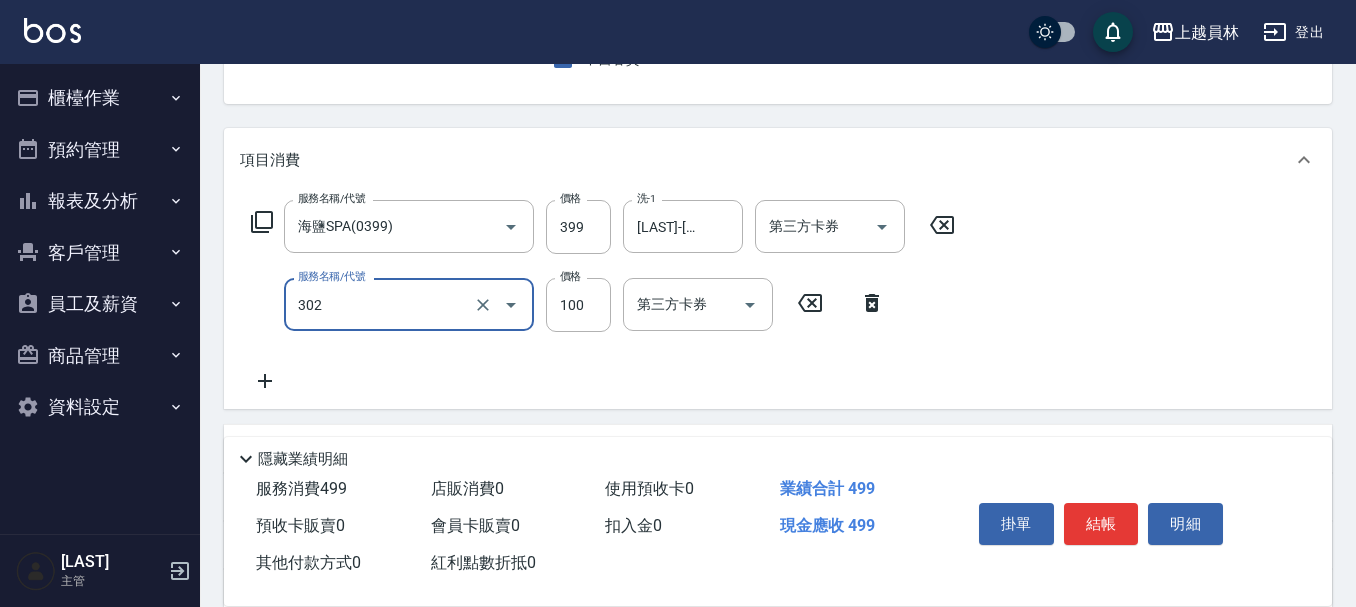 type on "剪髮(302)" 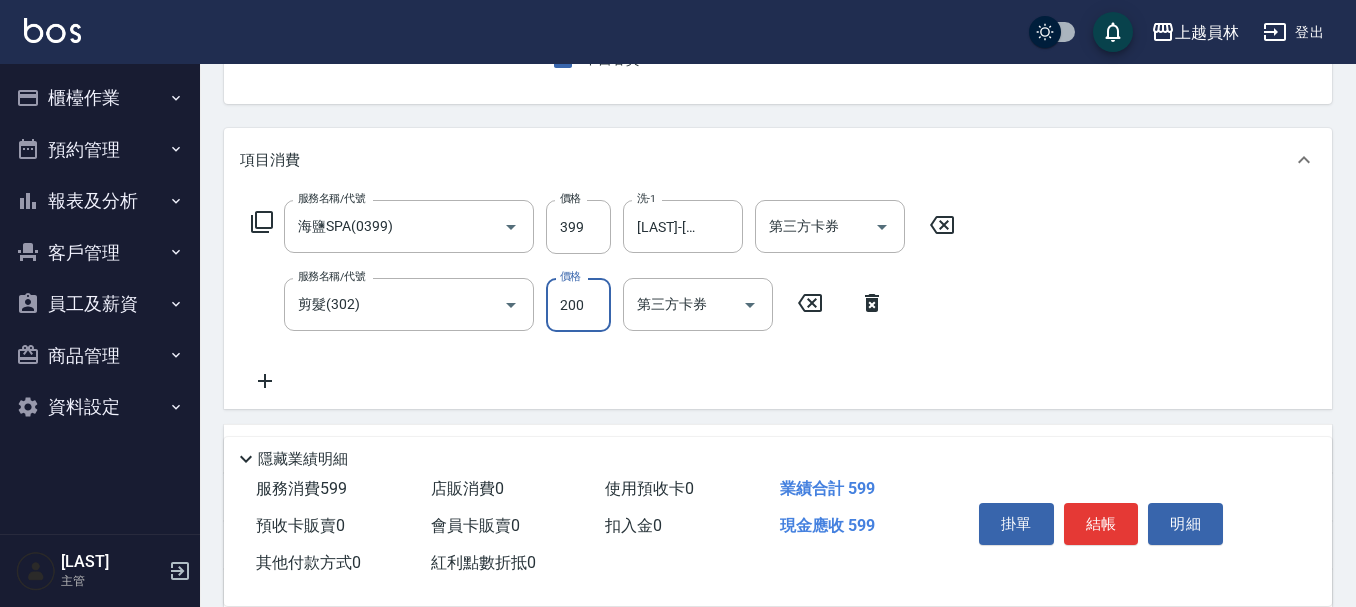 type on "200" 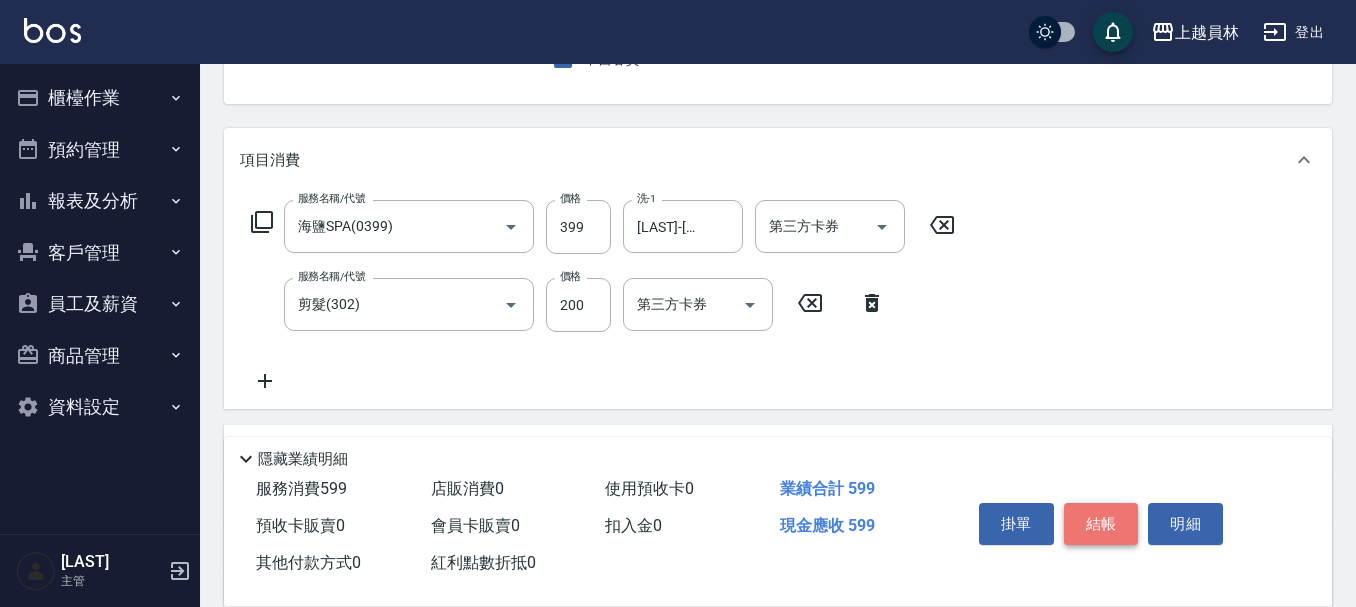 click on "結帳" at bounding box center (1101, 524) 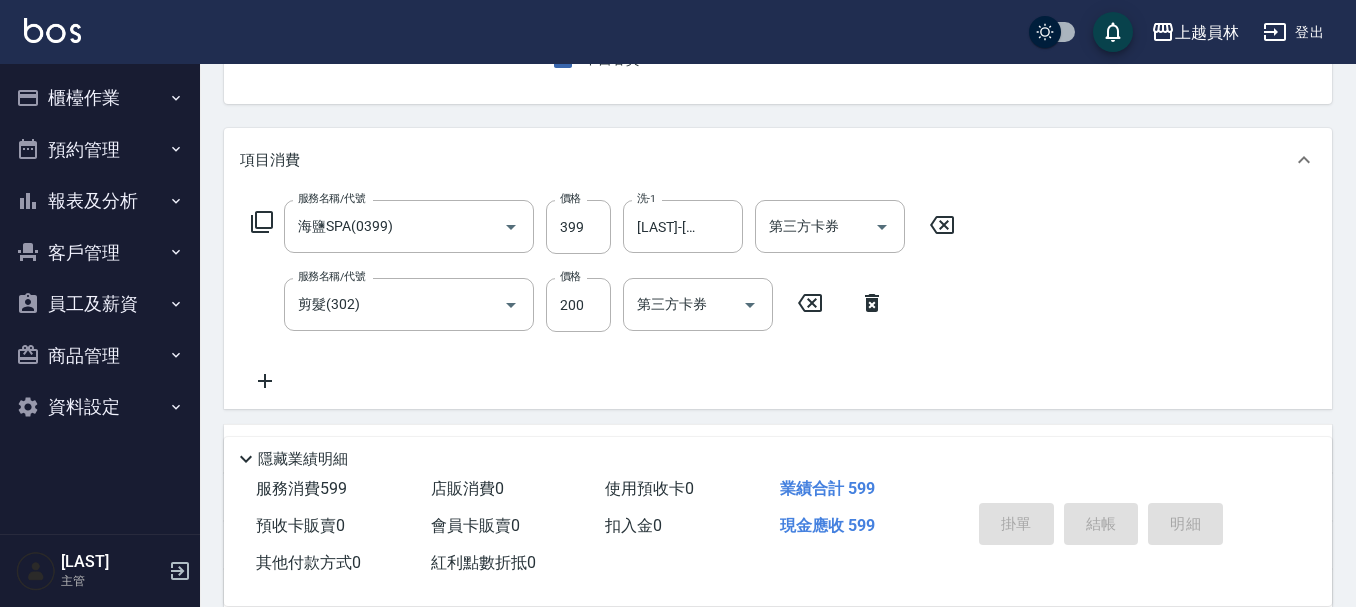 type on "[DATE] [TIME]" 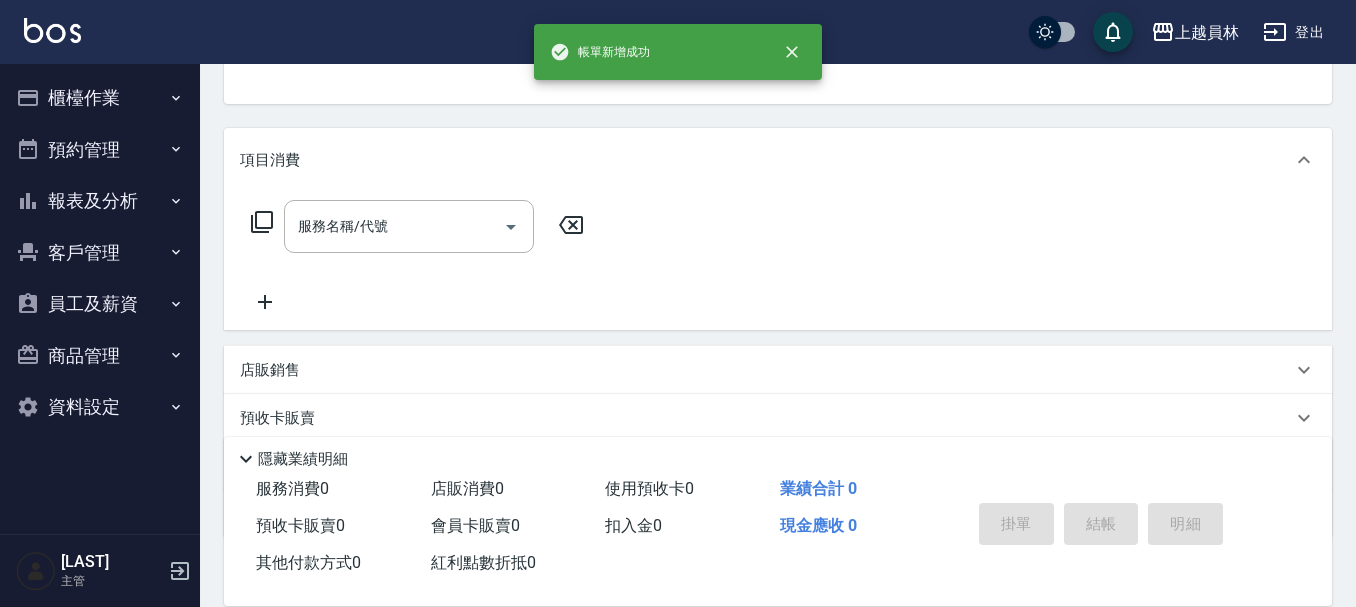 scroll, scrollTop: 194, scrollLeft: 0, axis: vertical 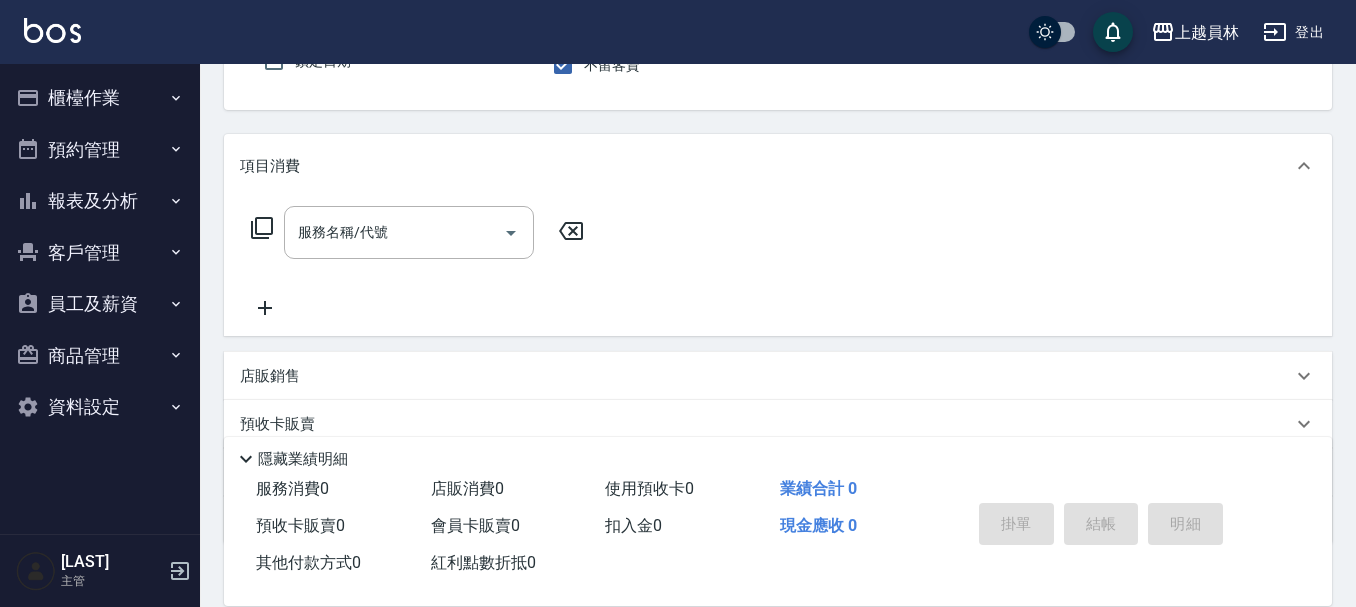 type on "Bonnie-B" 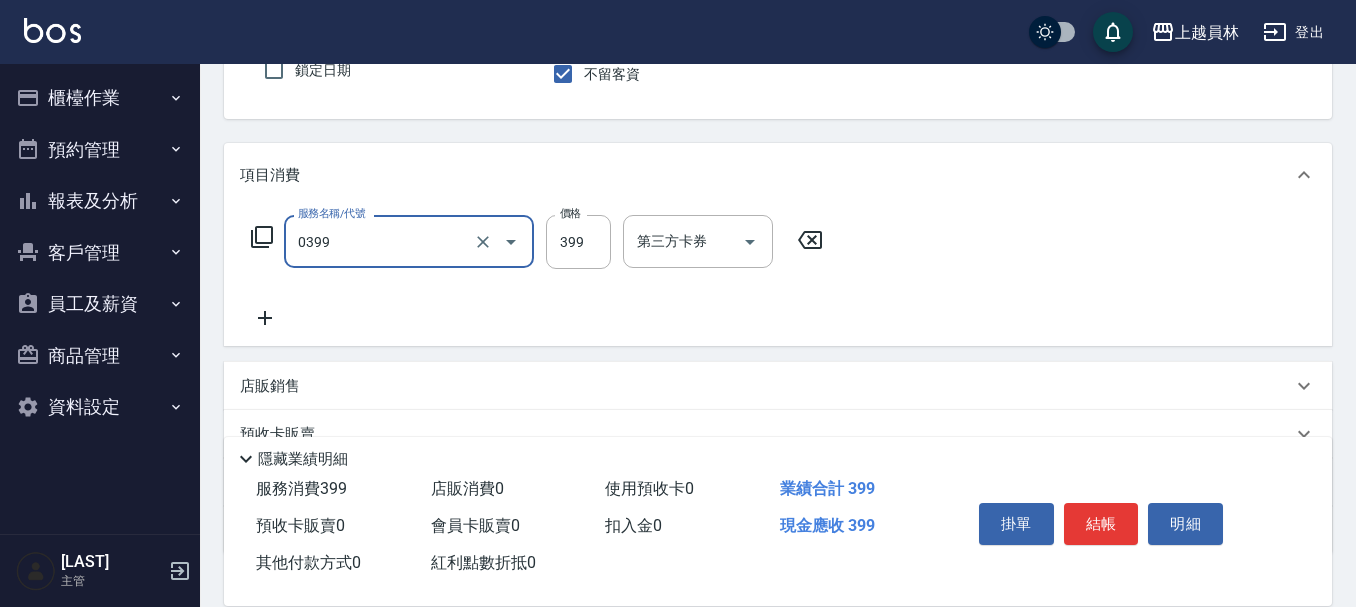 type on "海鹽SPA(0399)" 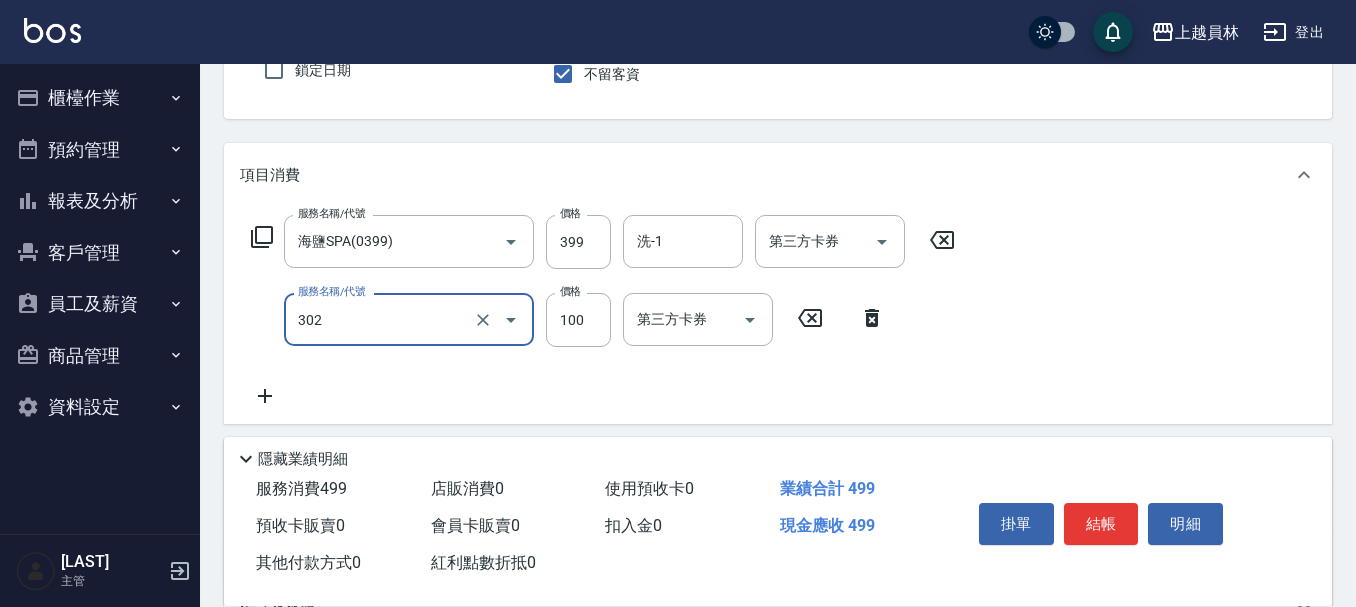 type on "剪髮(302)" 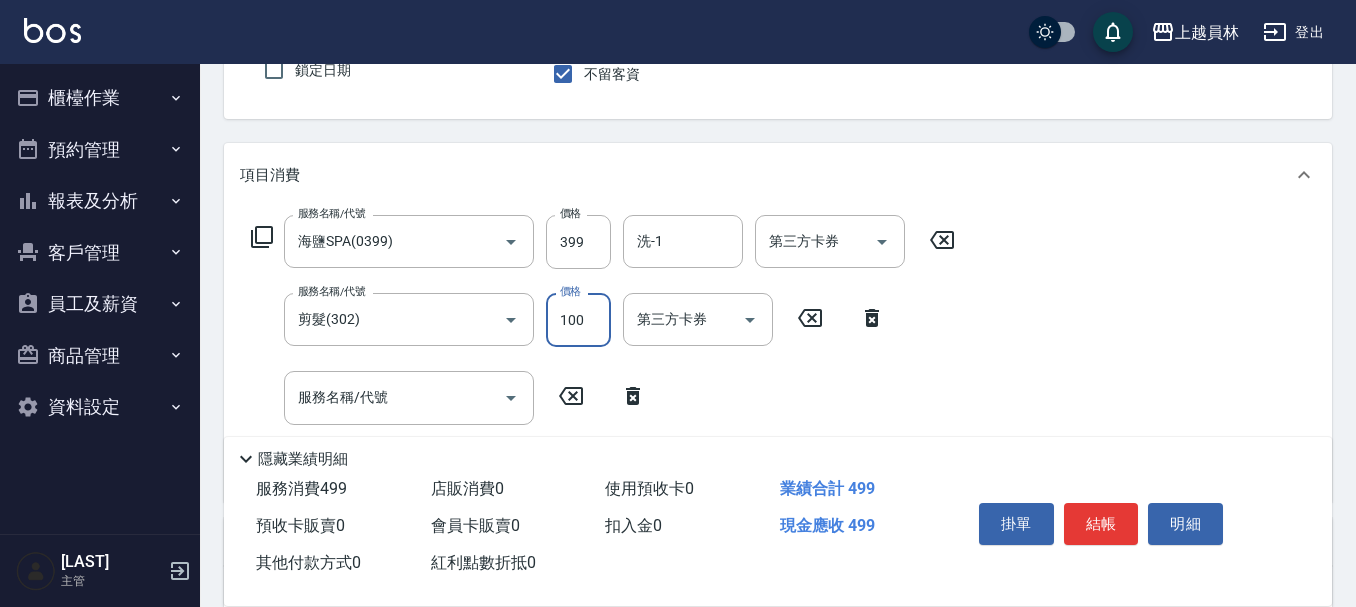 click on "100" at bounding box center [578, 320] 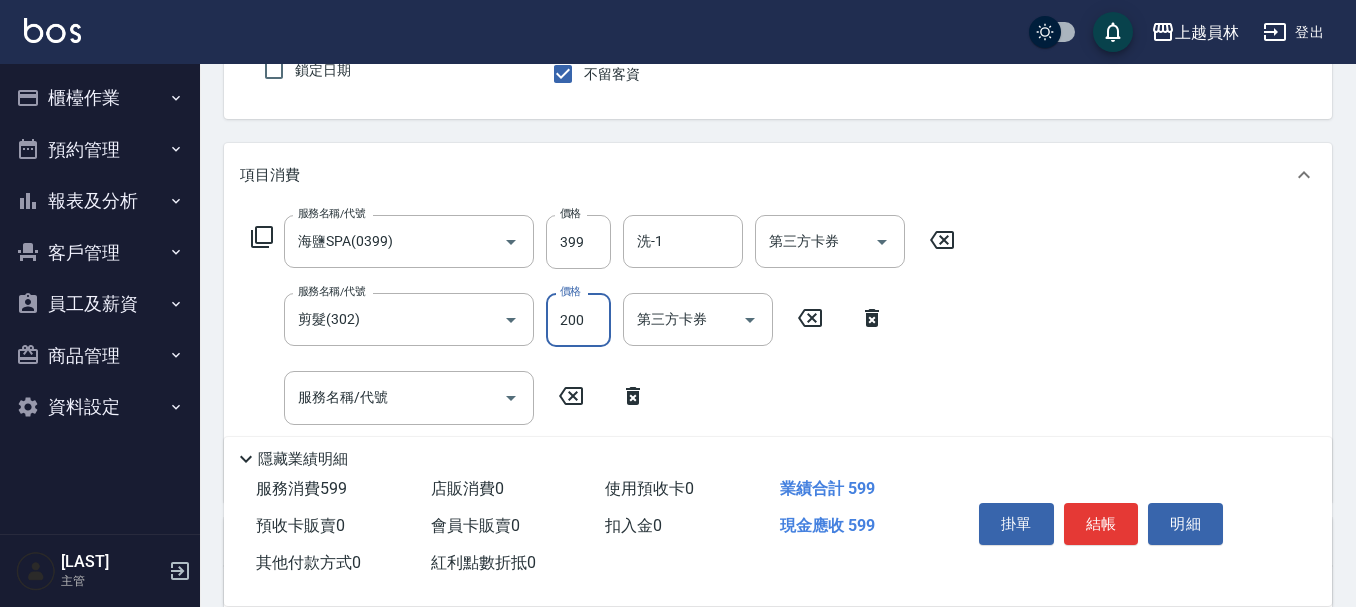 type on "200" 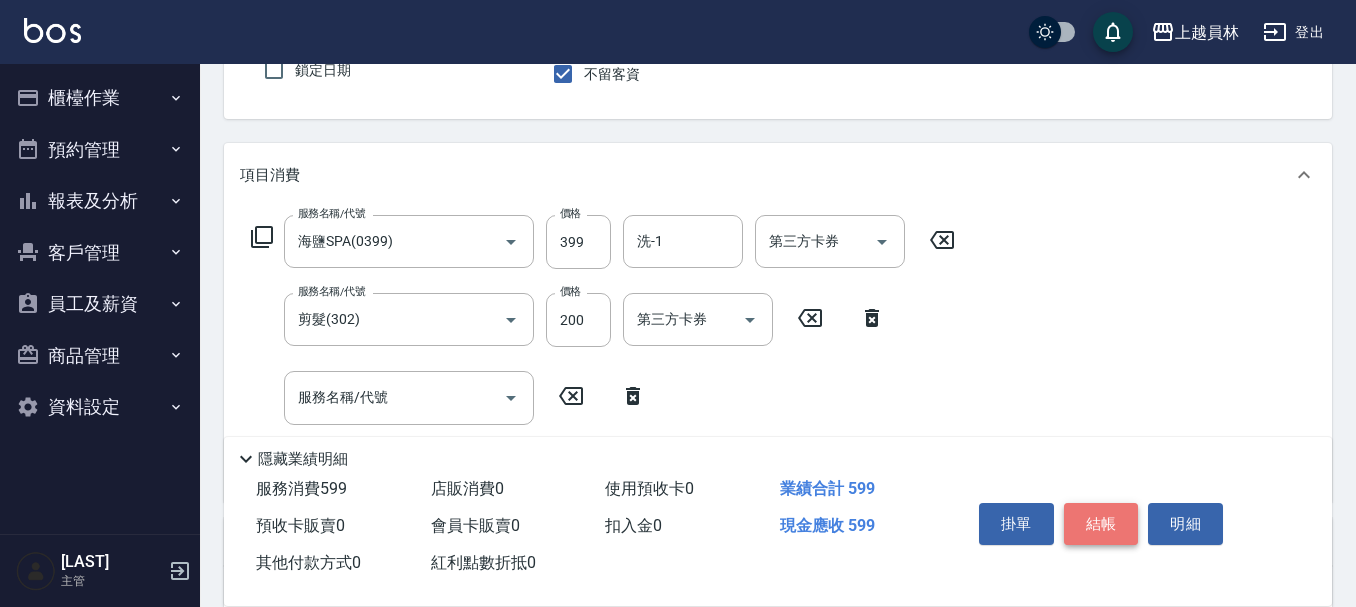 click on "結帳" at bounding box center [1101, 524] 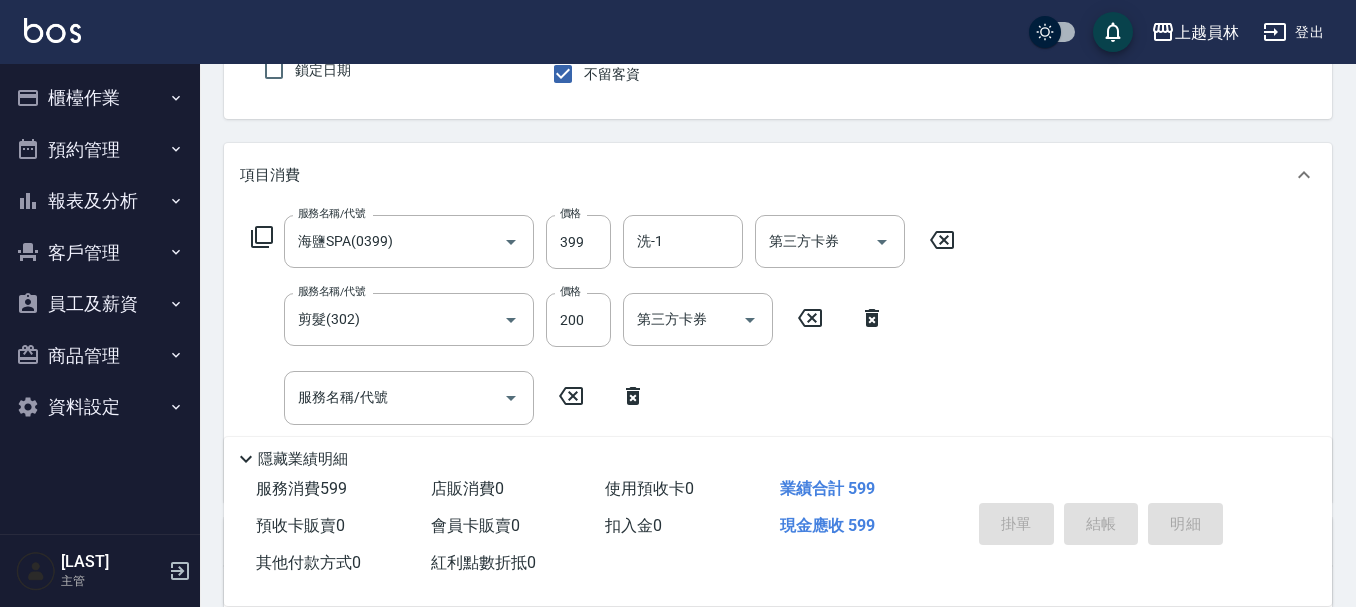 type 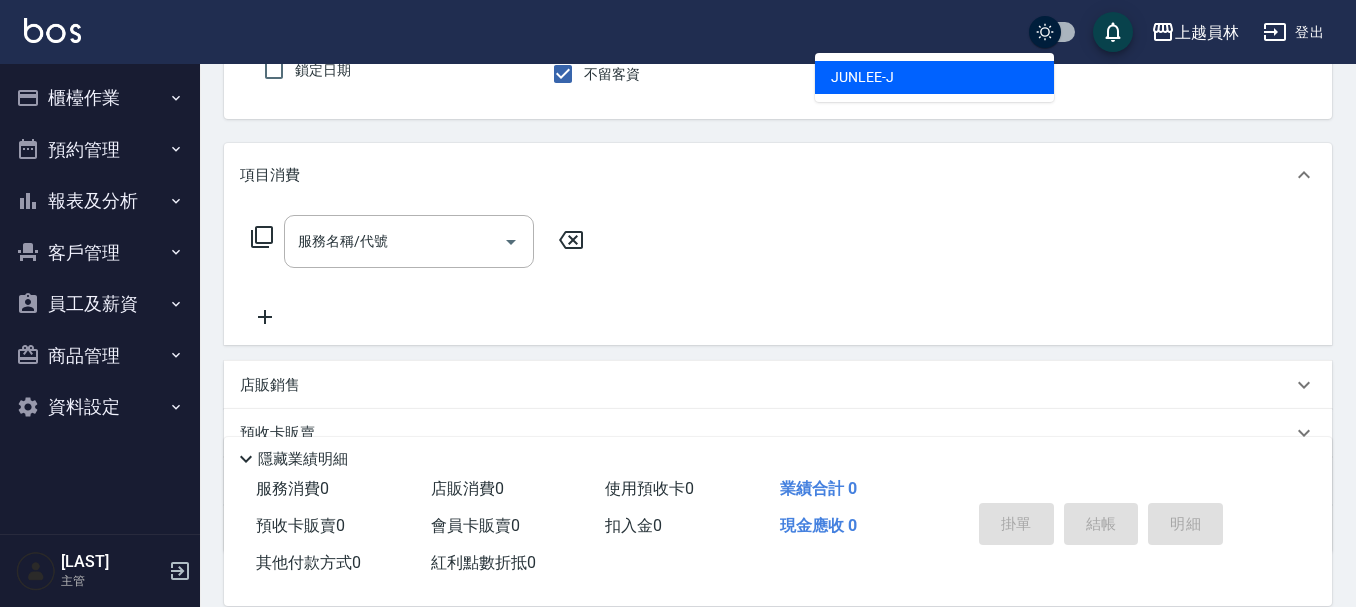 type on "JUNLEE-J" 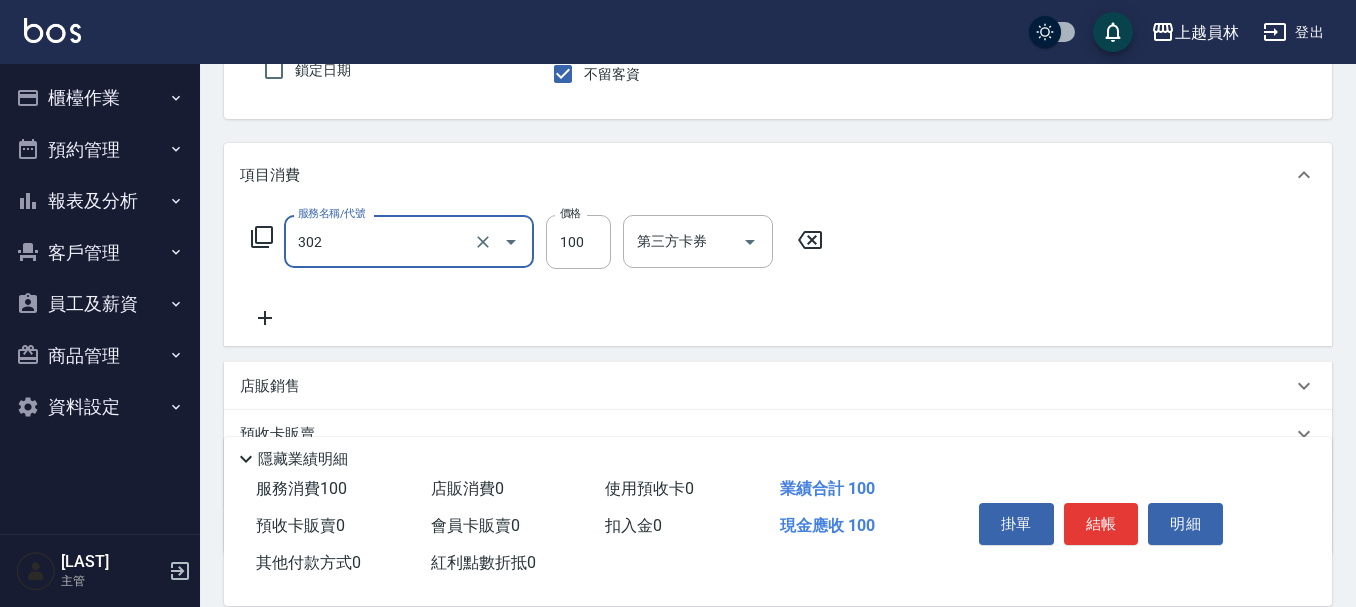 type on "剪髮(302)" 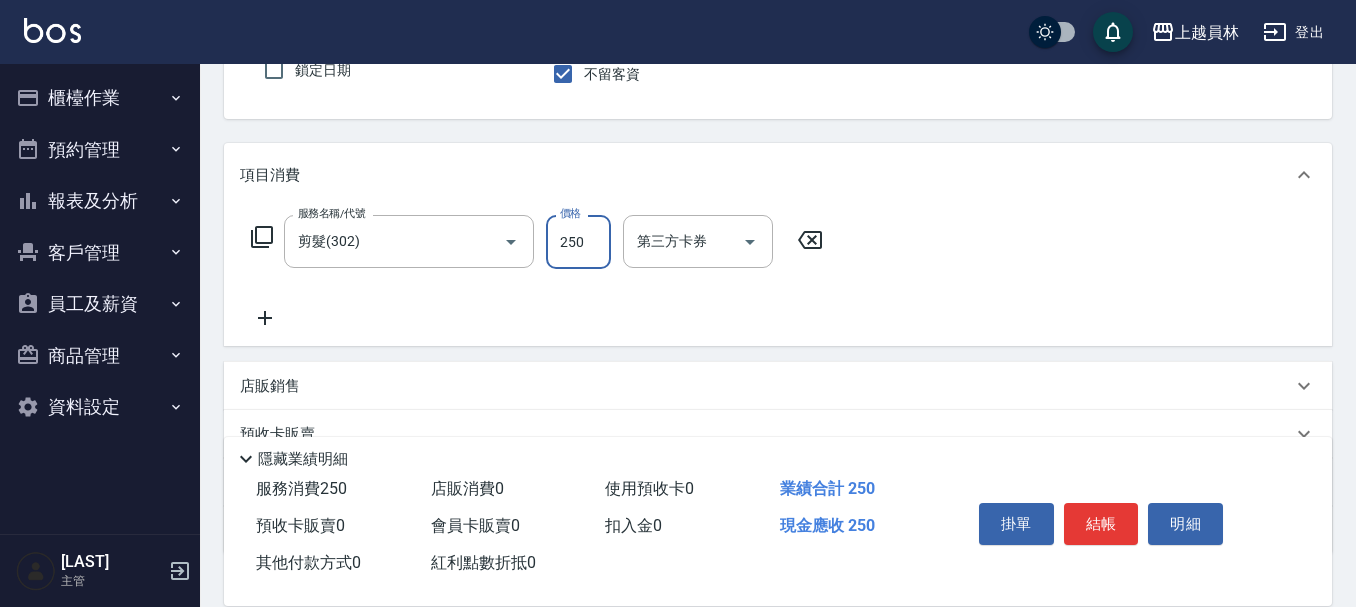 type on "250" 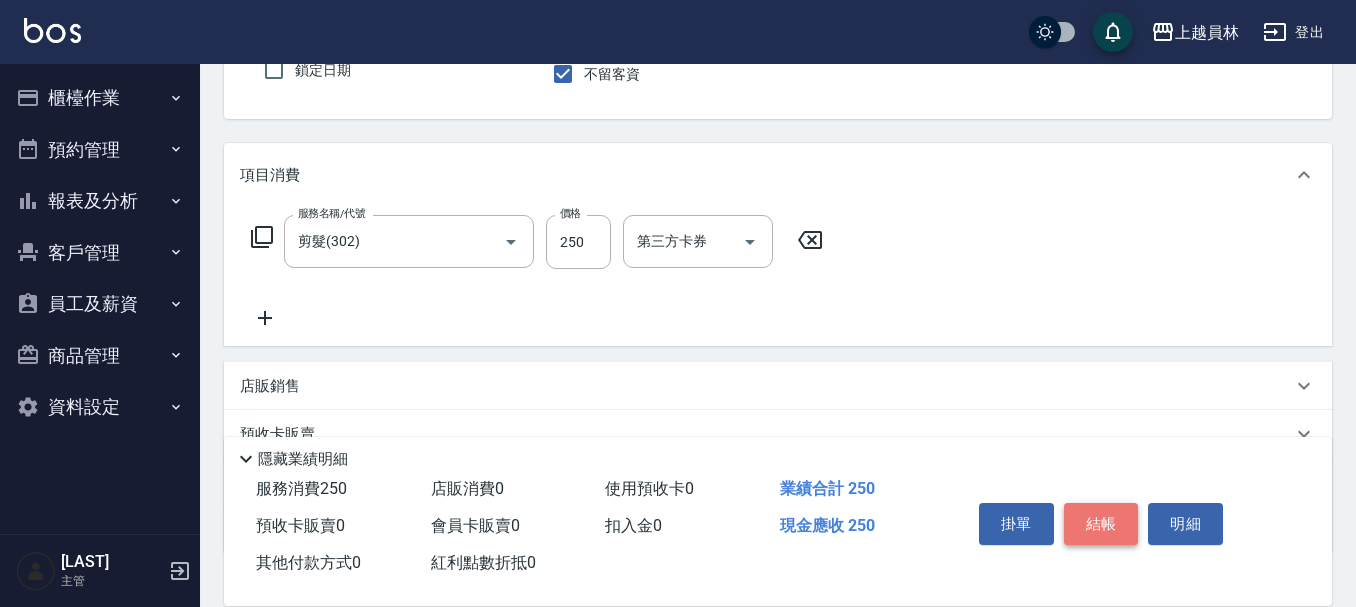 click on "結帳" at bounding box center [1101, 524] 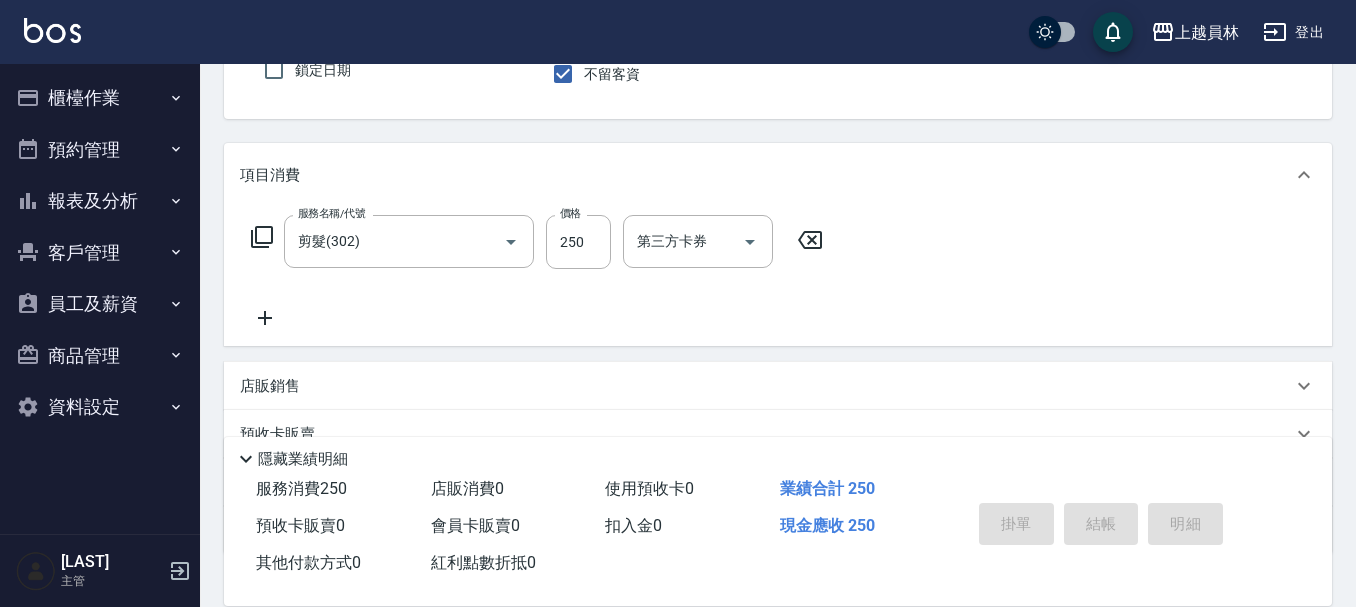 type on "[DATE] [TIME]" 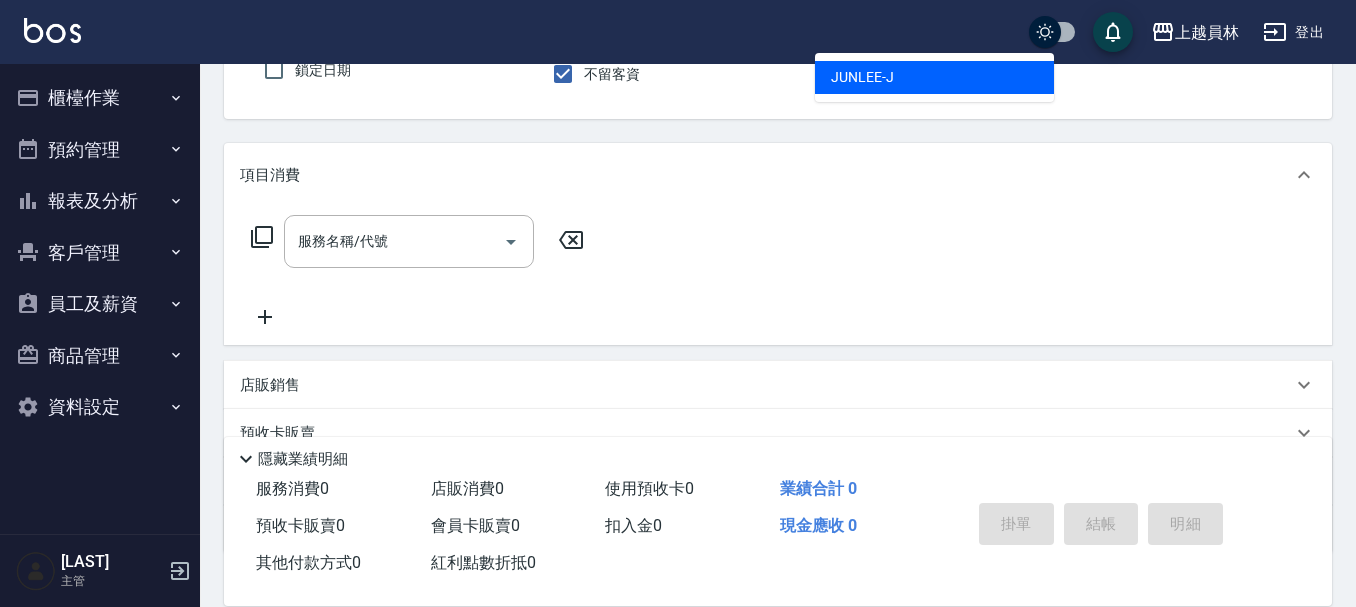 type on "JUNLEE-J" 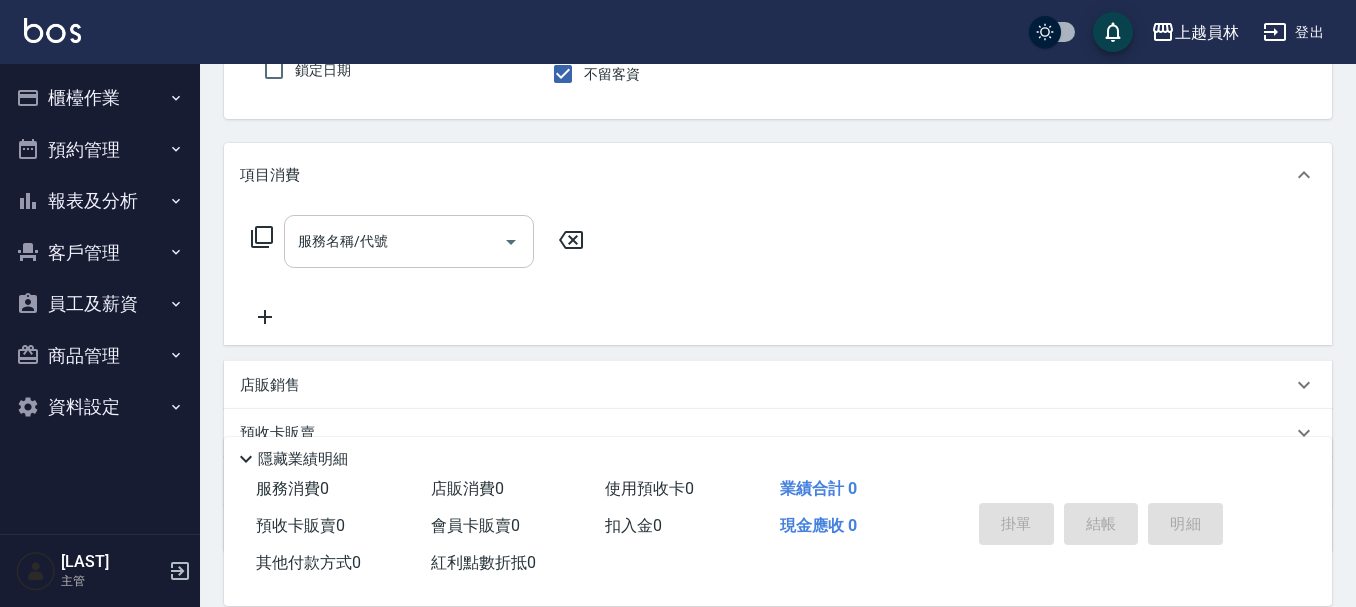 click on "服務名稱/代號" at bounding box center (394, 241) 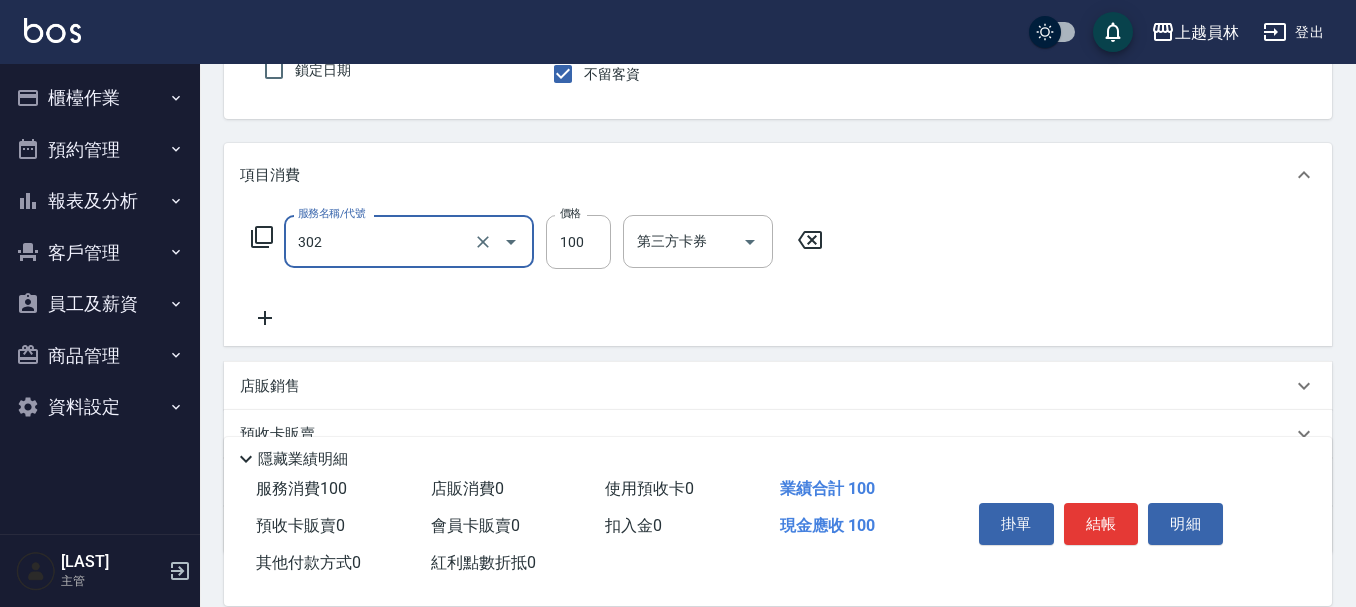 type on "剪髮(302)" 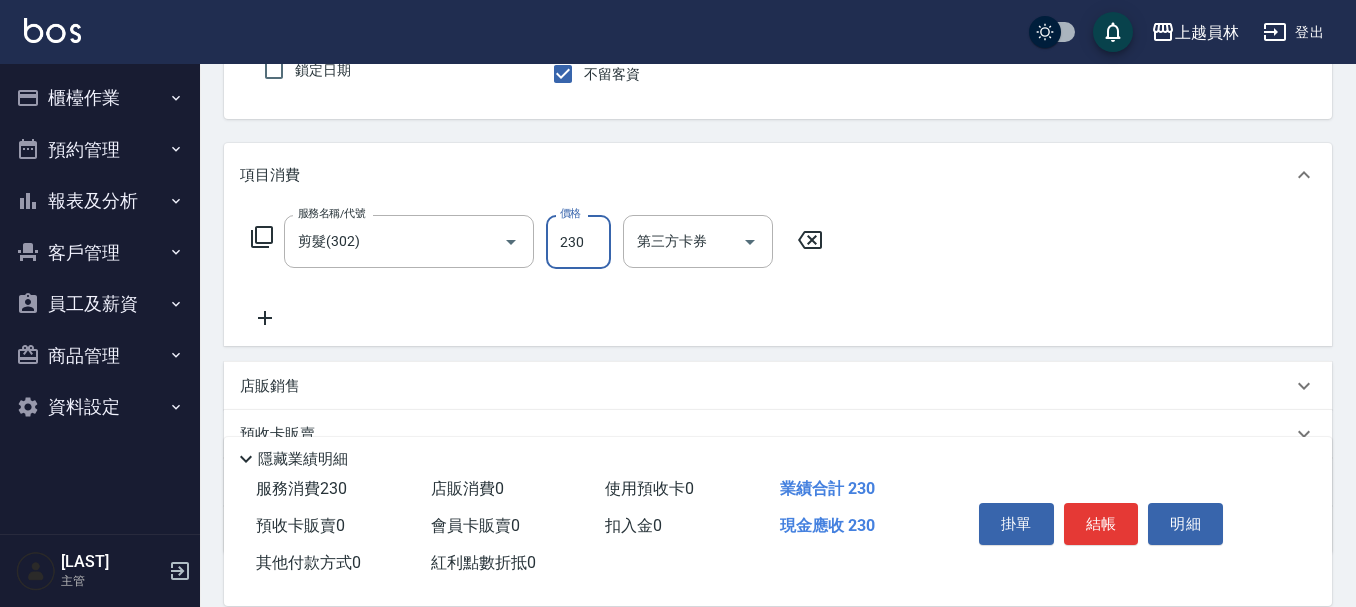 type on "230" 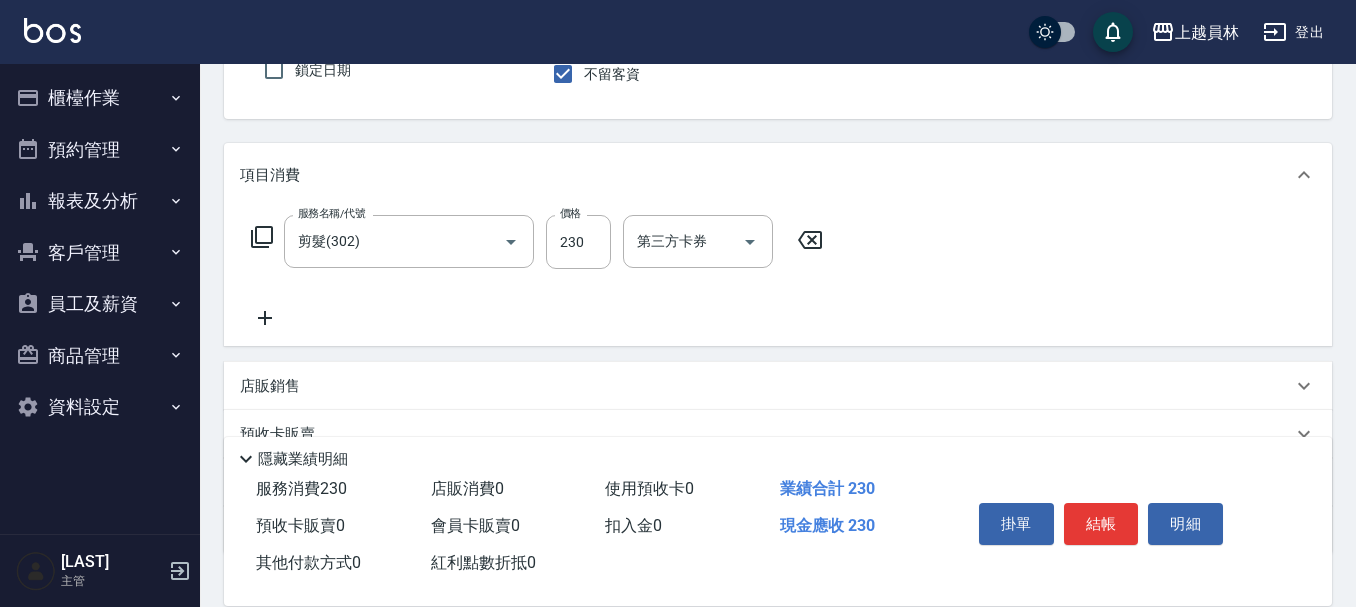 click on "掛單 結帳 明細" at bounding box center (1101, 526) 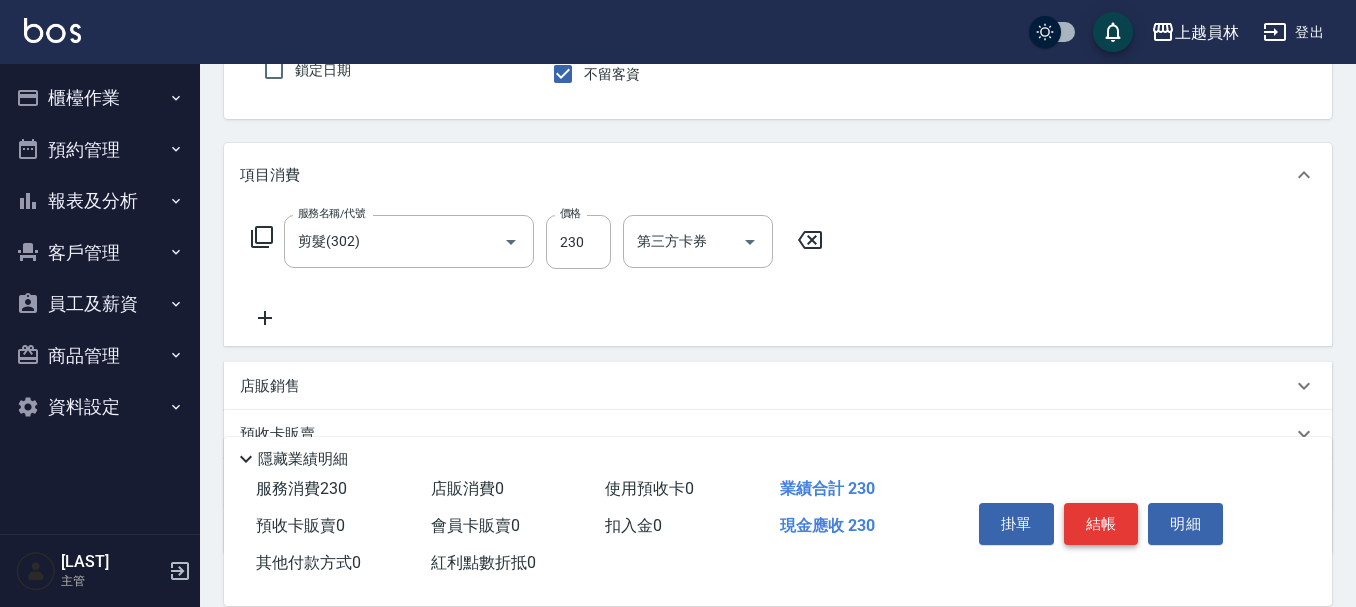 click on "結帳" at bounding box center [1101, 524] 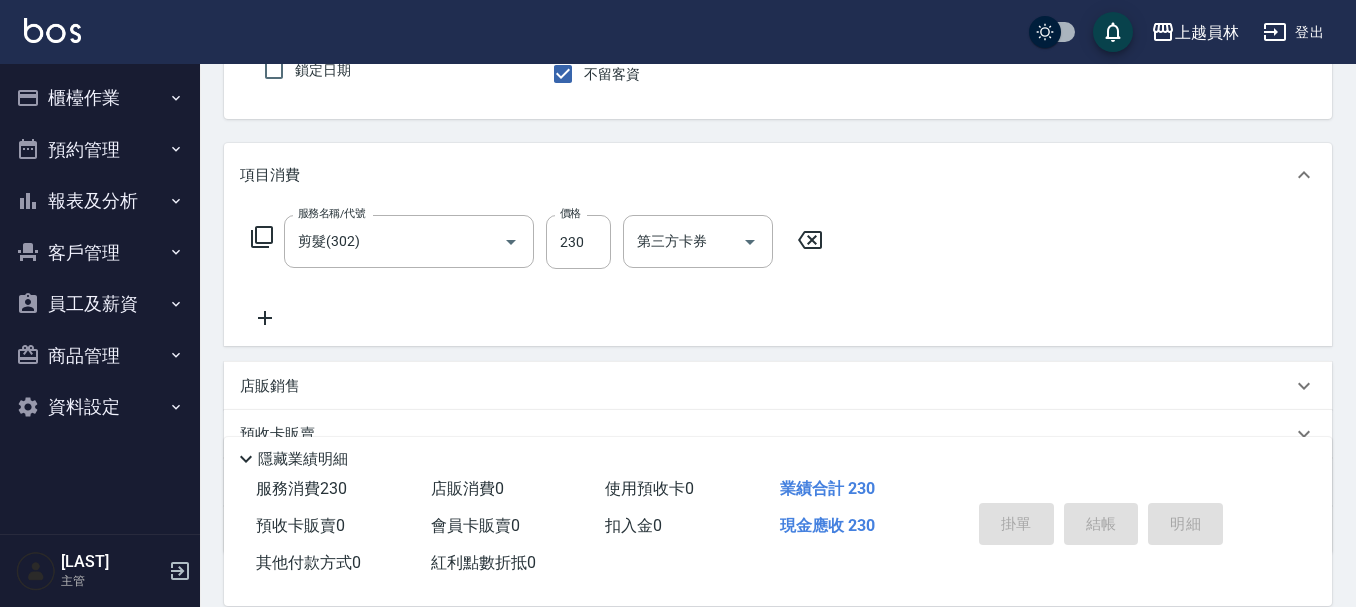 type 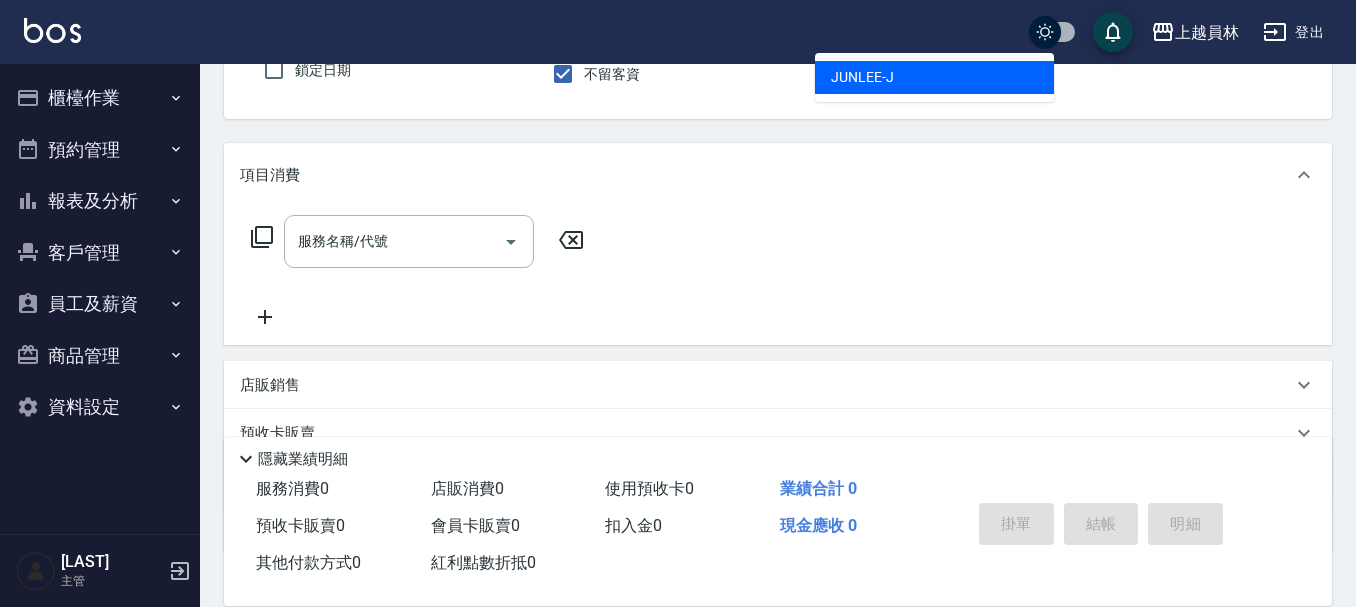 type on "JUNLEE-J" 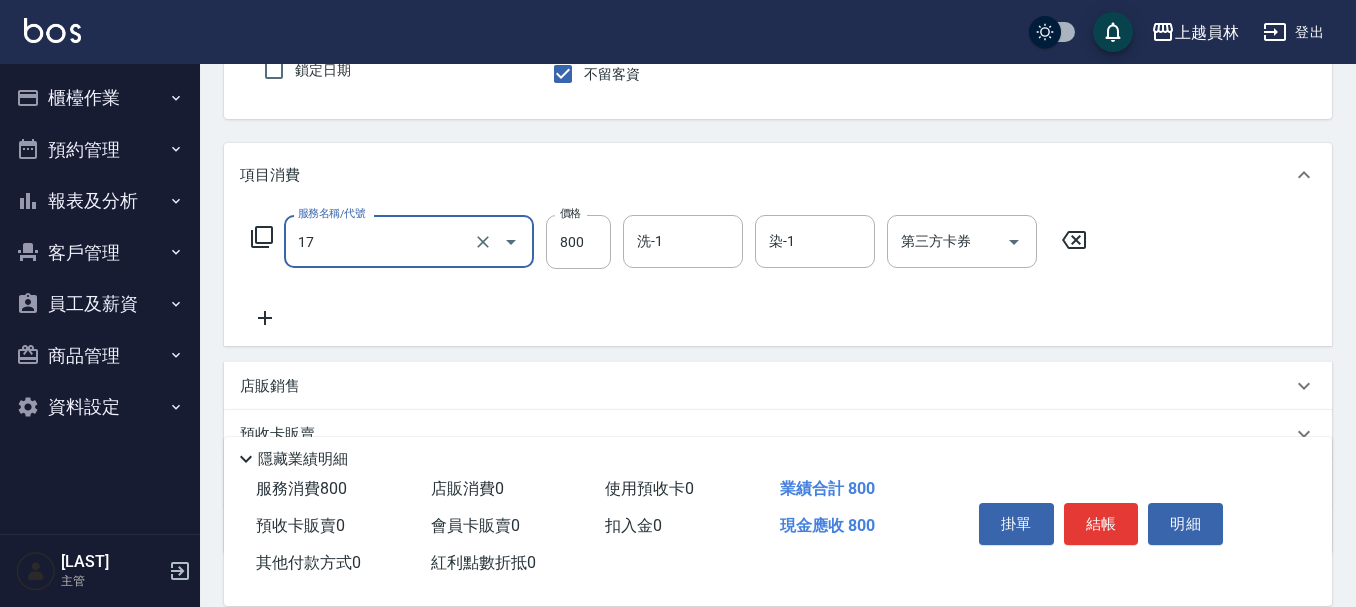 type on "染髮(17)" 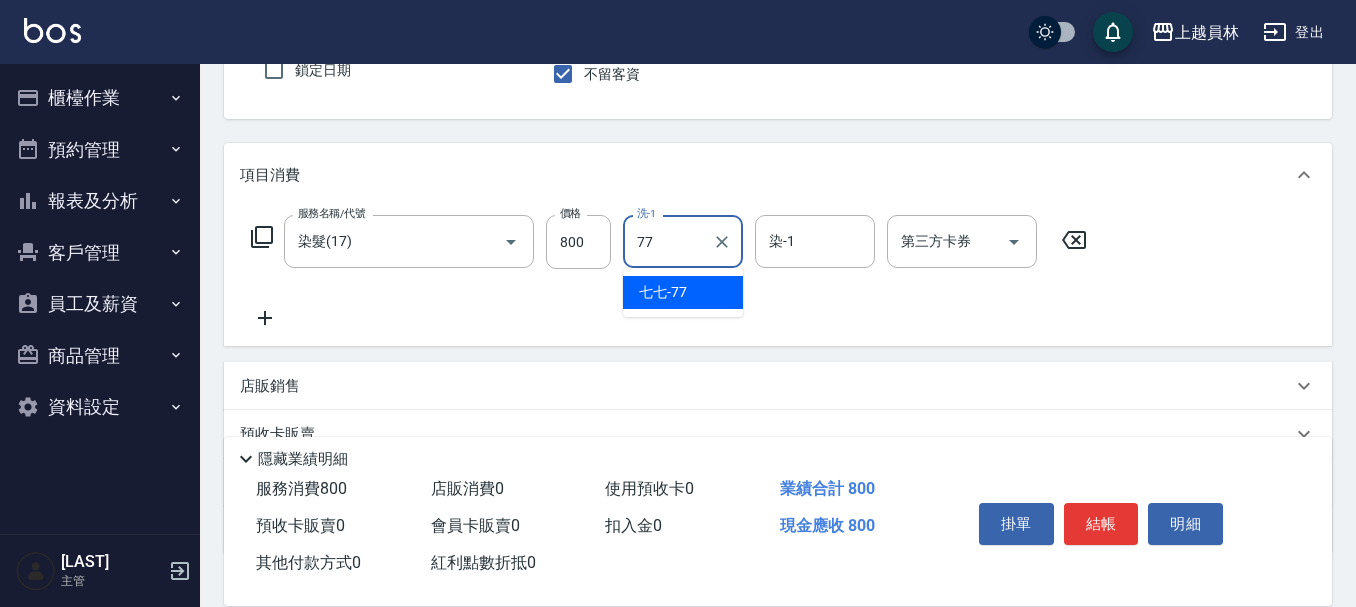 type on "七七-77" 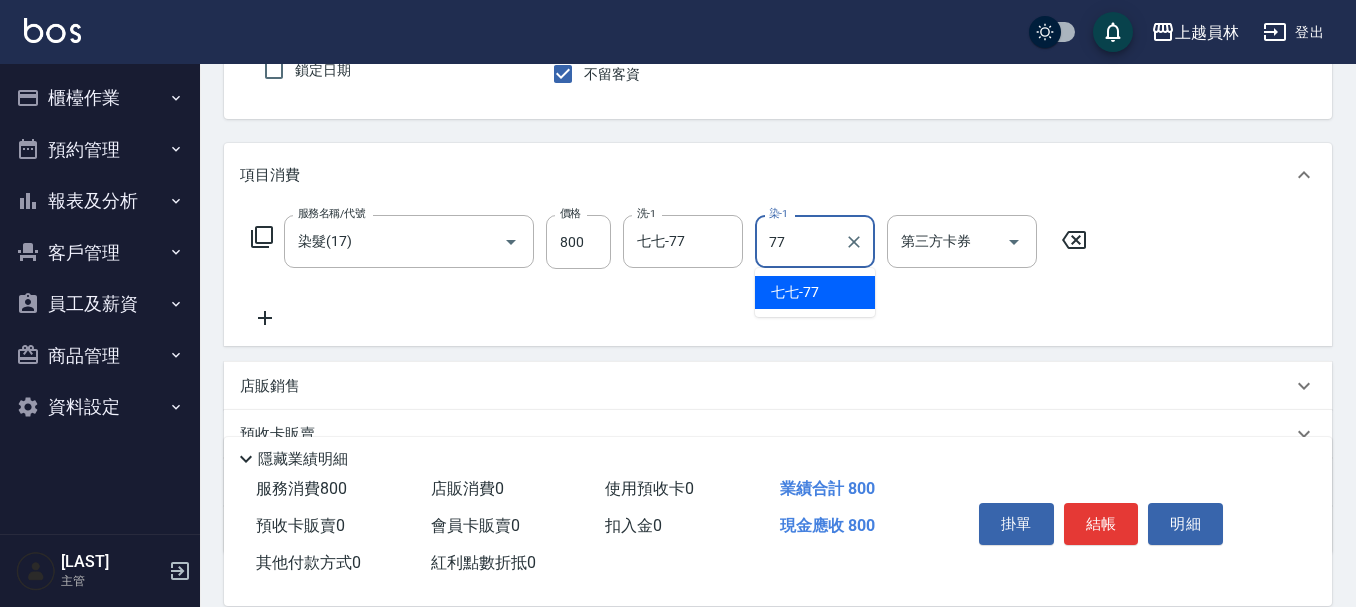type on "7" 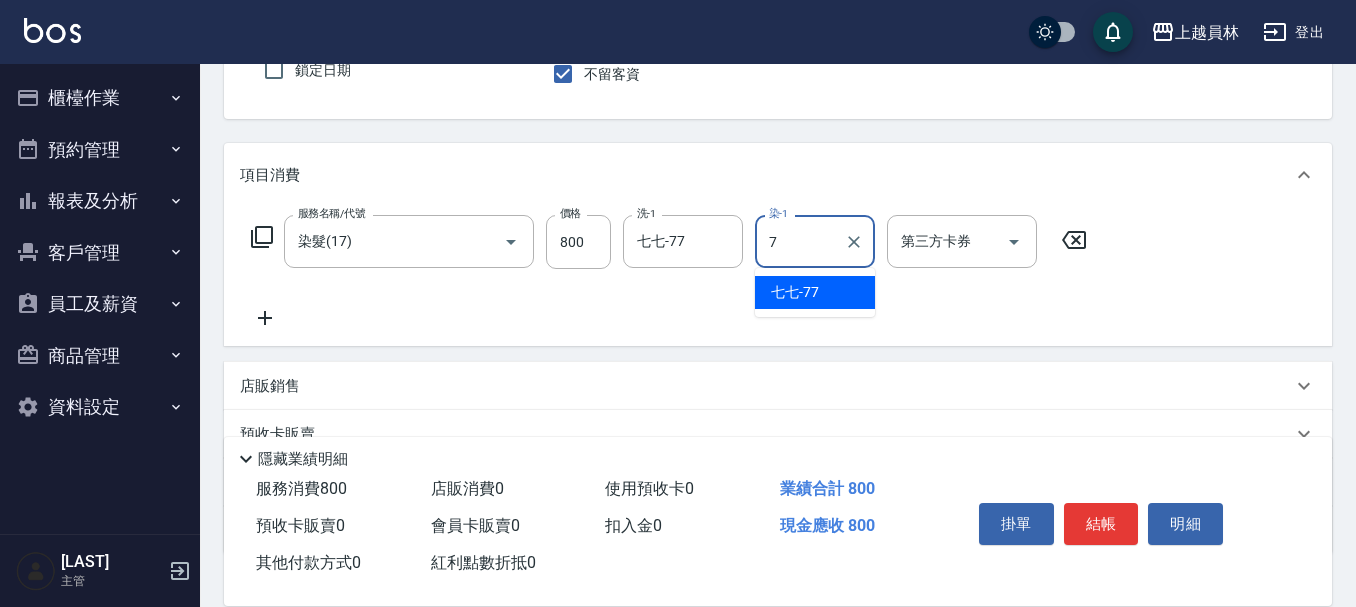 type 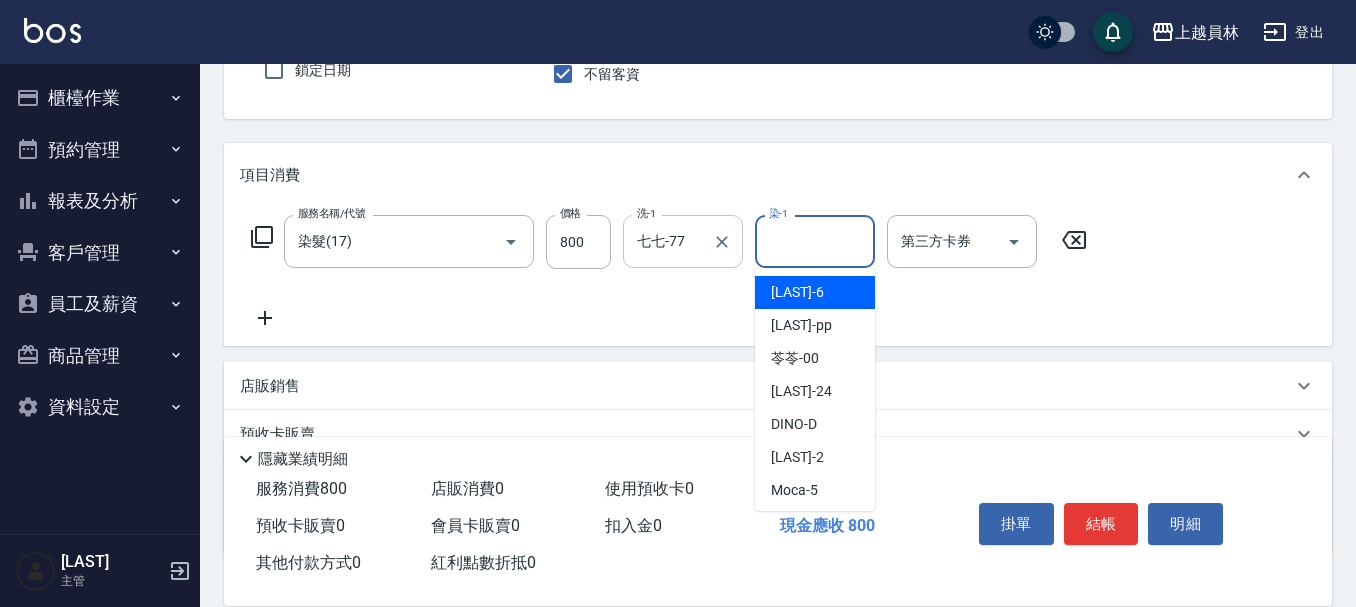 click on "七七-77 洗-1" at bounding box center (683, 241) 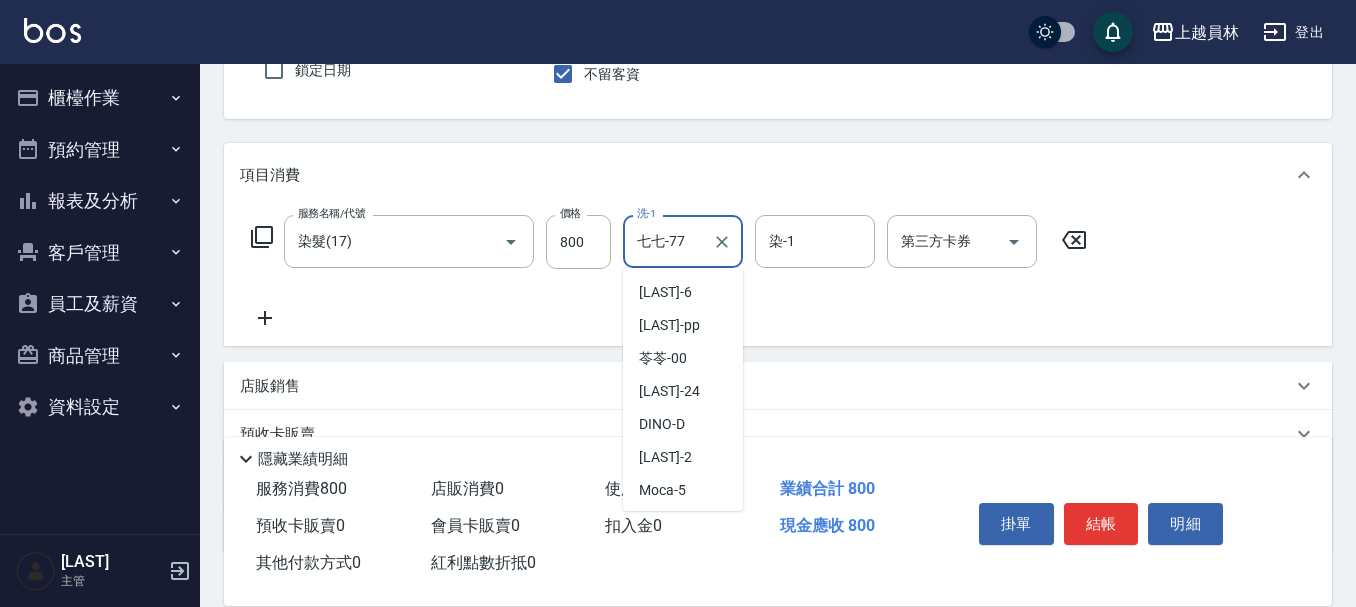 scroll, scrollTop: 1040, scrollLeft: 0, axis: vertical 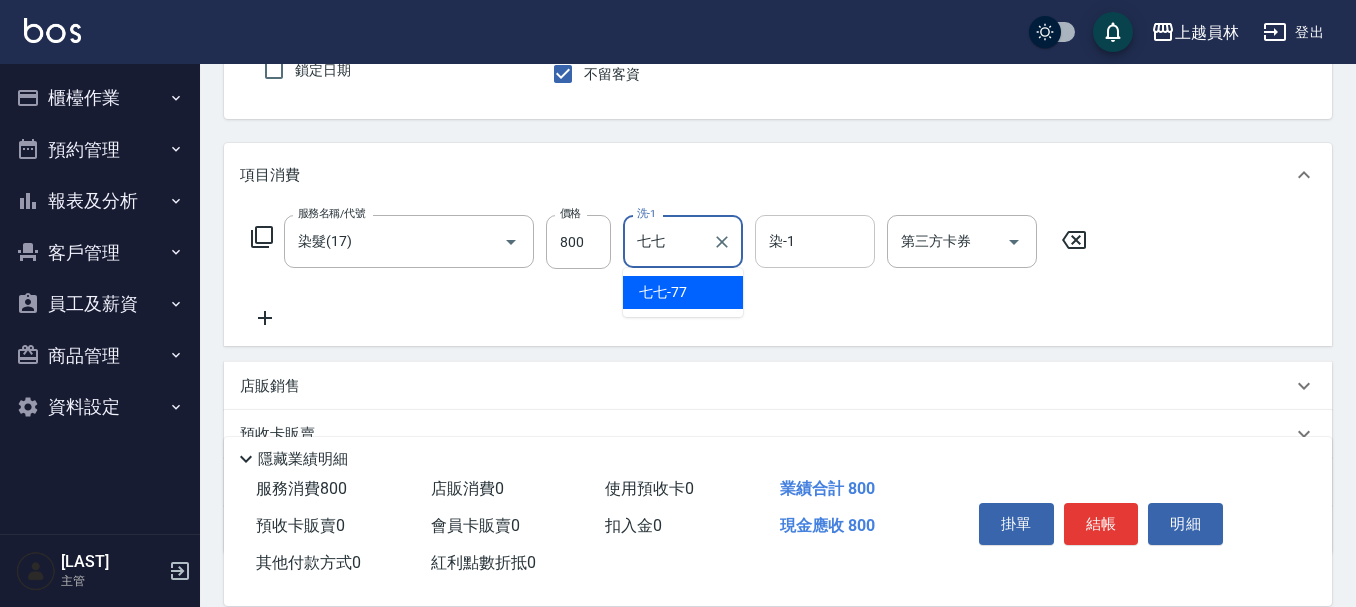 type on "七" 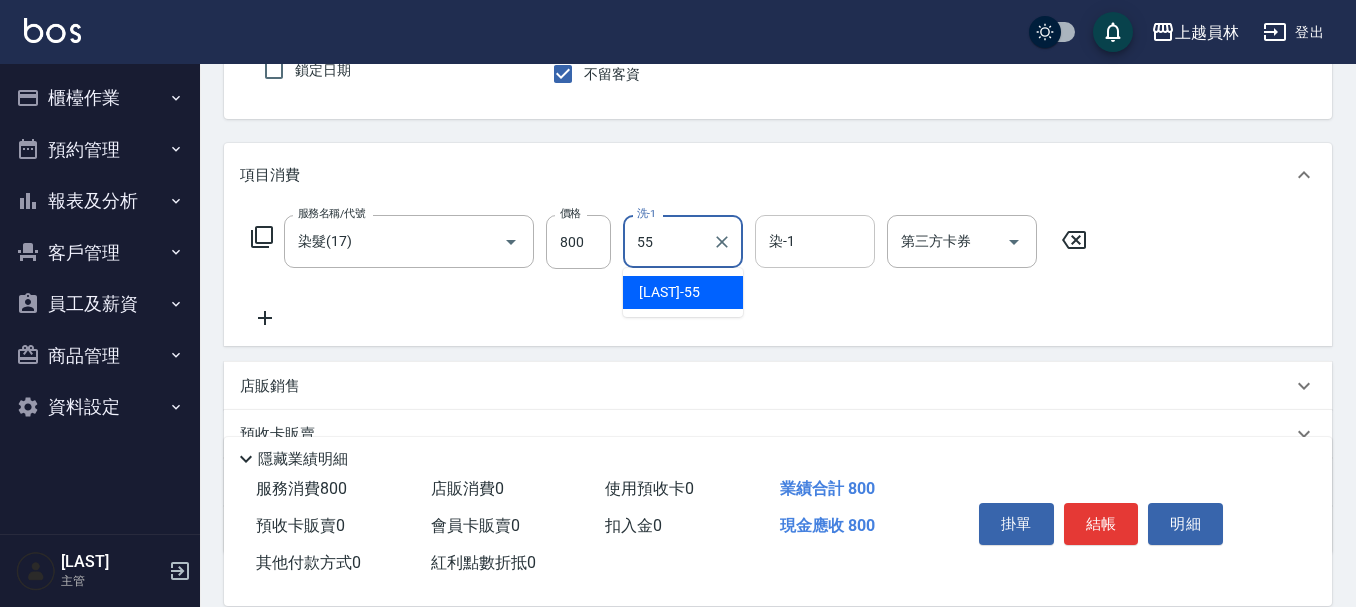 type on "[LAST]-[NUMBER]" 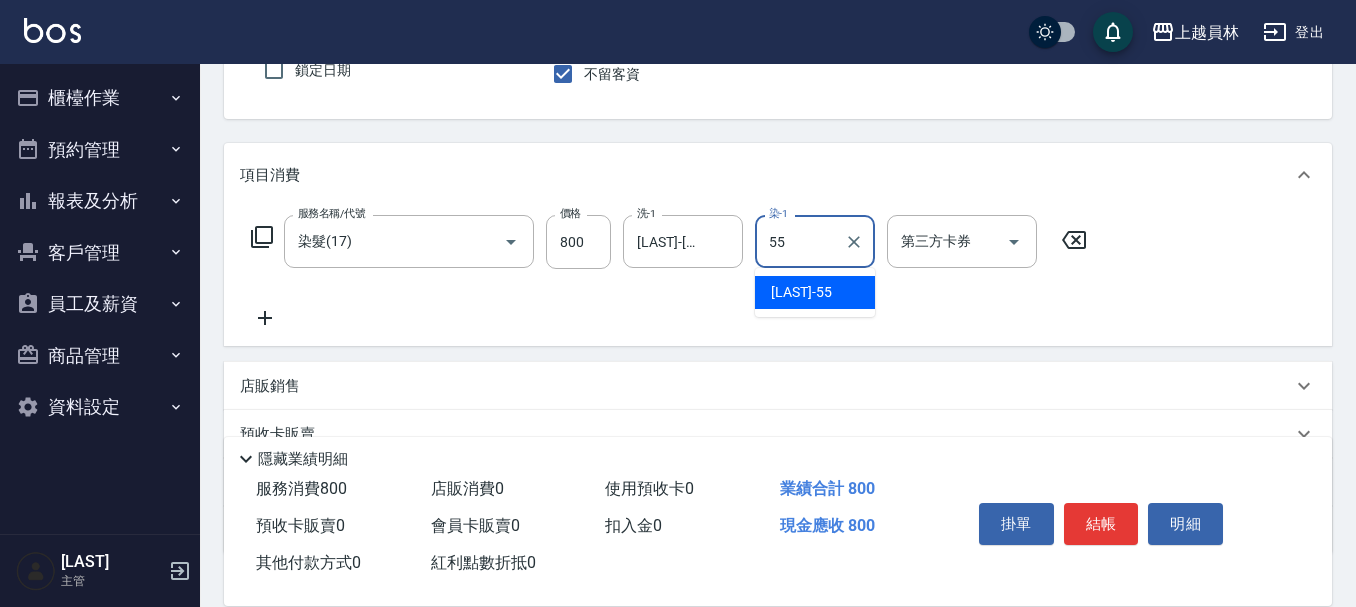 type on "[LAST]-[NUMBER]" 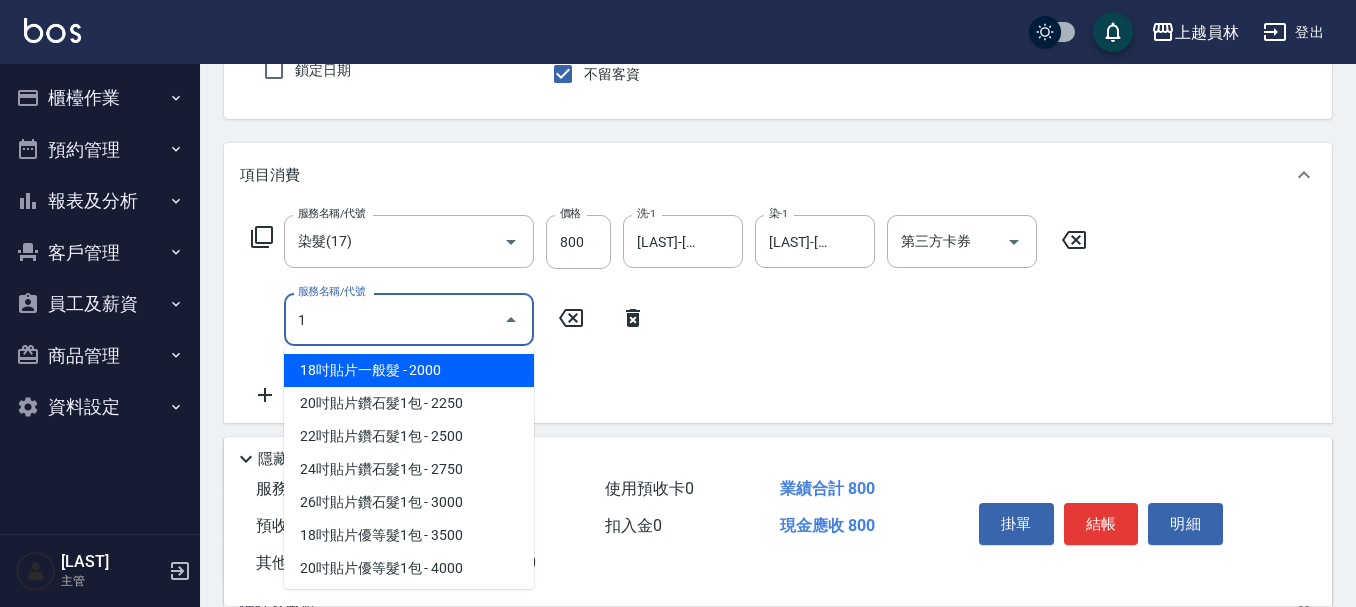 type on "17" 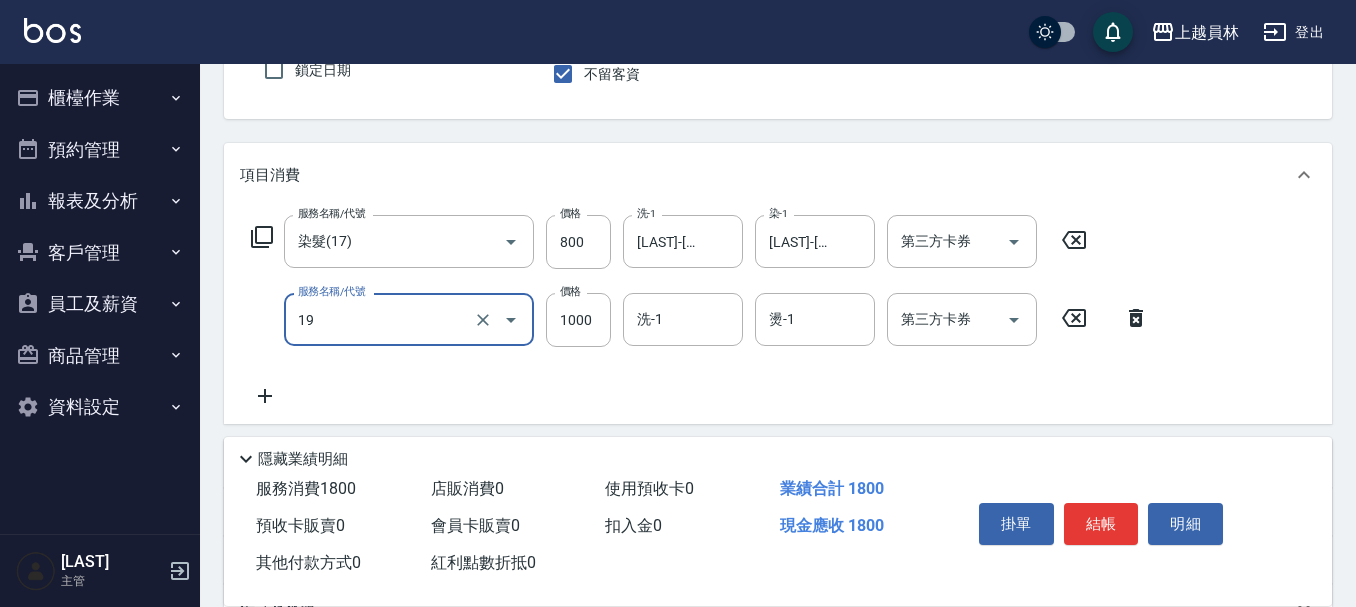 type on "一般燙髮(19)" 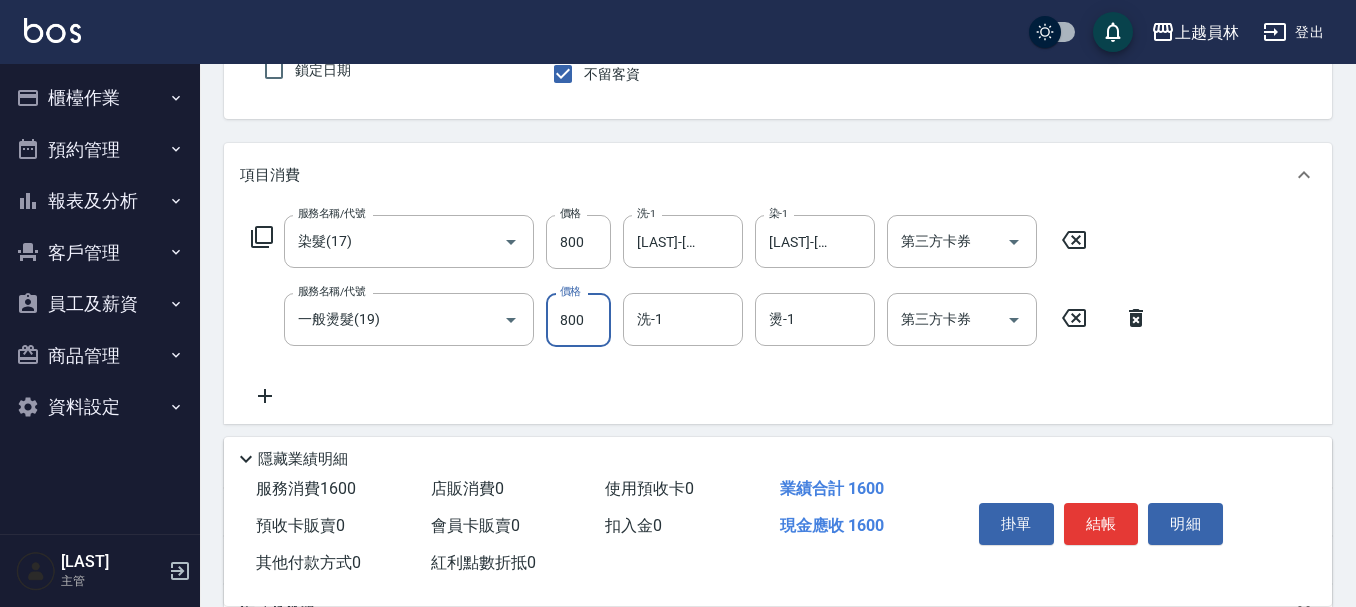 type on "800" 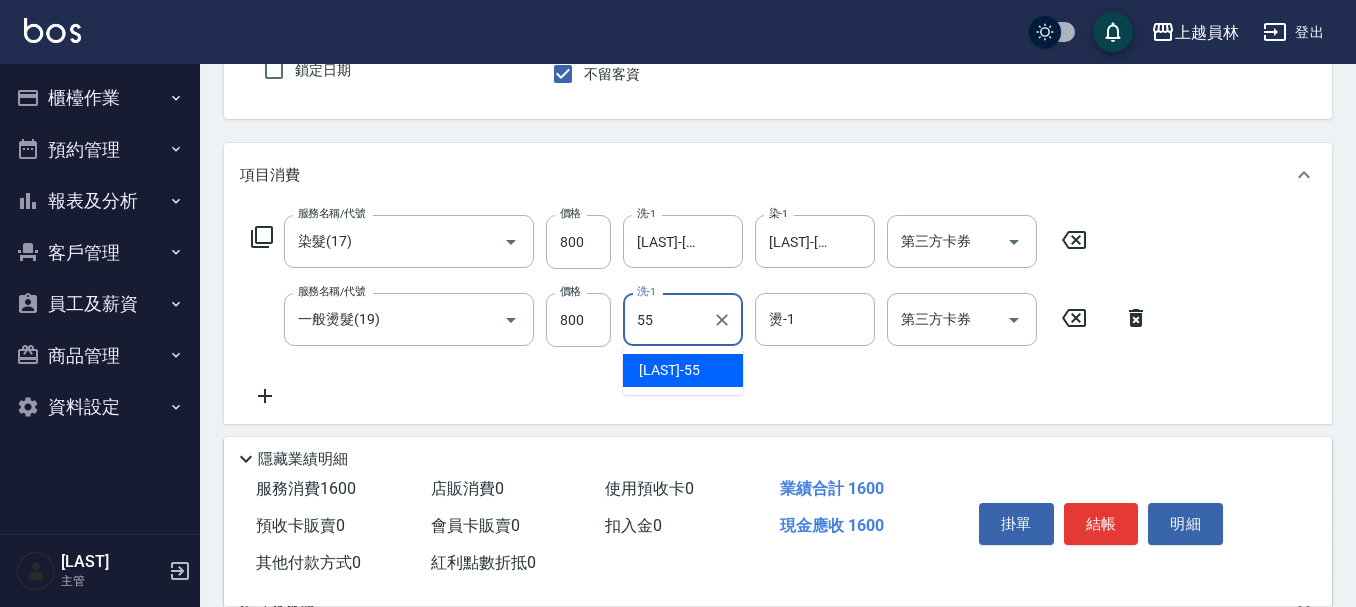 type on "[LAST]-[NUMBER]" 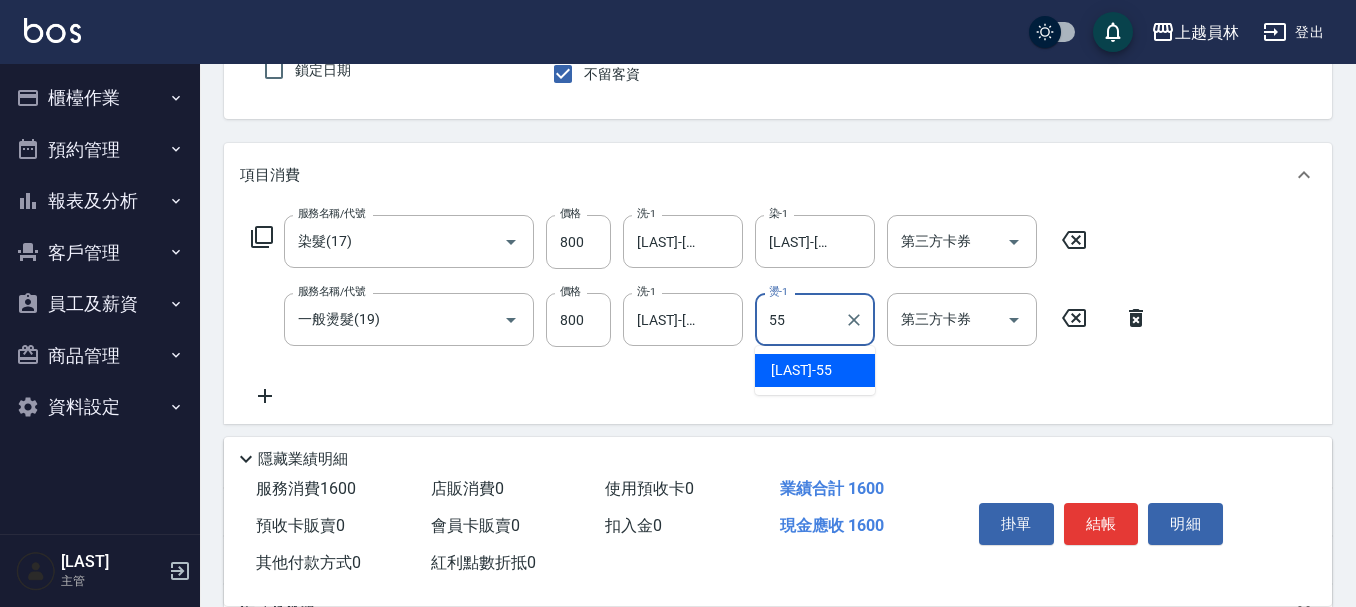 type on "[LAST]-[NUMBER]" 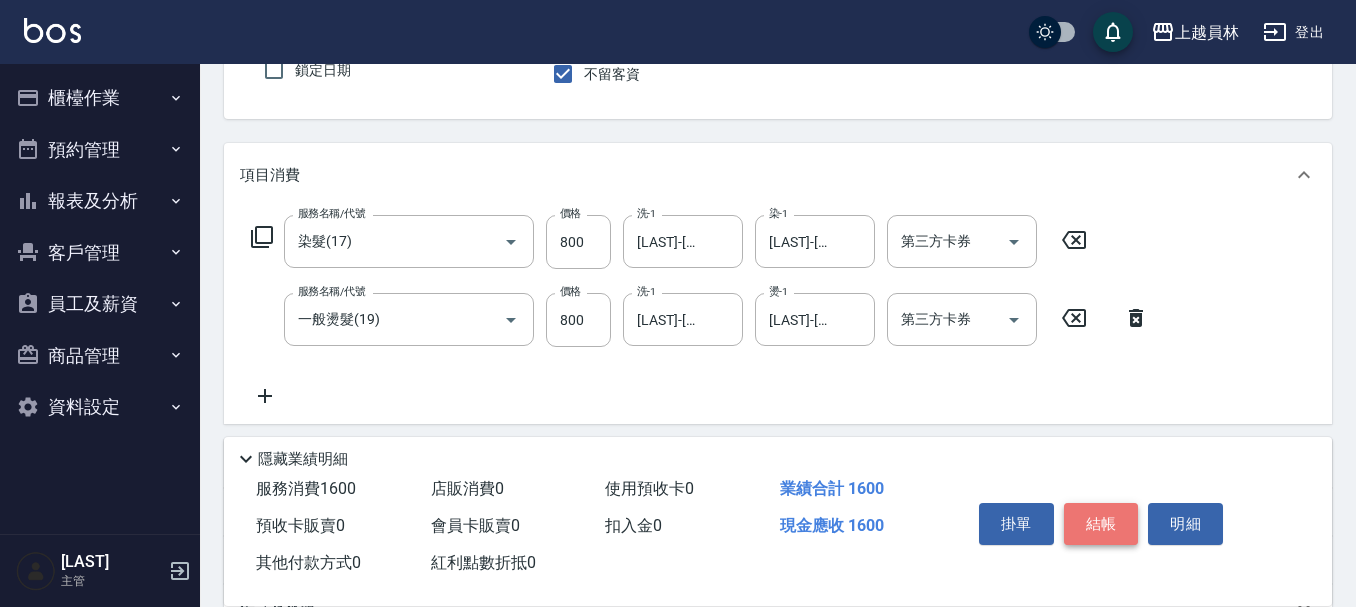 click on "結帳" at bounding box center [1101, 524] 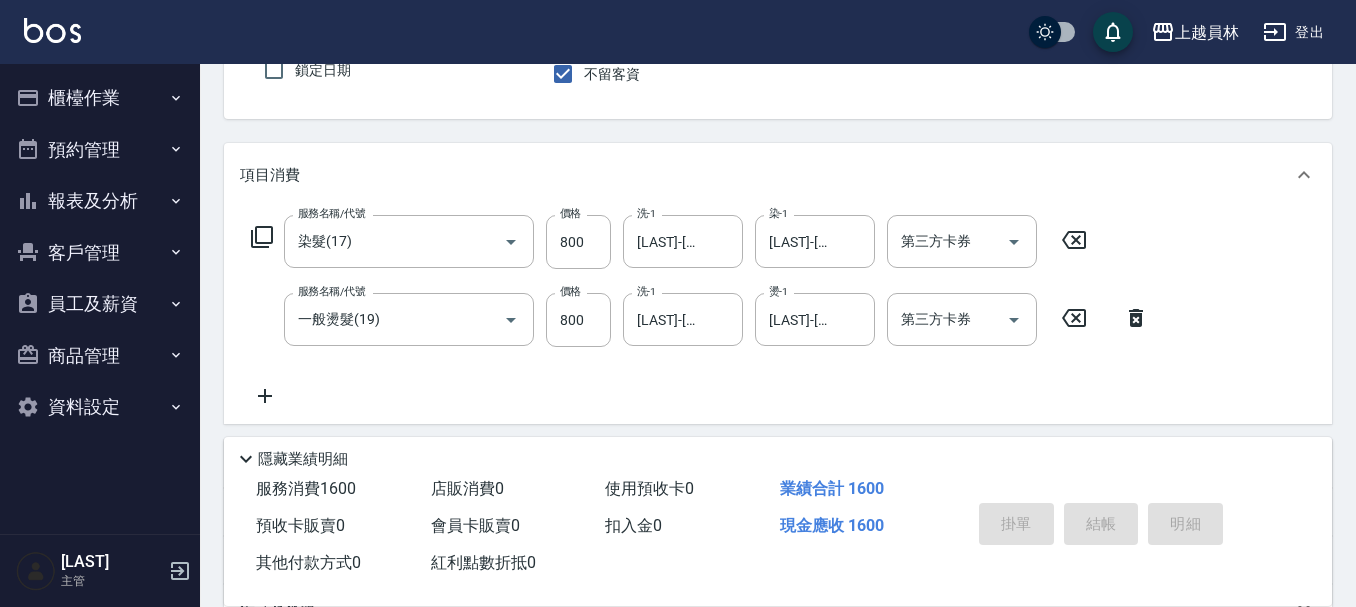 type on "[DATE] [TIME]" 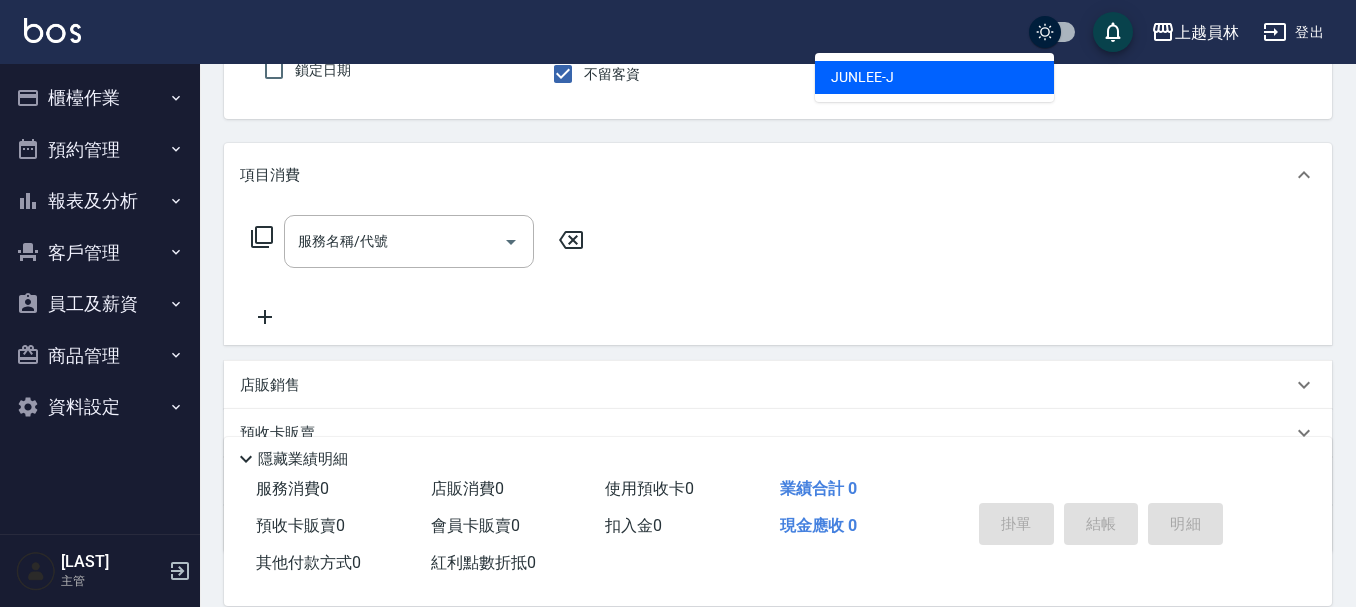 type on "JUNLEE-J" 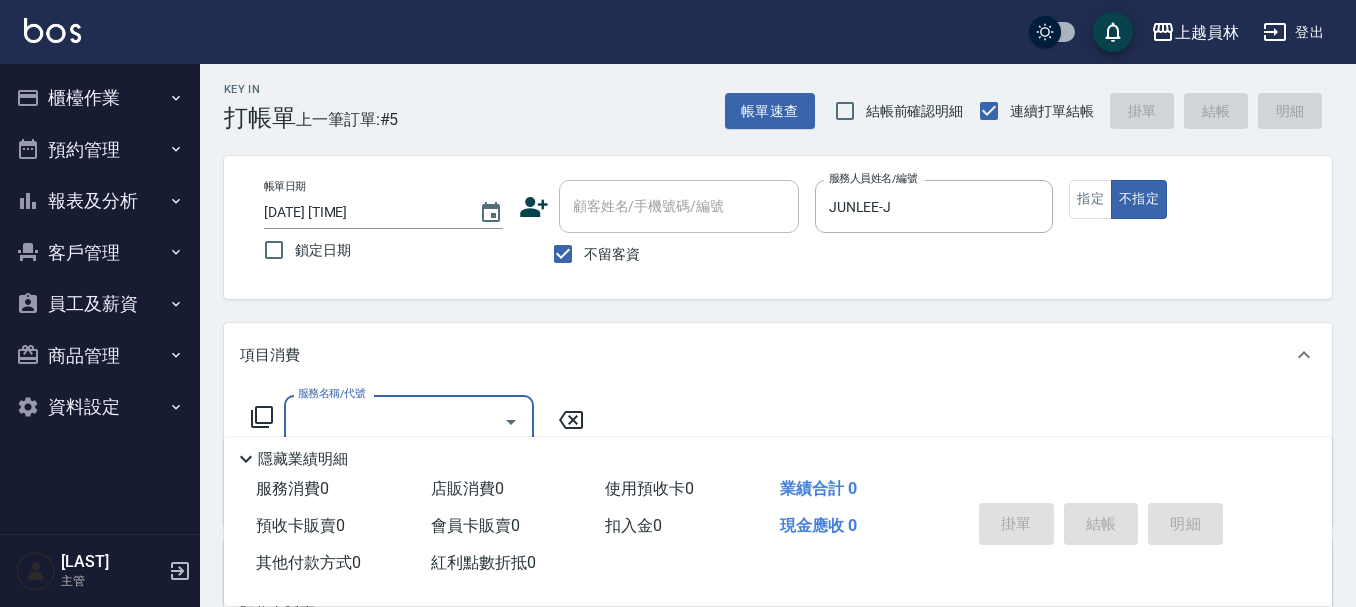 scroll, scrollTop: 0, scrollLeft: 0, axis: both 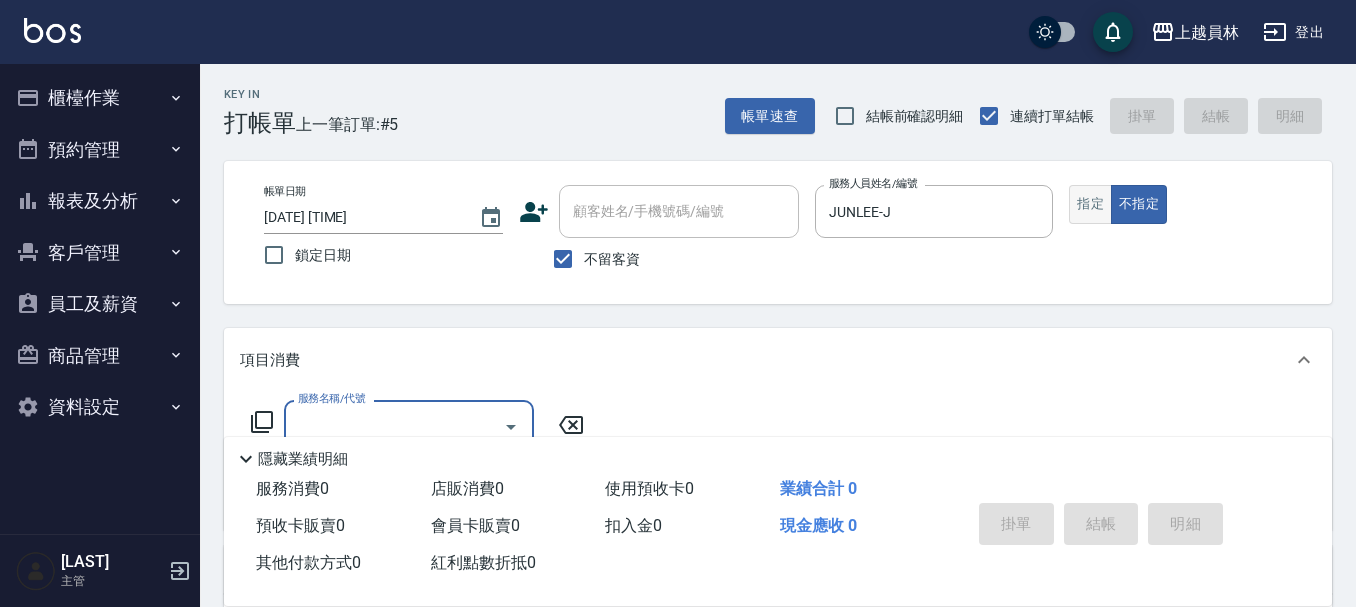 click on "指定" at bounding box center (1090, 204) 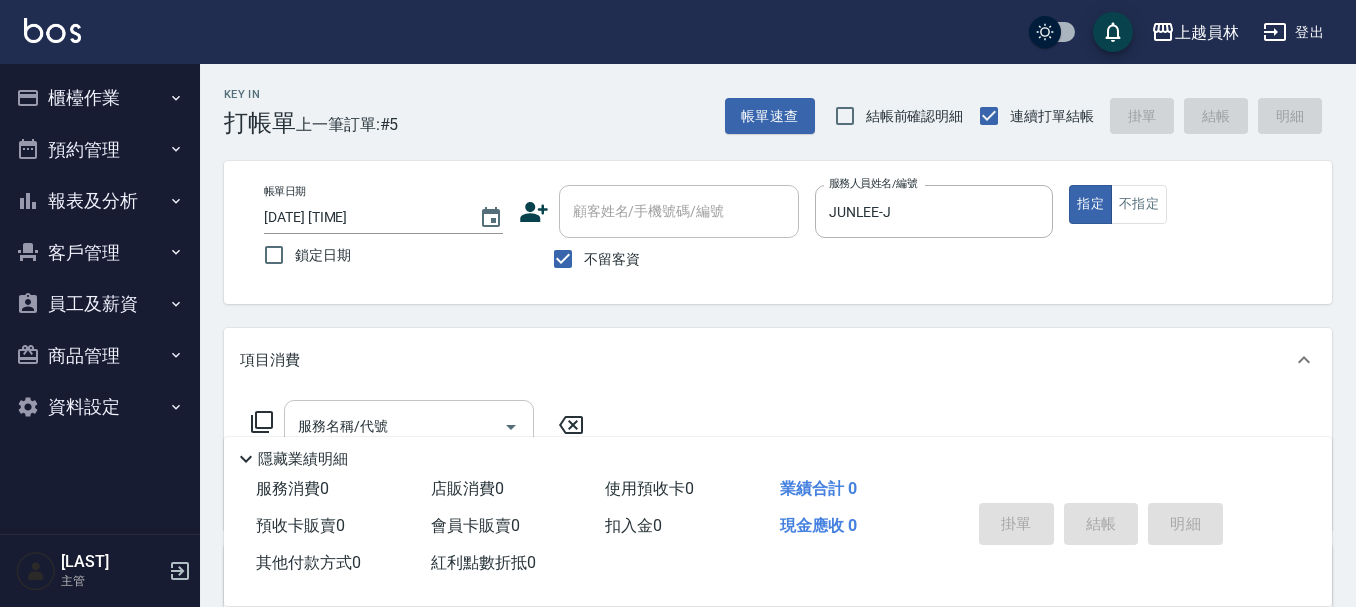 click on "服務名稱/代號" at bounding box center (394, 426) 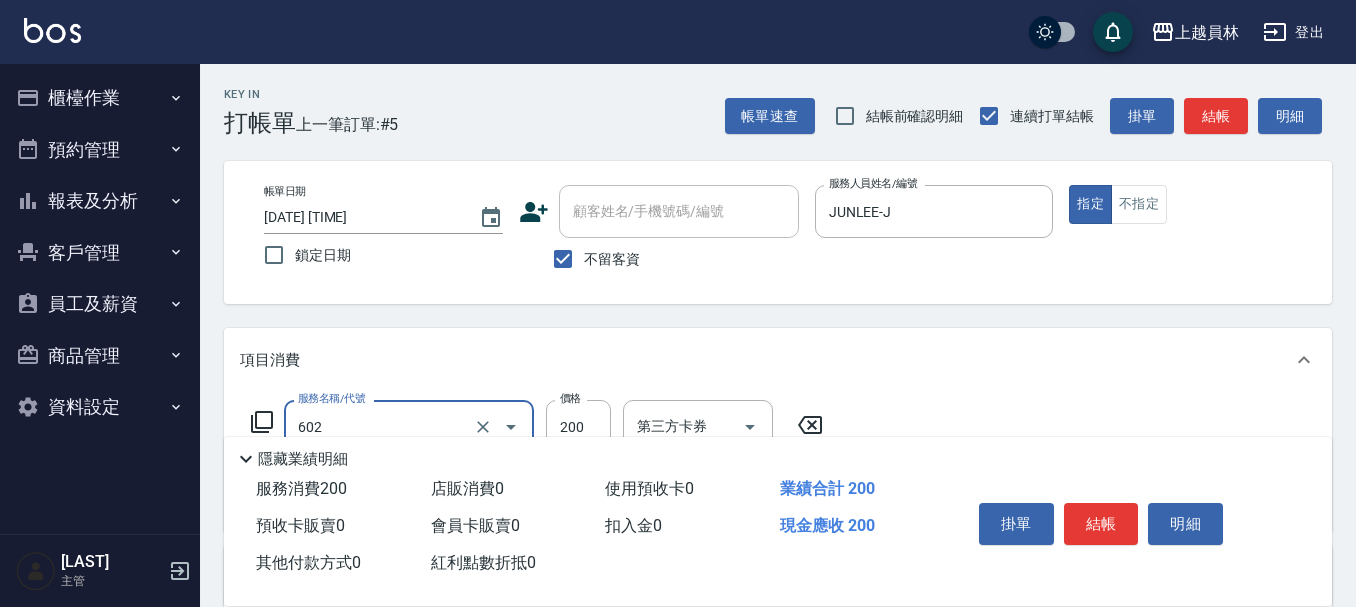 type on "一般洗髮(602)" 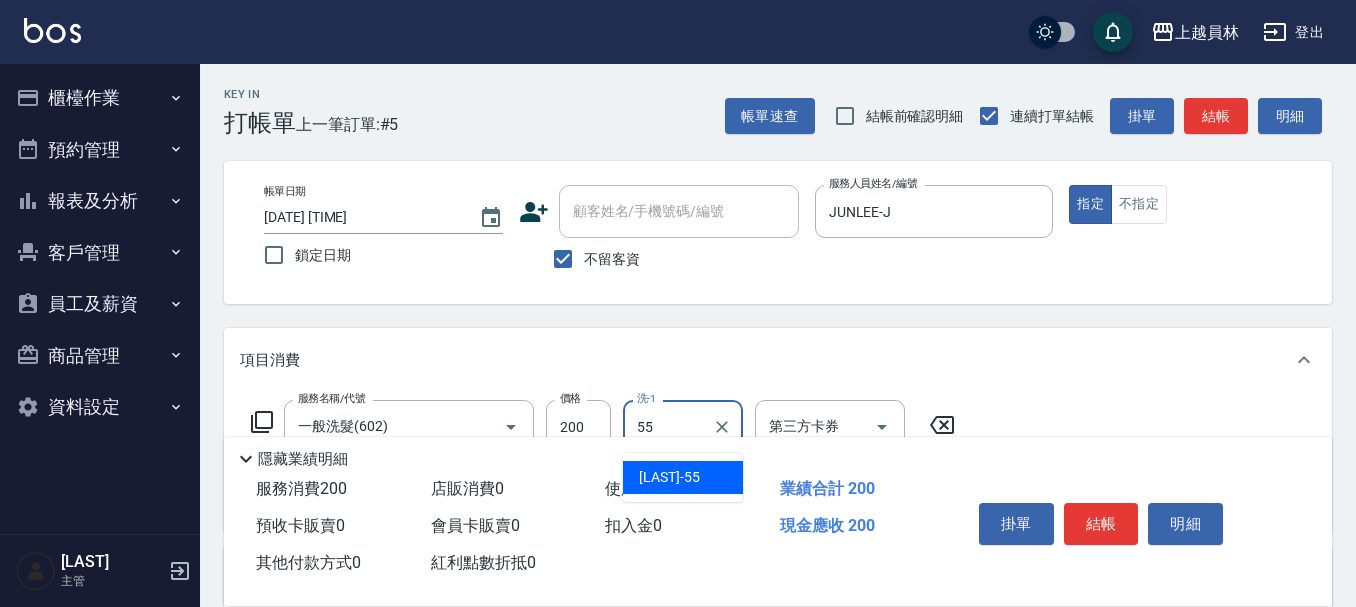 type on "[LAST]-[NUMBER]" 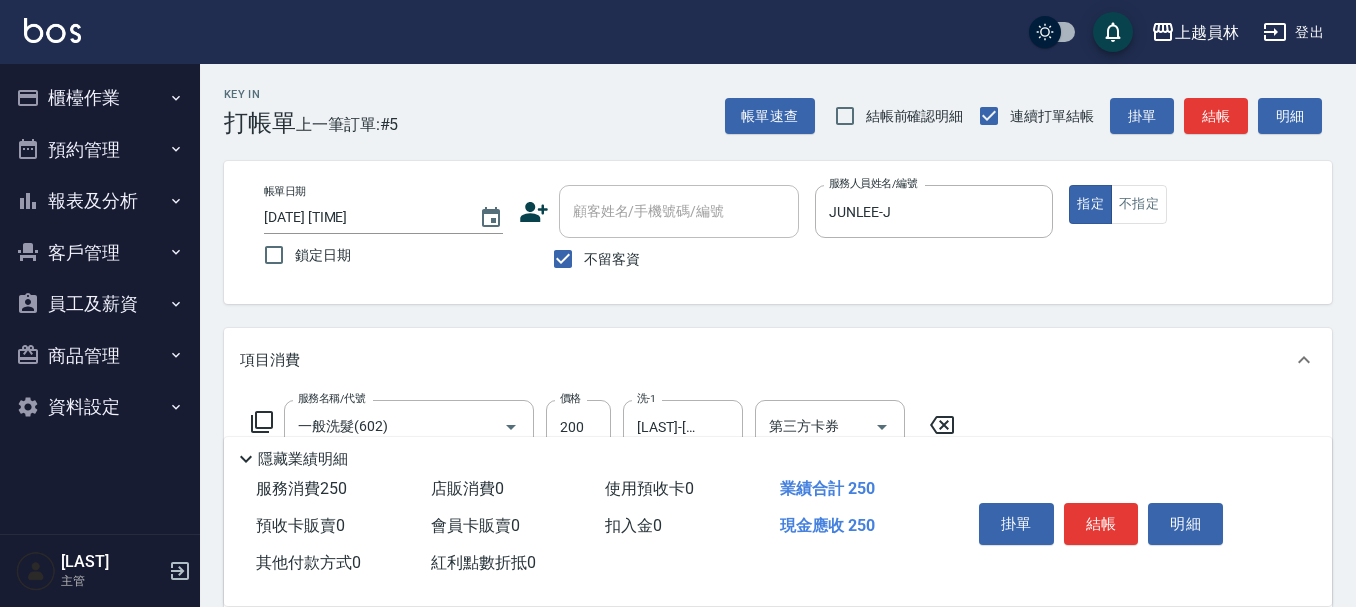 type on "精油(889)" 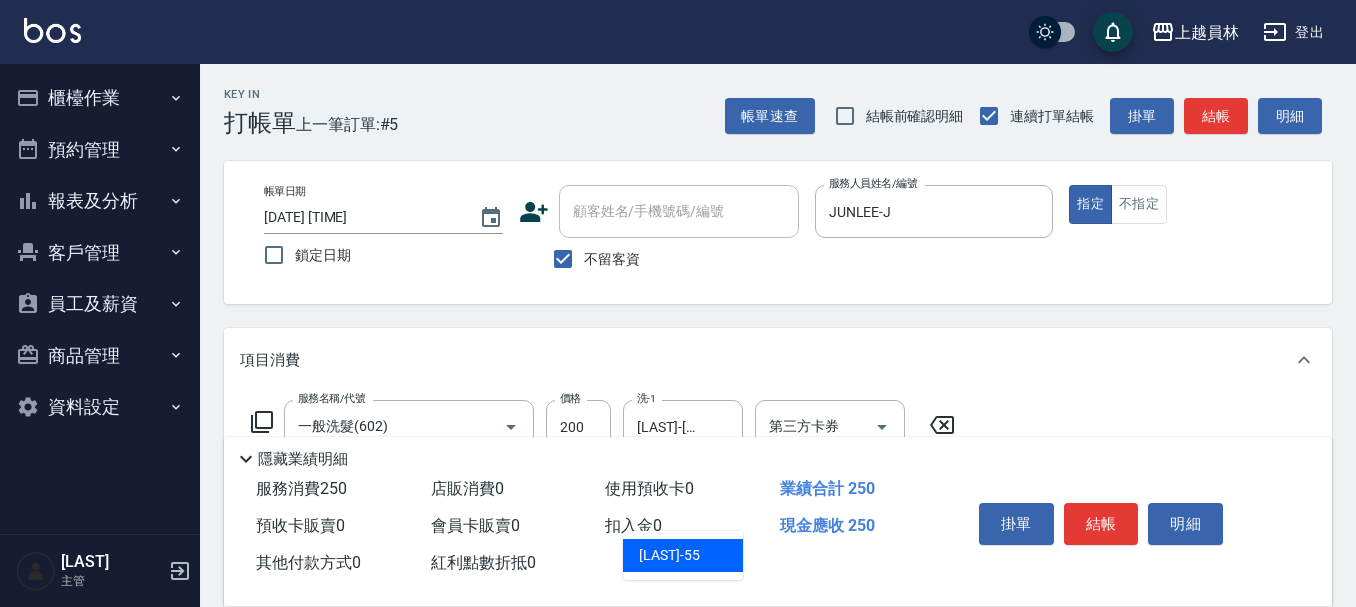 type on "[LAST]-[NUMBER]" 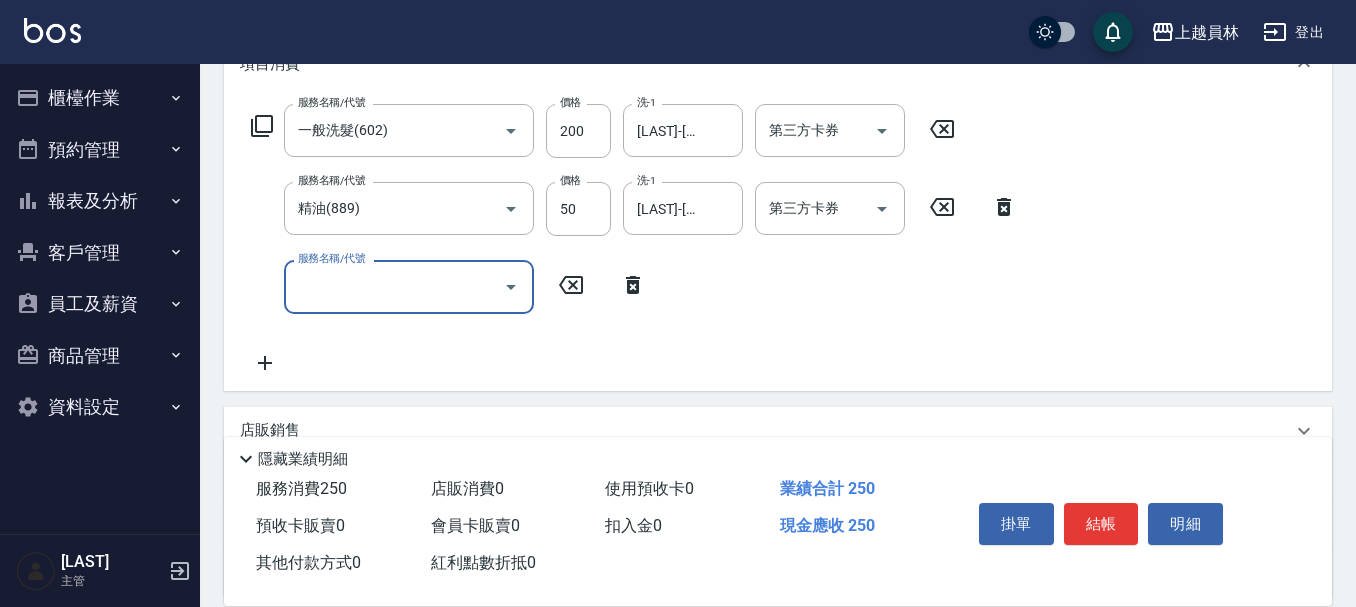 scroll, scrollTop: 300, scrollLeft: 0, axis: vertical 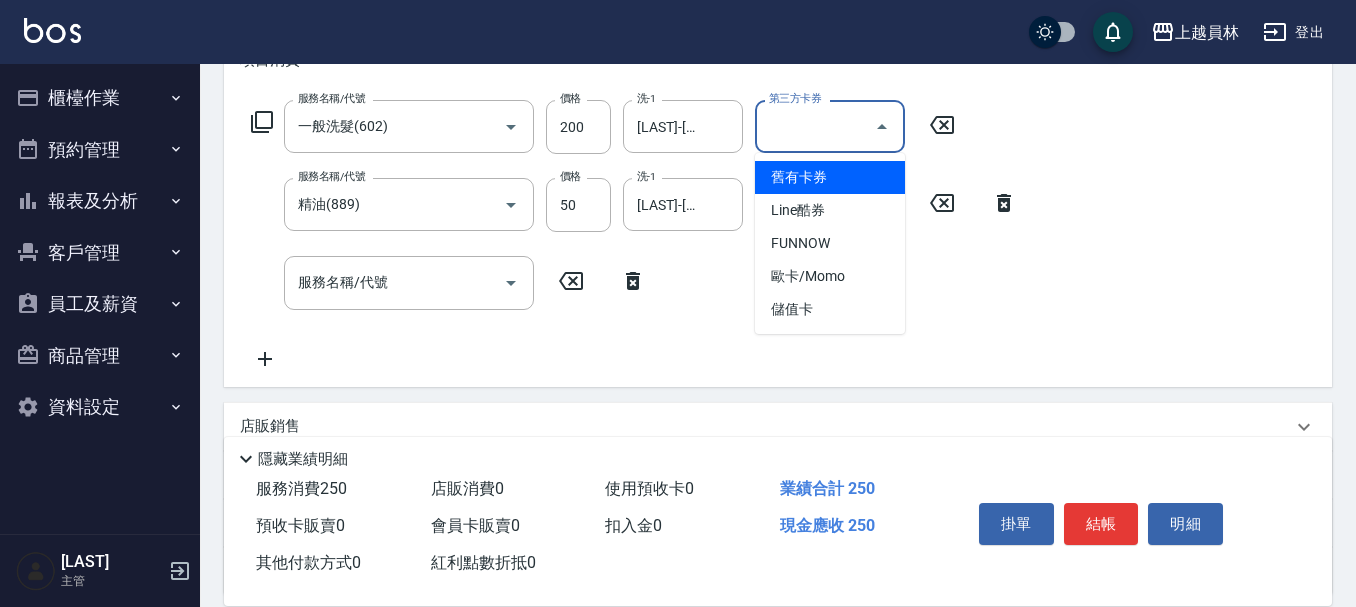 click on "第三方卡券" at bounding box center [815, 126] 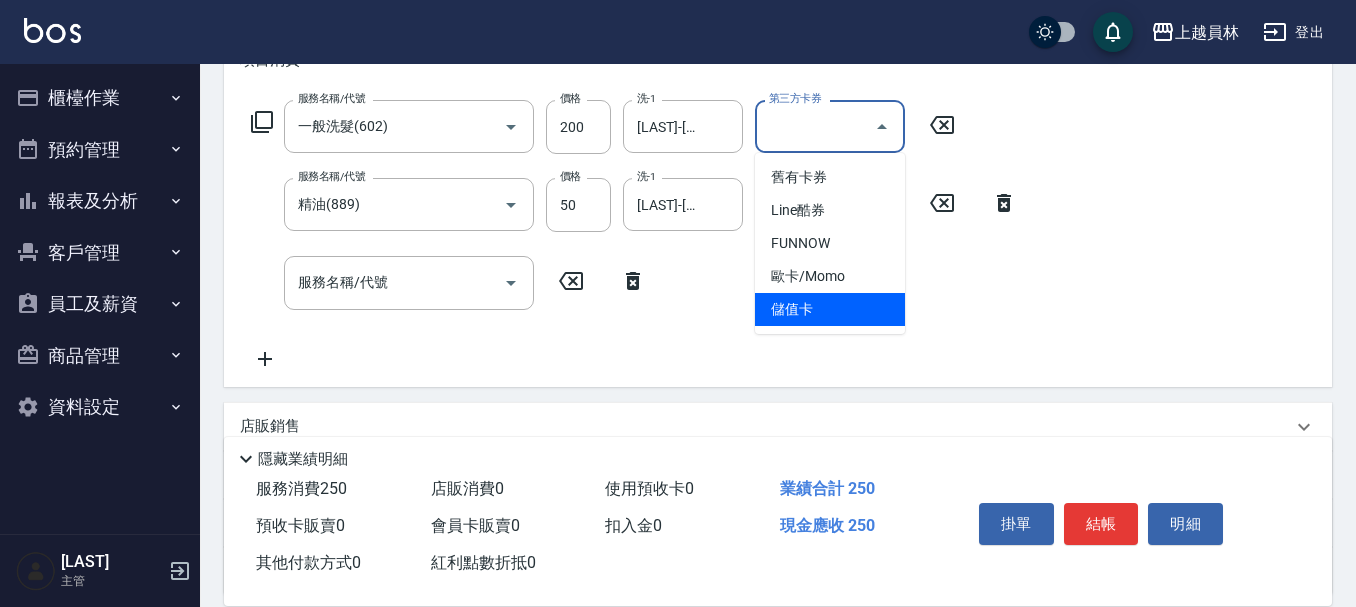 click on "儲值卡" at bounding box center [830, 309] 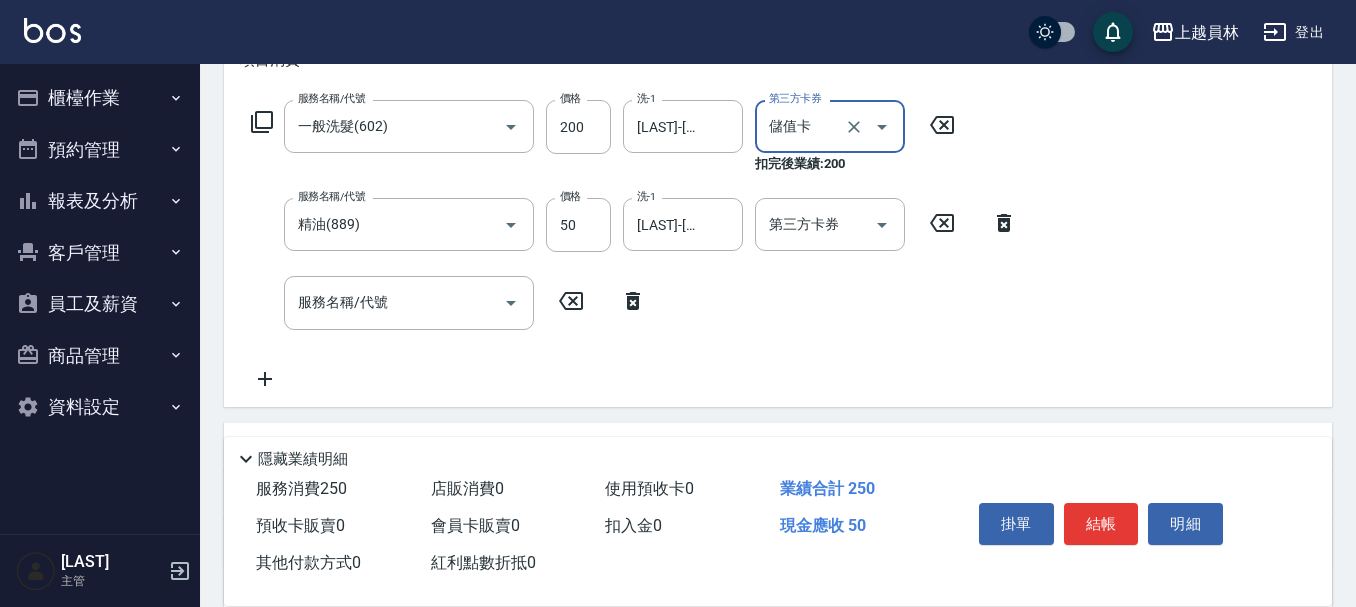 type on "儲值卡" 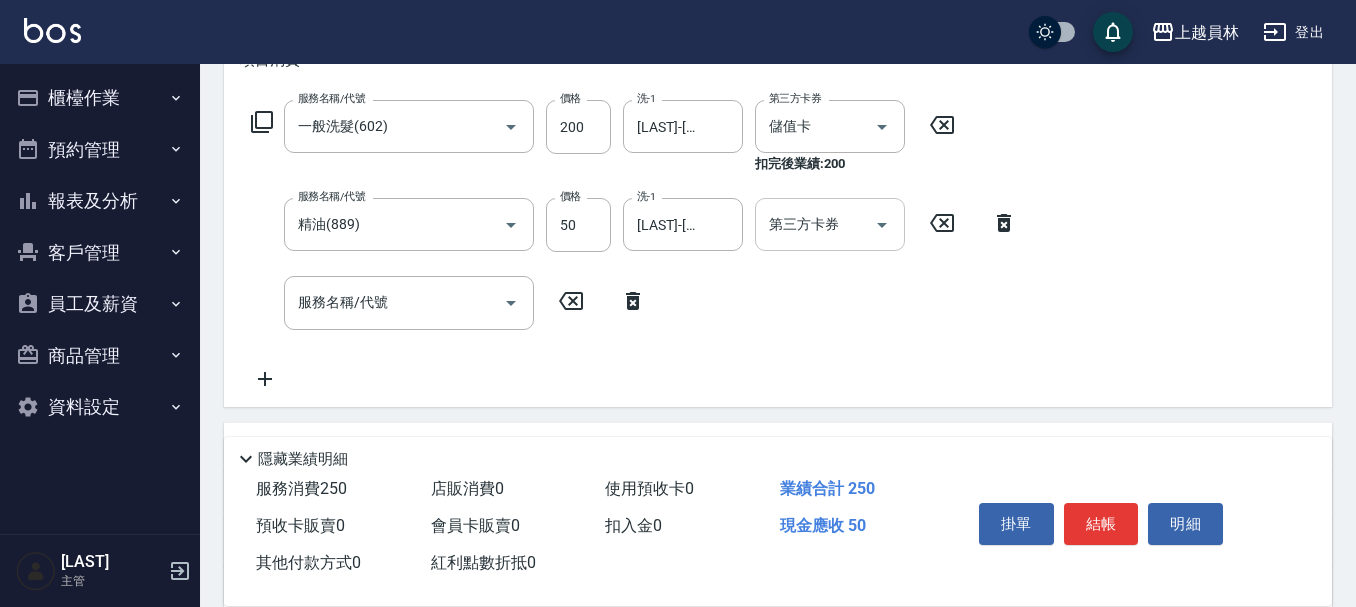 click on "第三方卡券" at bounding box center [815, 224] 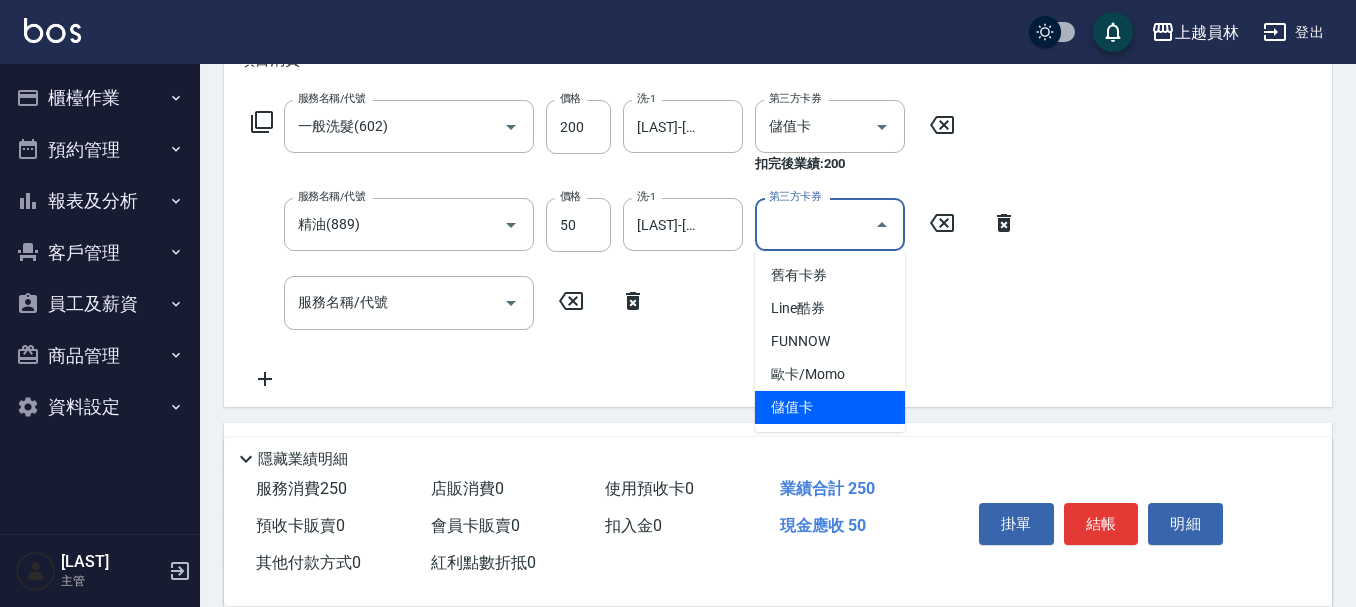 click on "儲值卡" at bounding box center (830, 407) 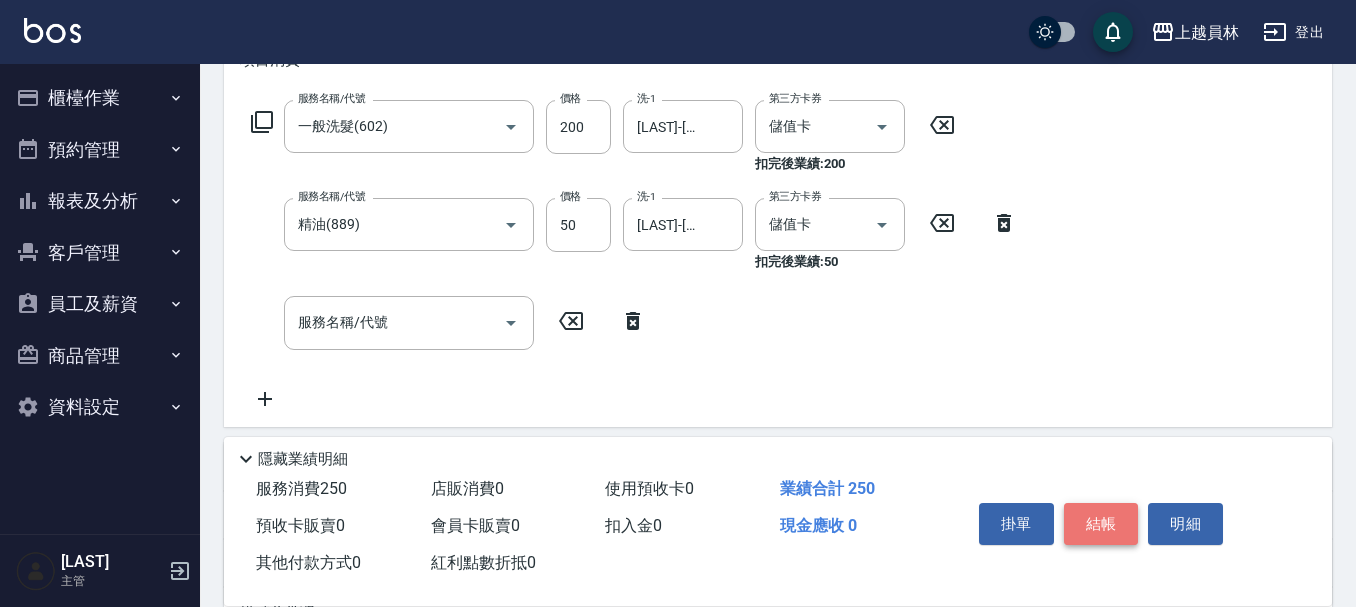 click on "結帳" at bounding box center (1101, 524) 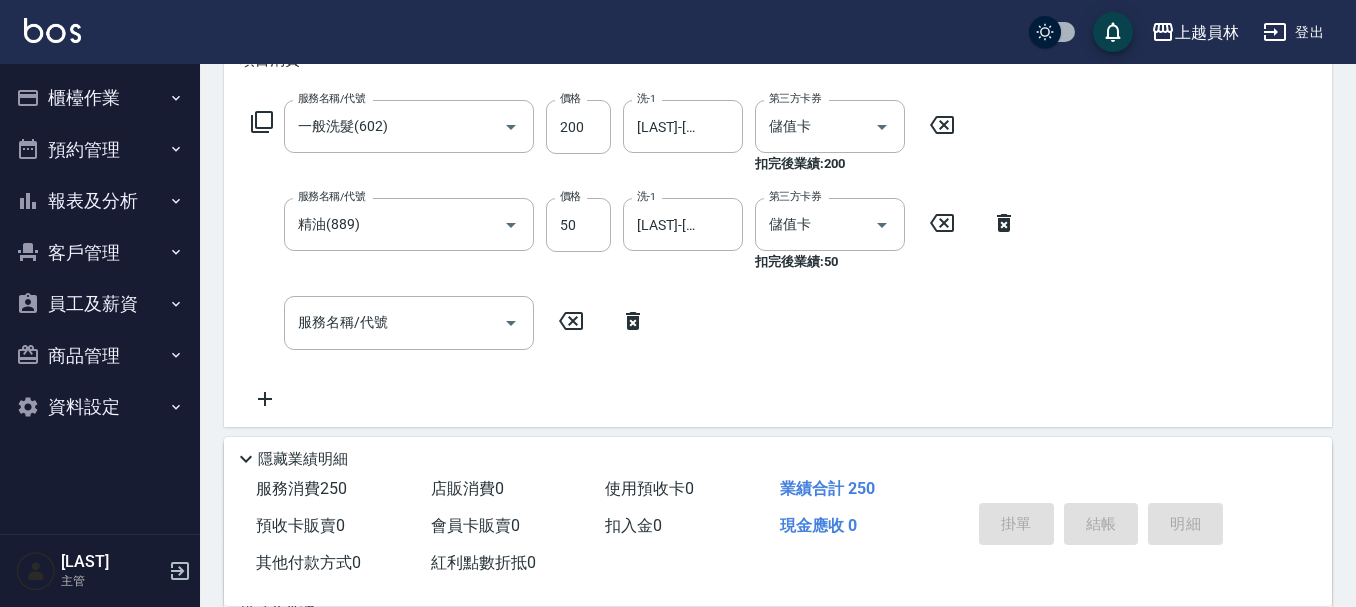 type on "[DATE] [TIME]" 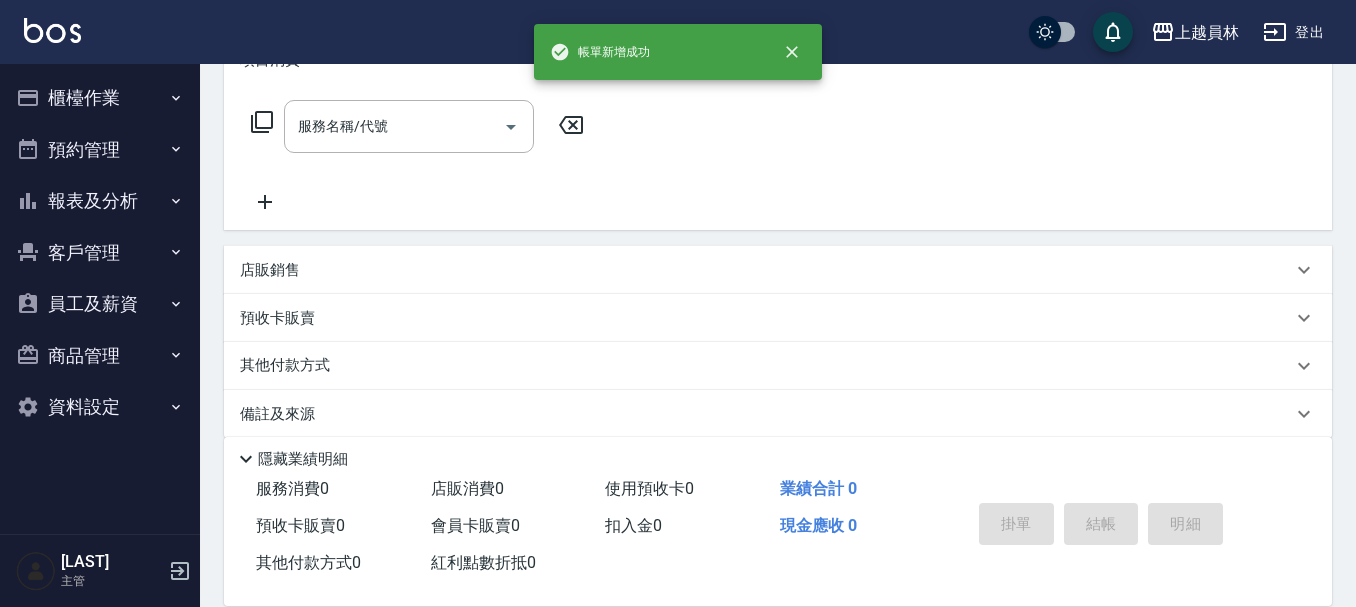 scroll, scrollTop: 0, scrollLeft: 0, axis: both 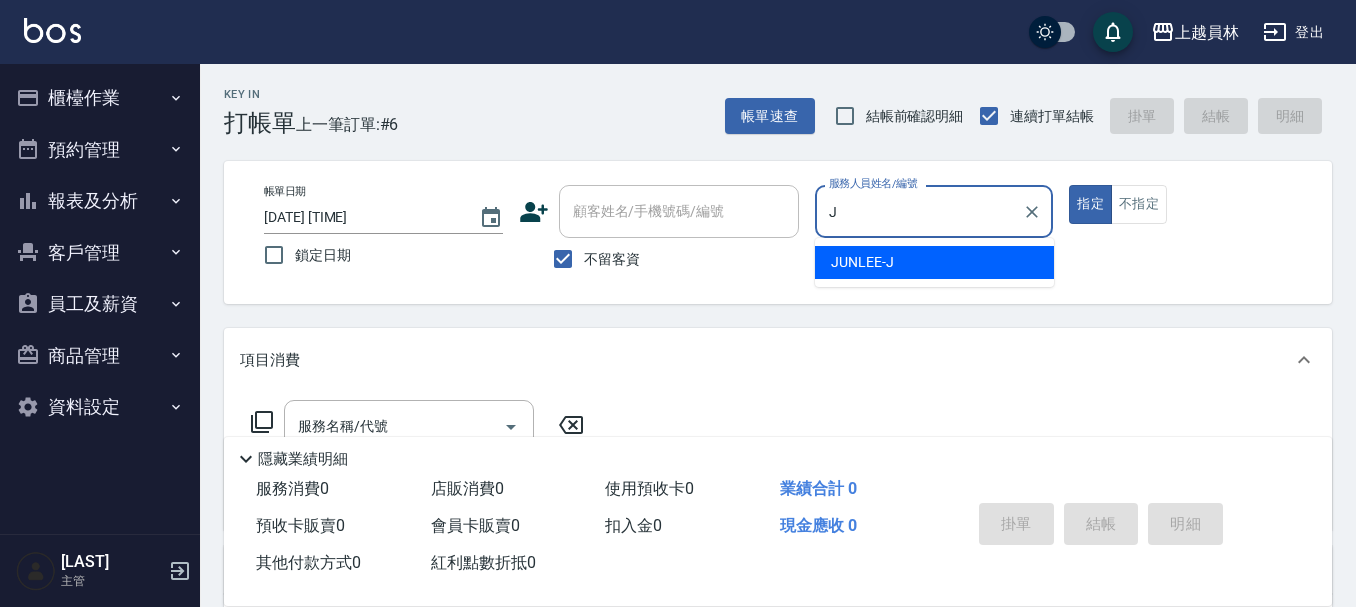 type on "JUNLEE-J" 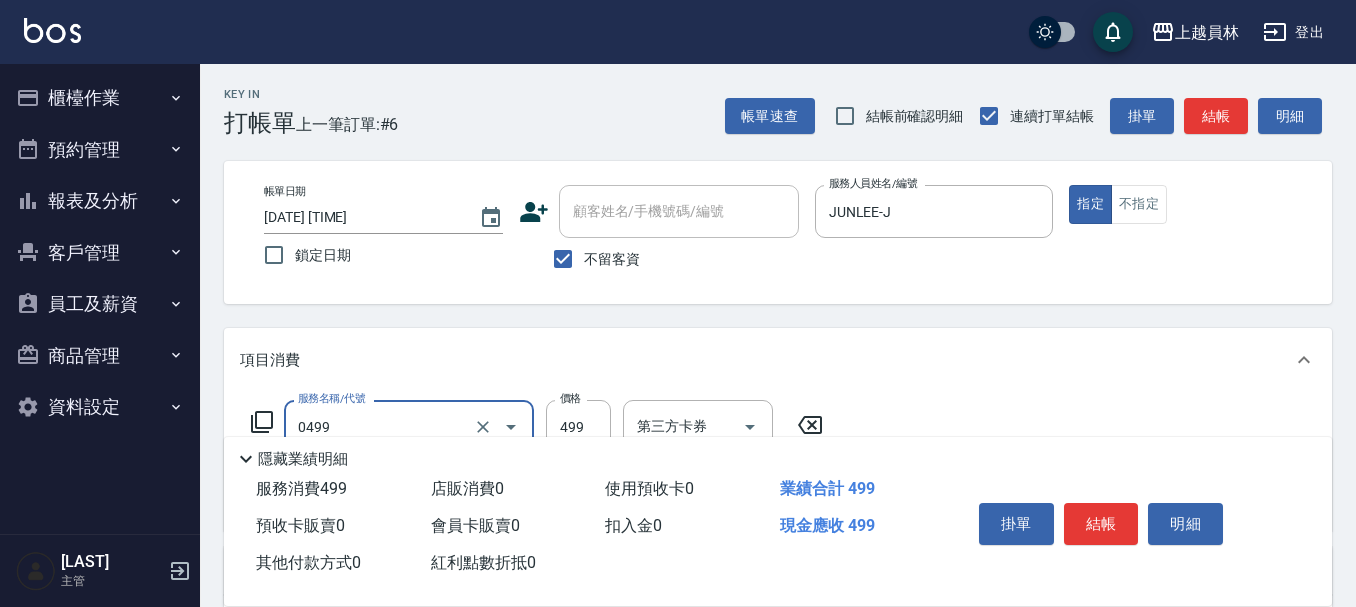 type on "去角質洗髮(0499)" 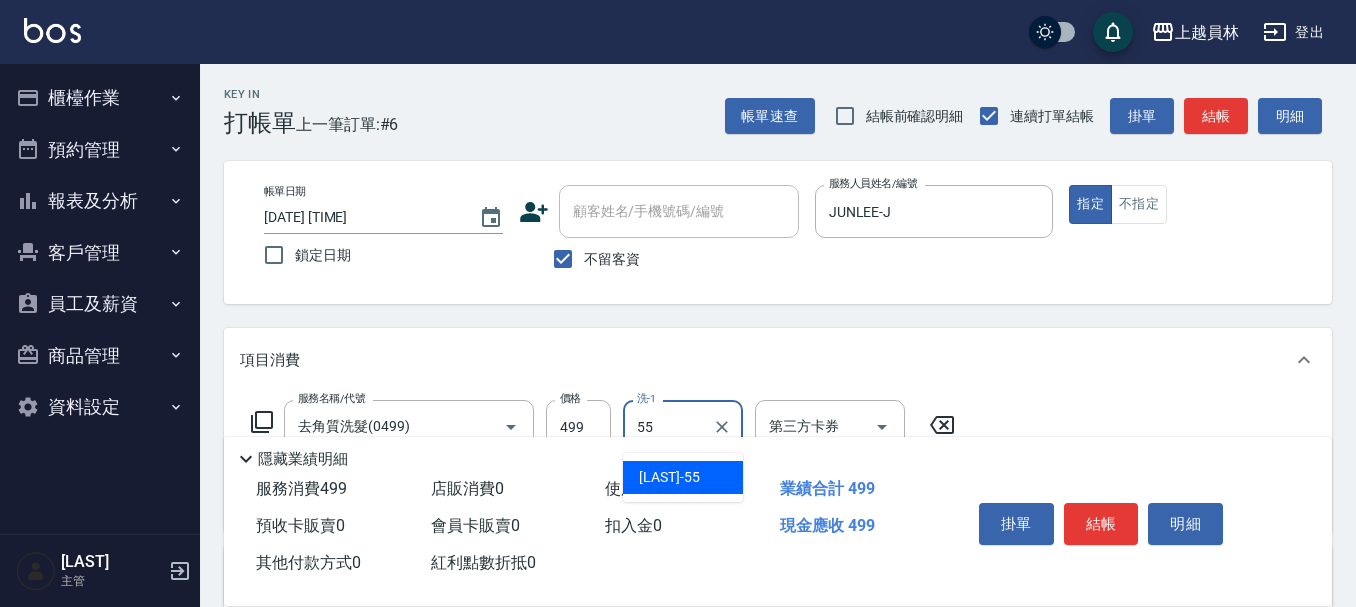 type on "[LAST]-[NUMBER]" 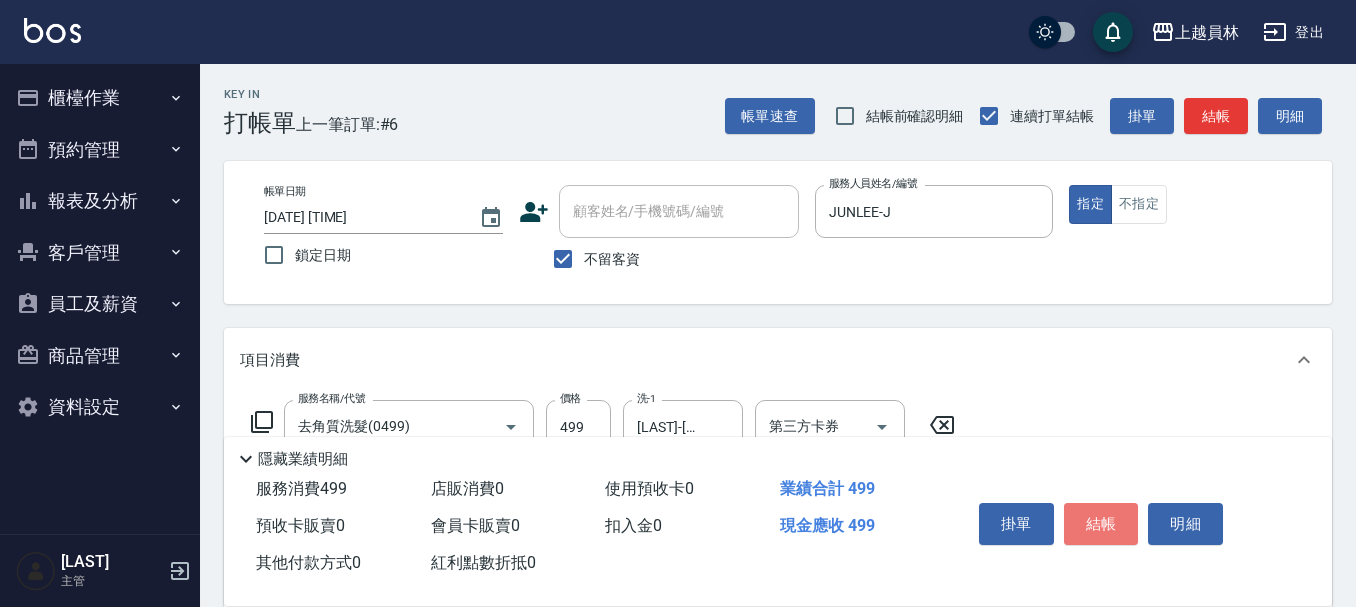 click on "結帳" at bounding box center [1101, 524] 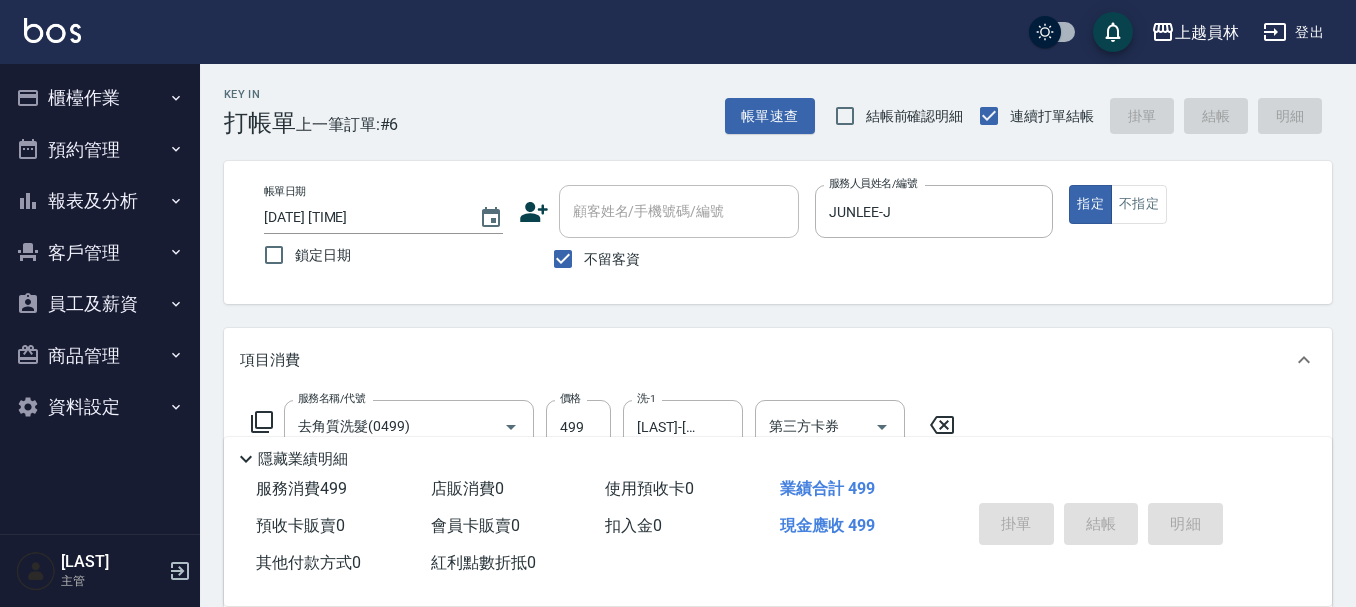 type 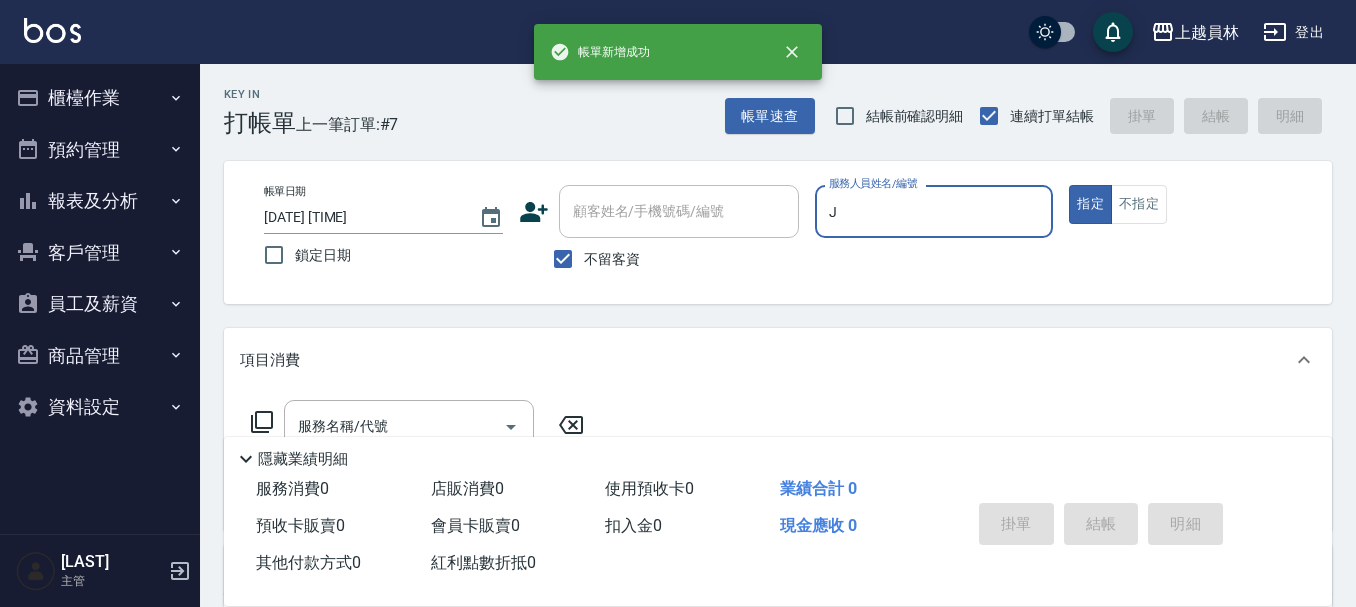 type on "JUNLEE-J" 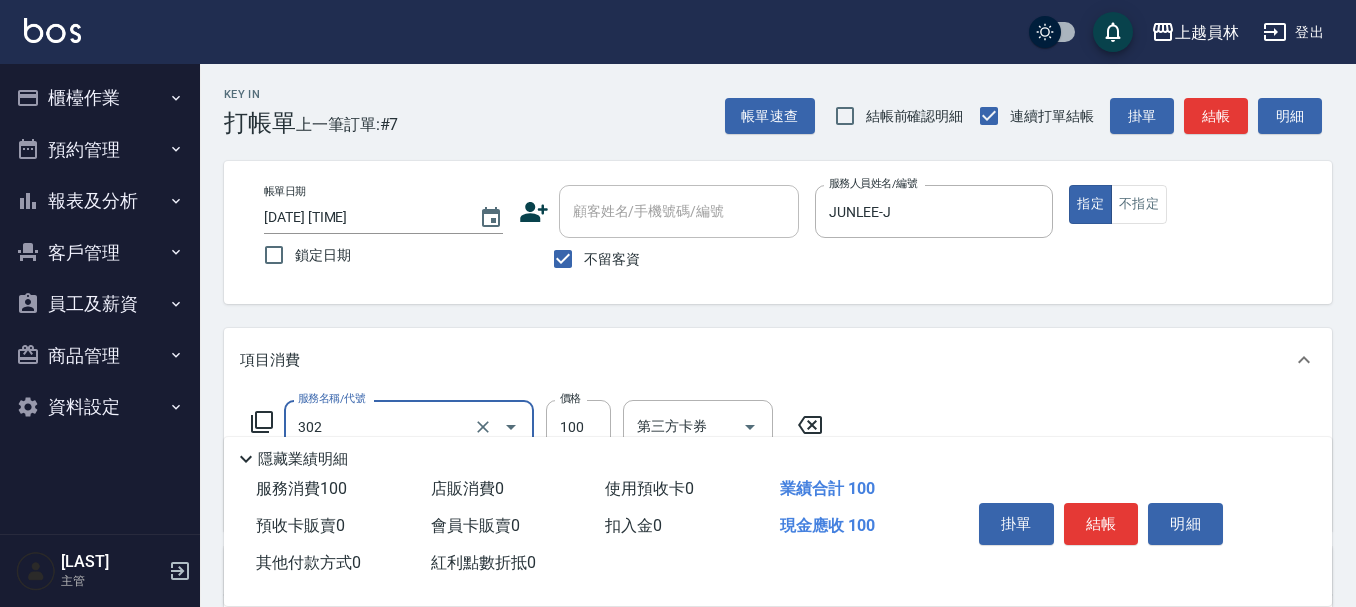 type on "剪髮(302)" 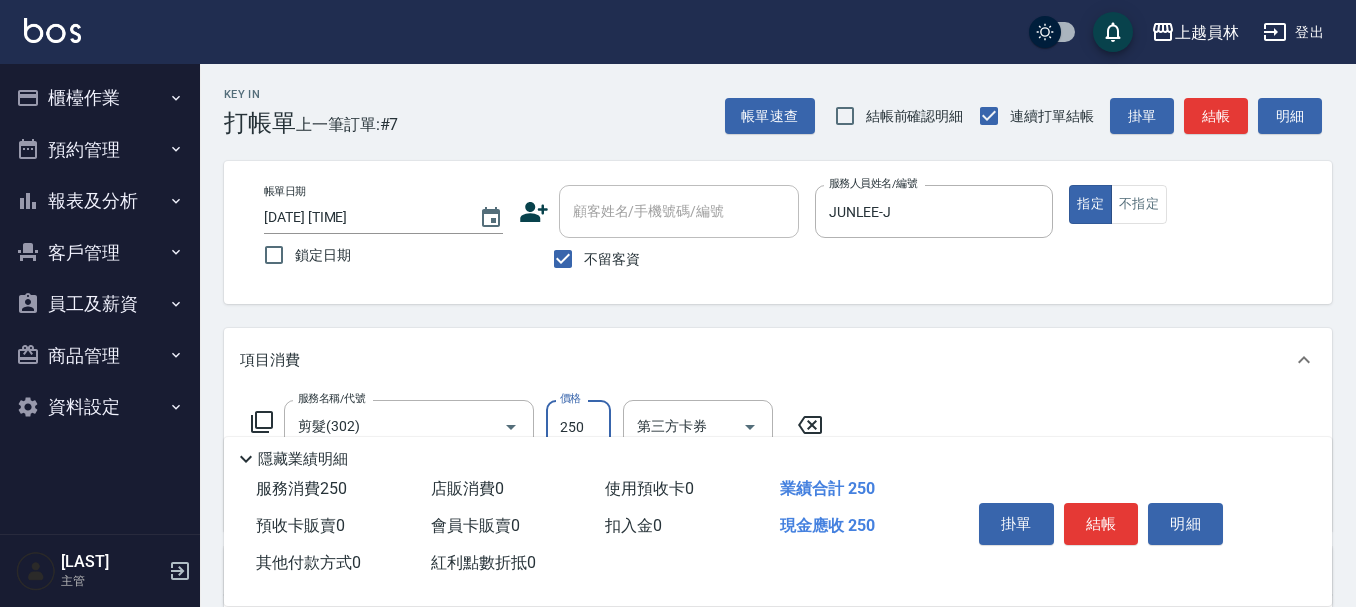 type on "250" 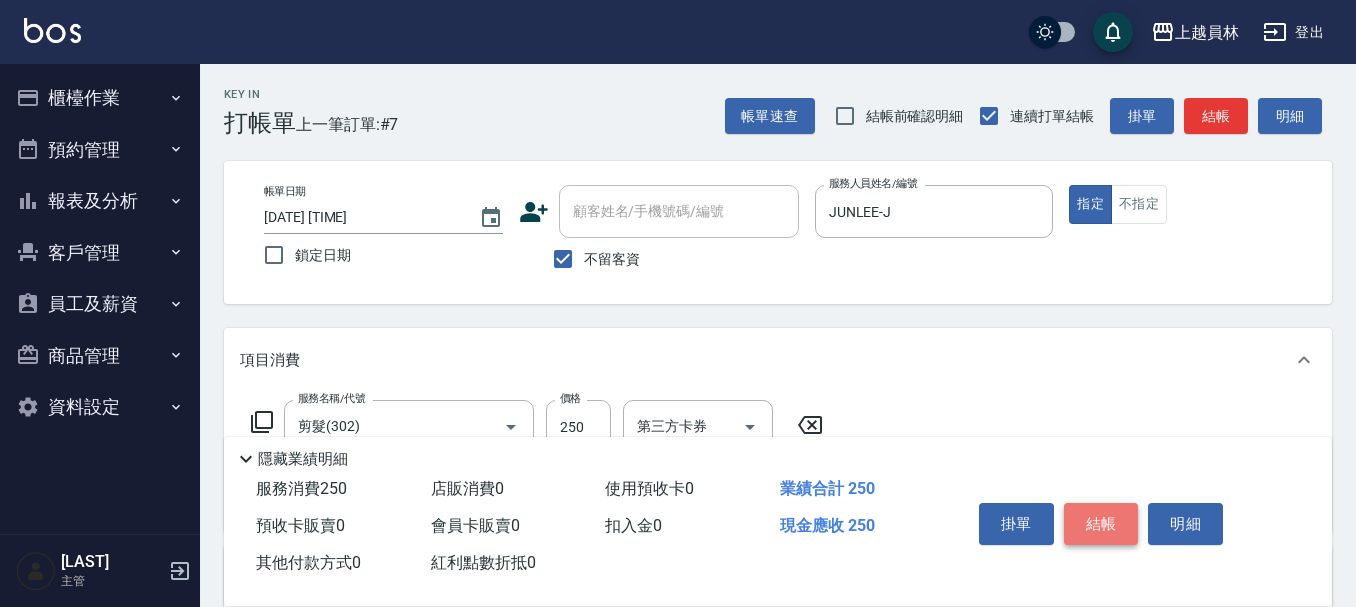 click on "結帳" at bounding box center (1101, 524) 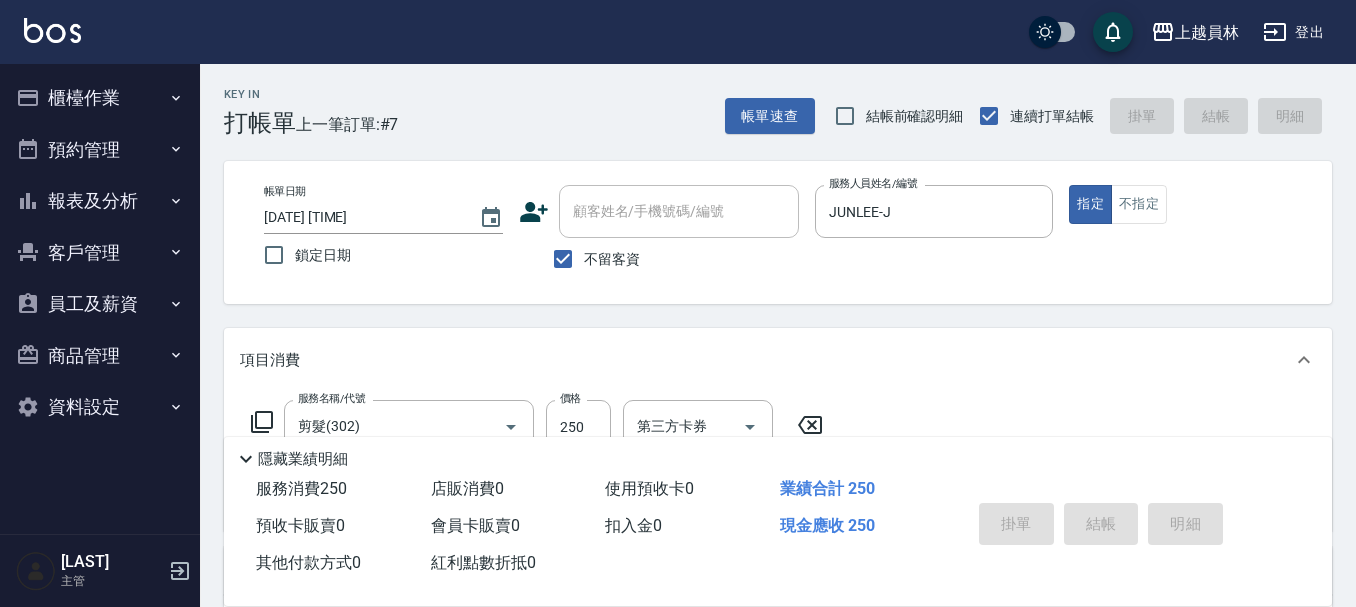 type 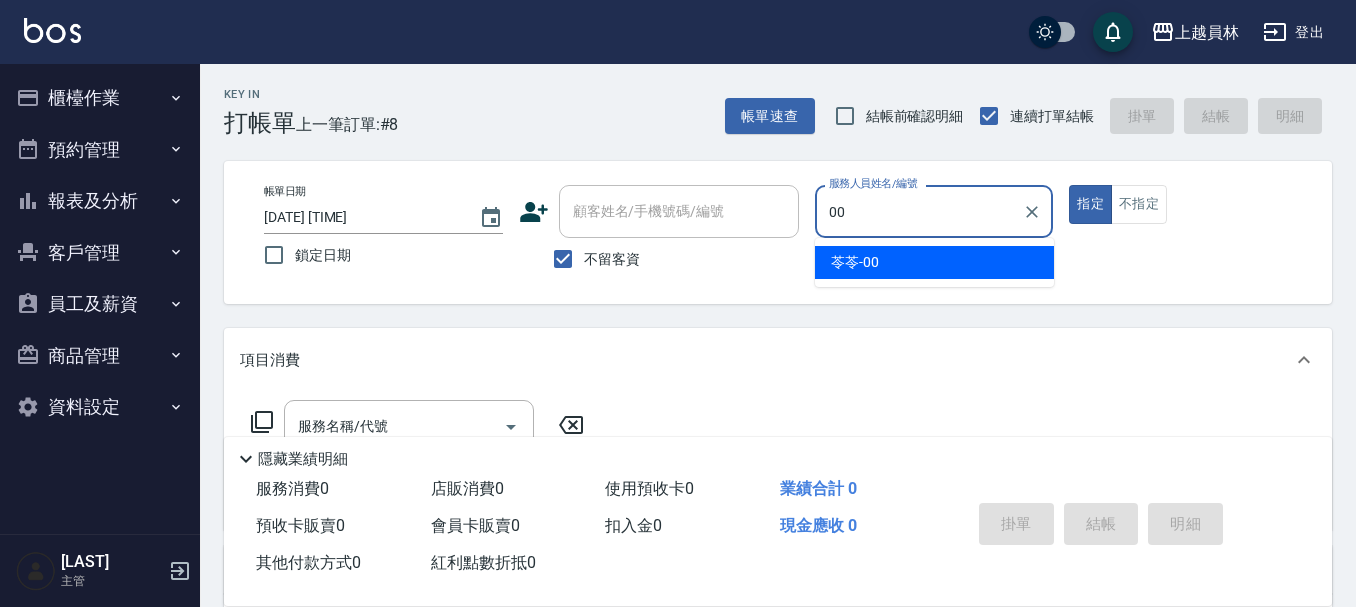 type on "苓苓-00" 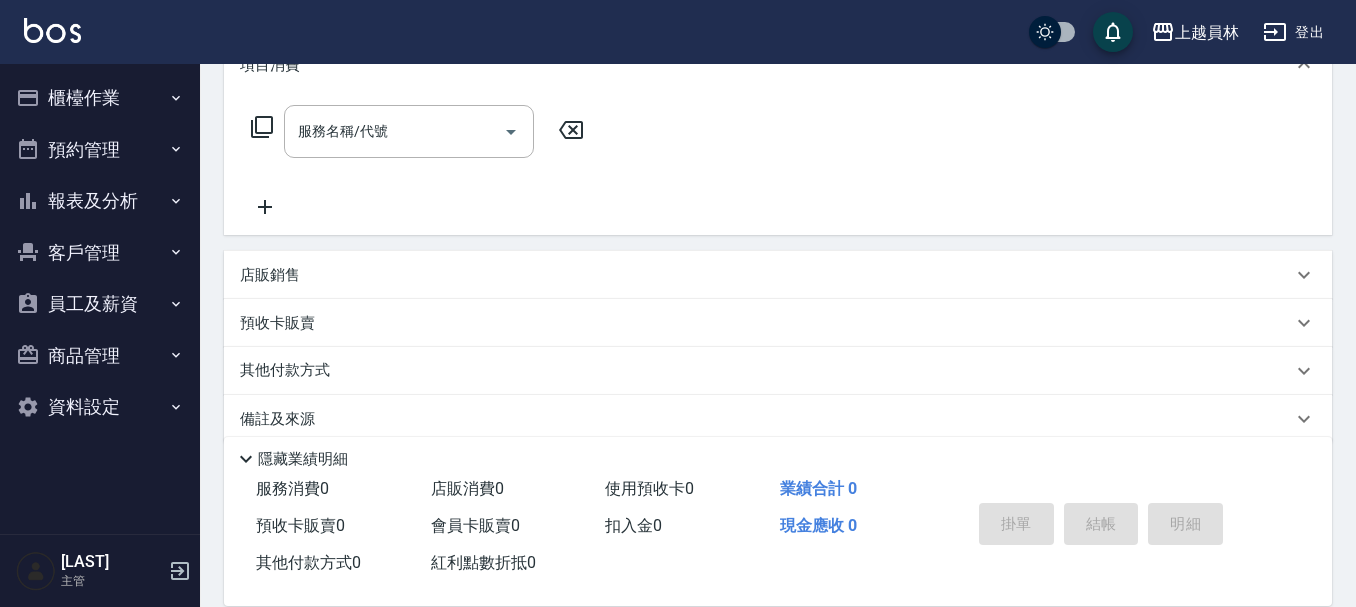 scroll, scrollTop: 323, scrollLeft: 0, axis: vertical 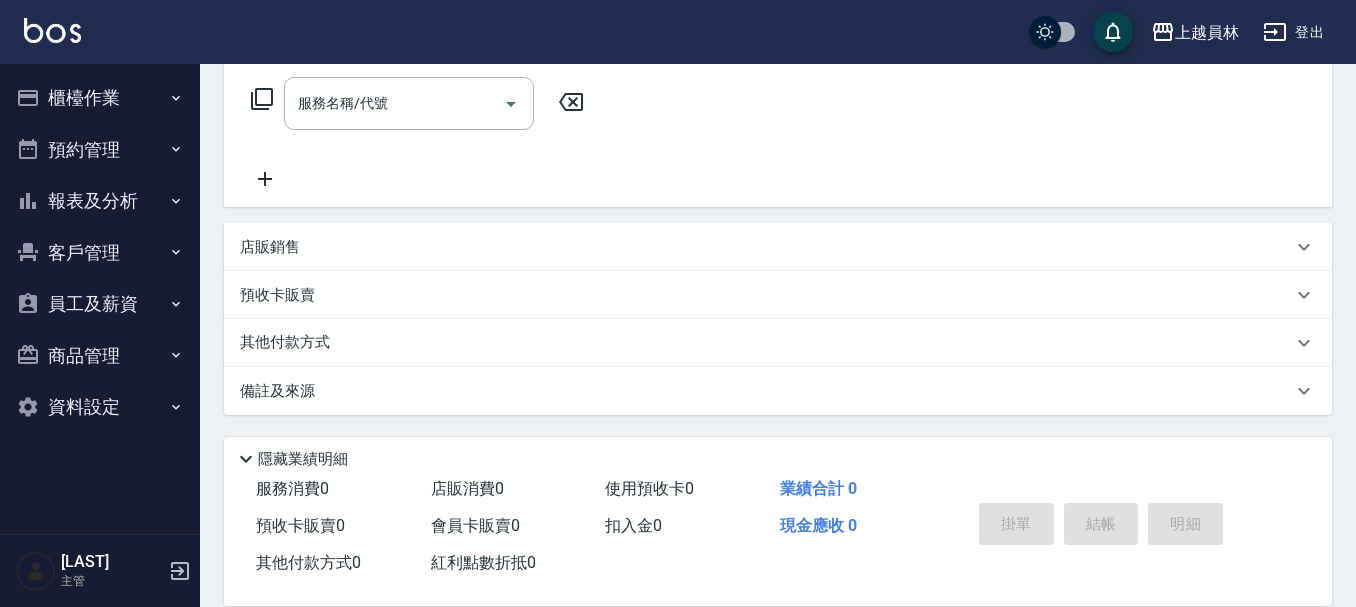 click on "店販銷售" at bounding box center (766, 247) 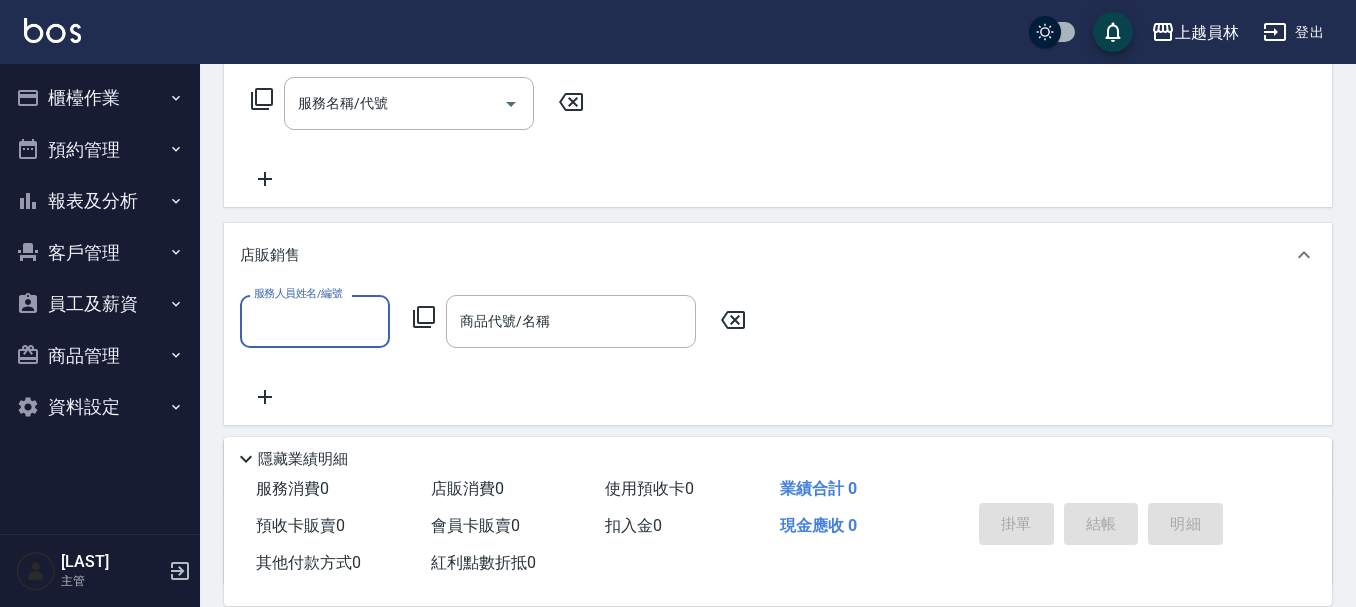 scroll, scrollTop: 0, scrollLeft: 0, axis: both 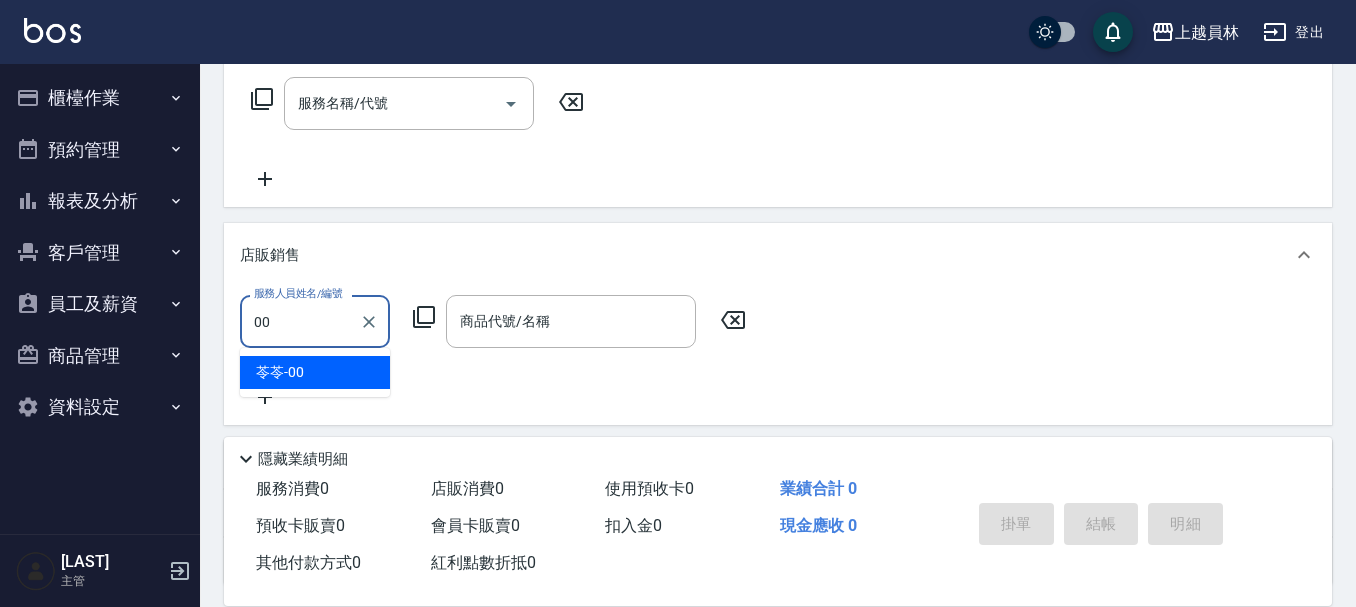 type on "苓苓-00" 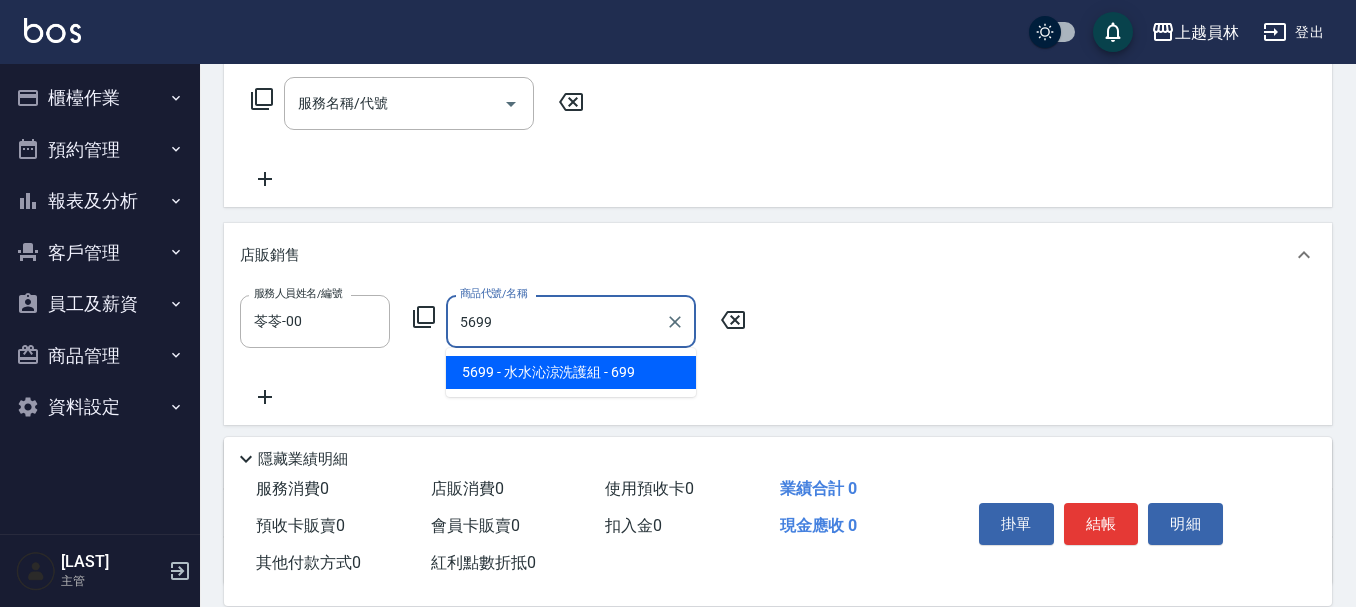 type on "水水沁涼洗護組" 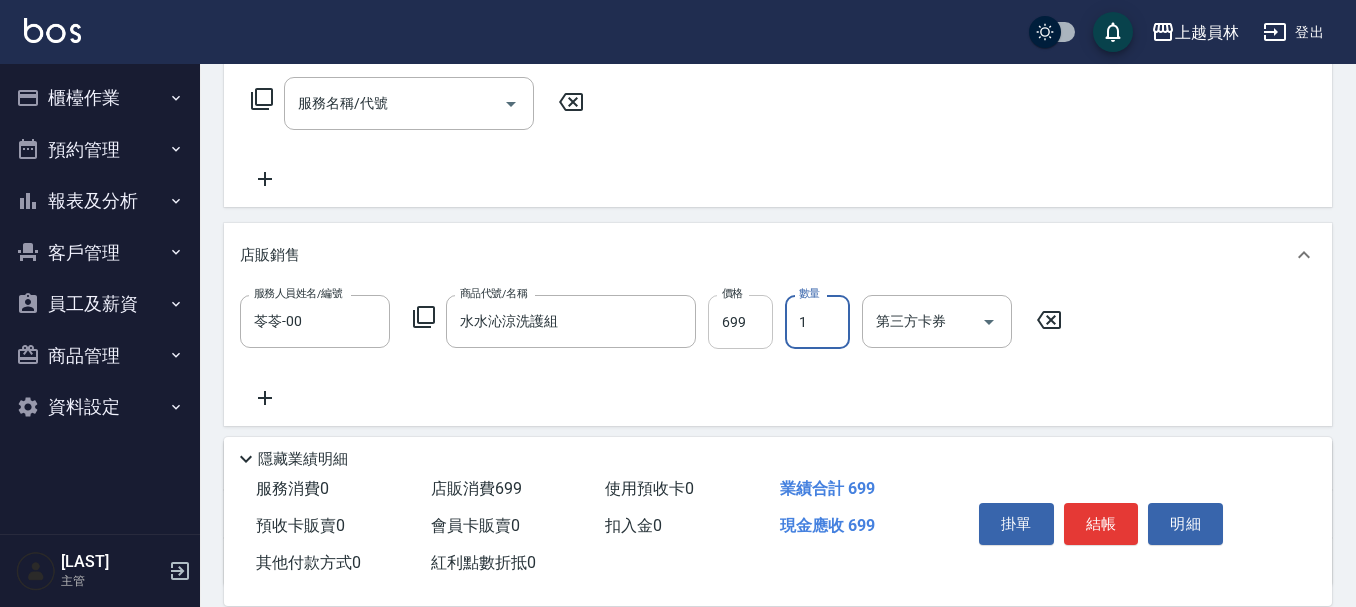 click on "699" at bounding box center (740, 322) 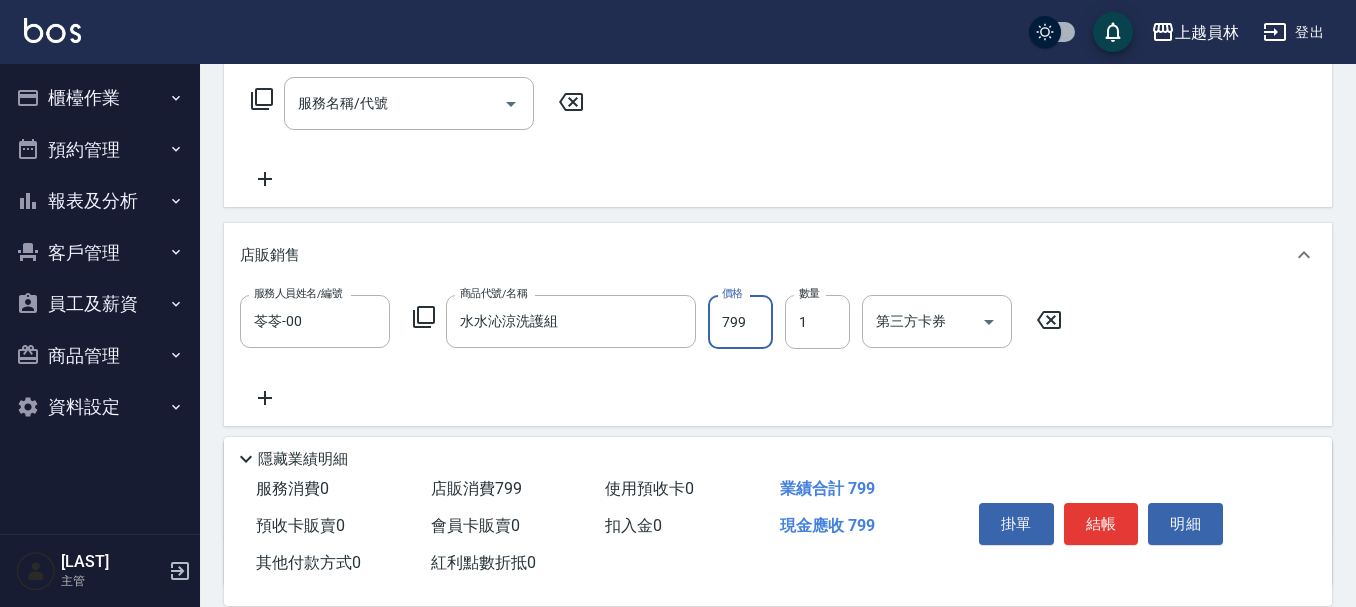 type on "799" 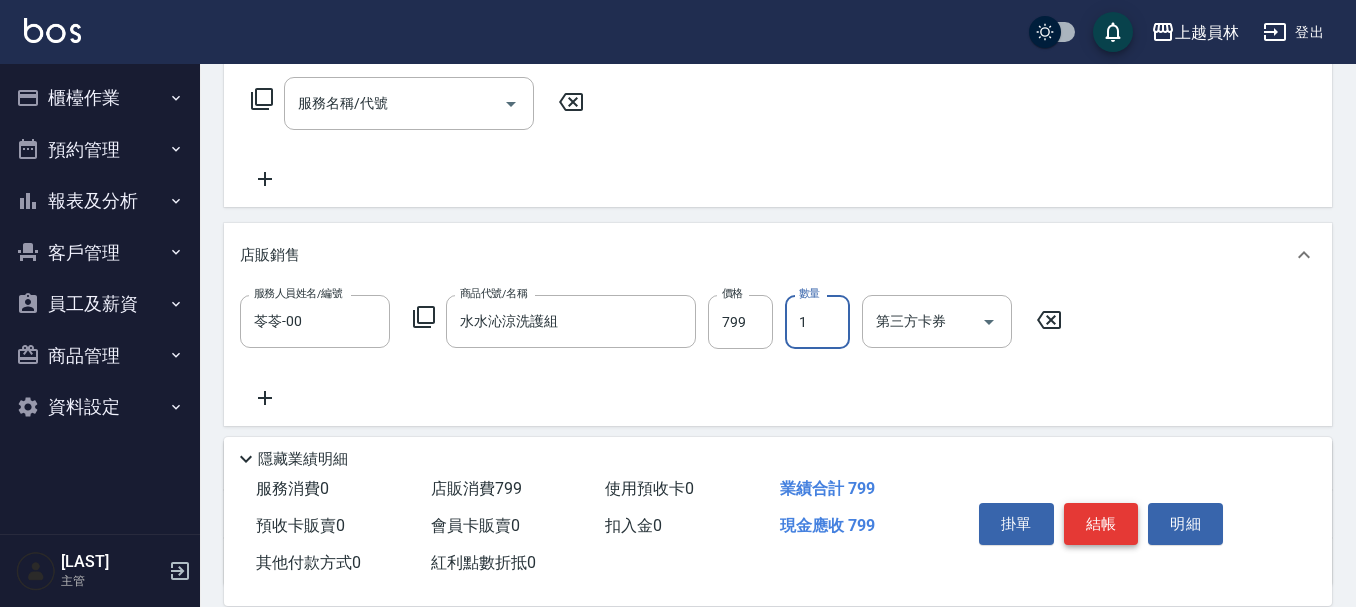 click on "結帳" at bounding box center (1101, 524) 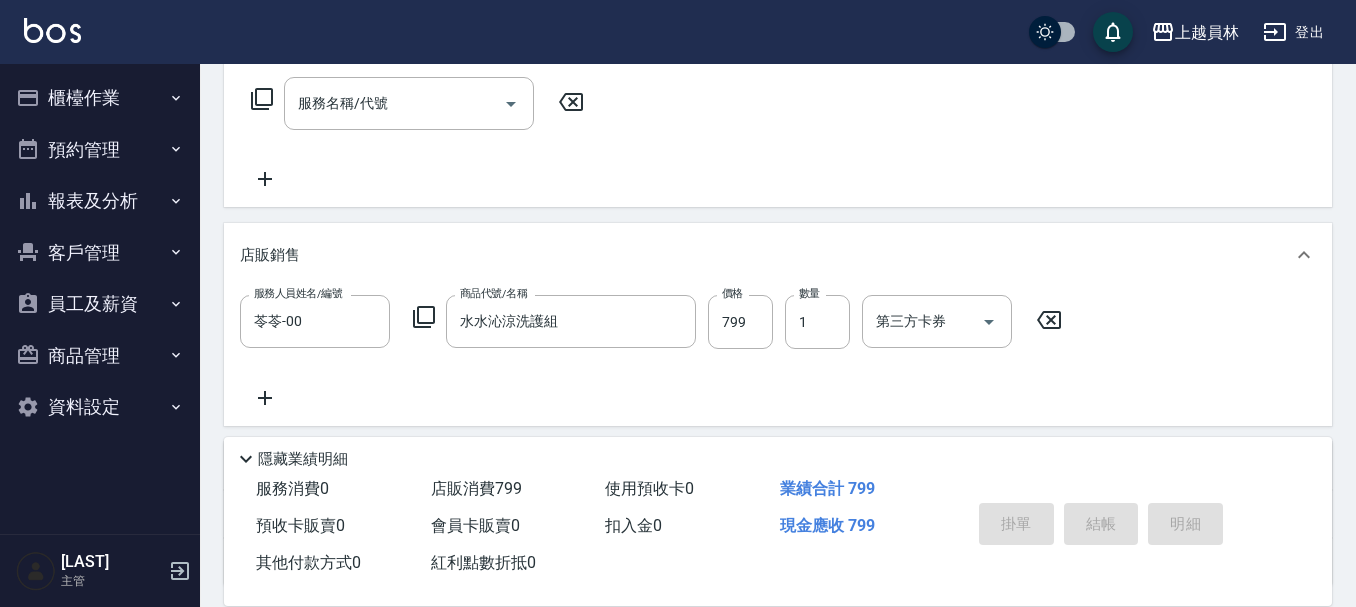type 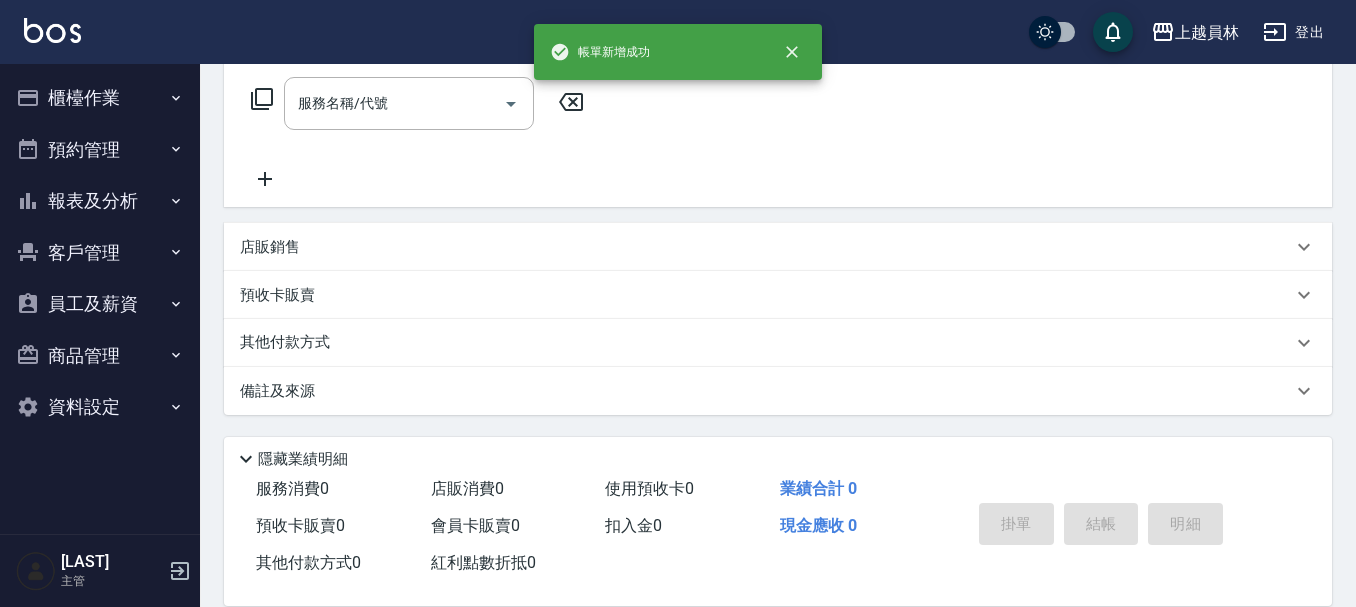 scroll, scrollTop: 0, scrollLeft: 0, axis: both 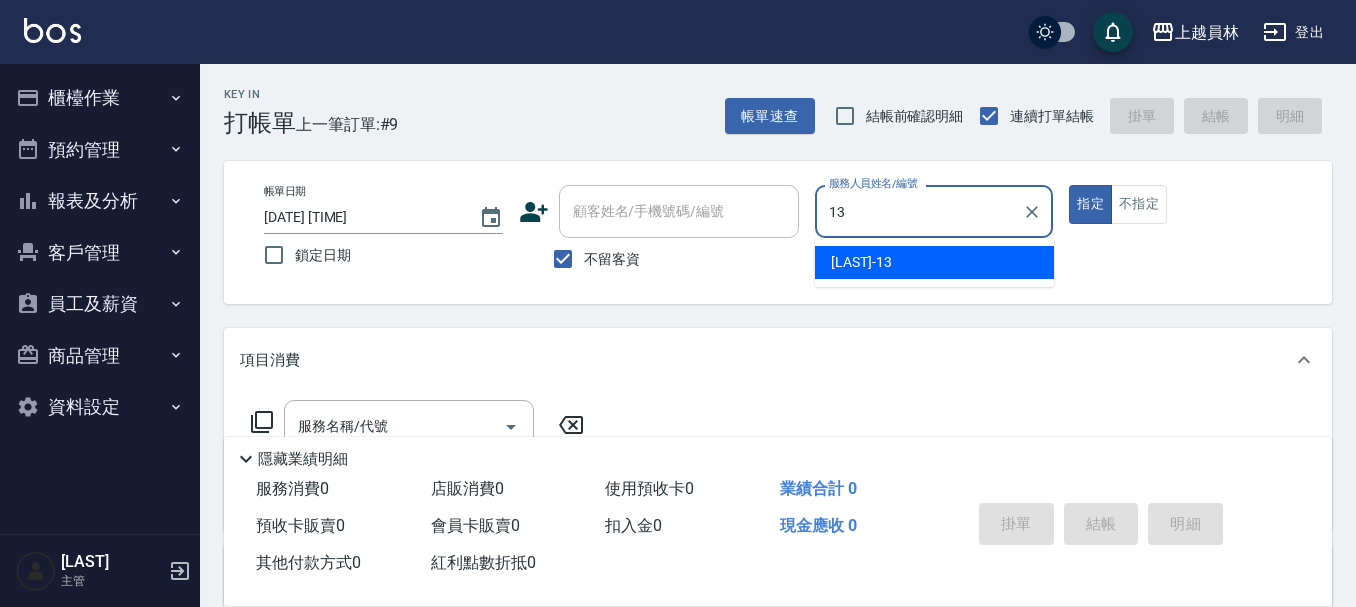 type on "[LAST]-[NUMBER]" 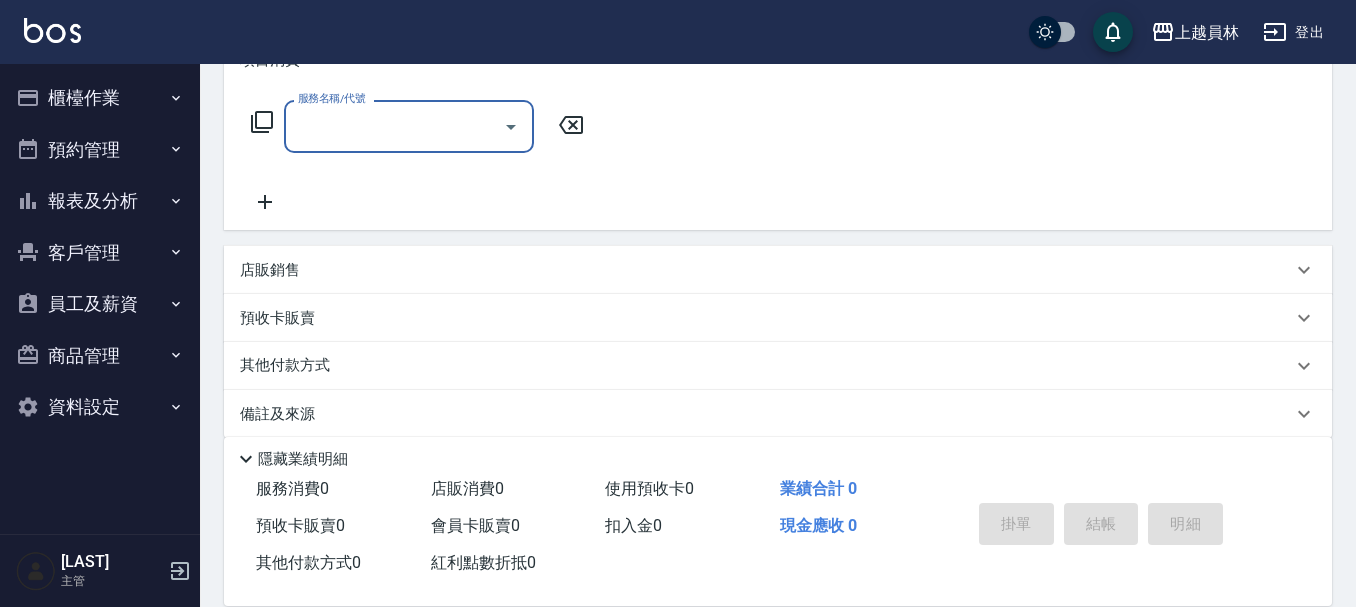 scroll, scrollTop: 323, scrollLeft: 0, axis: vertical 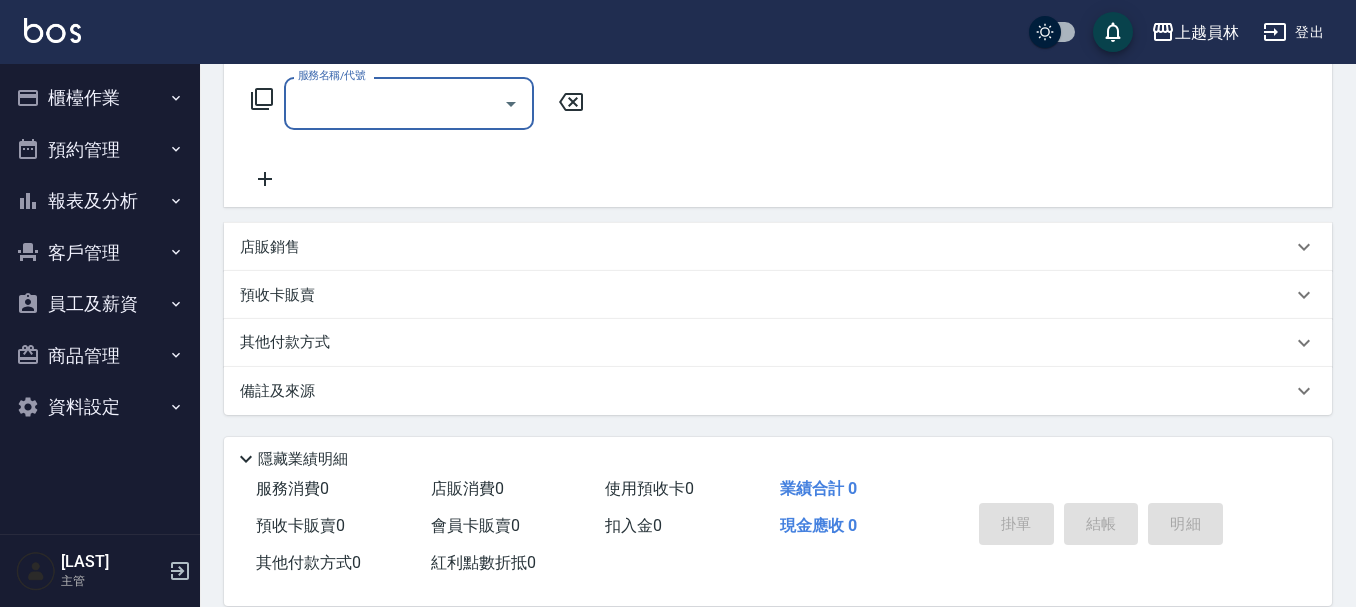 click on "店販銷售" at bounding box center (766, 247) 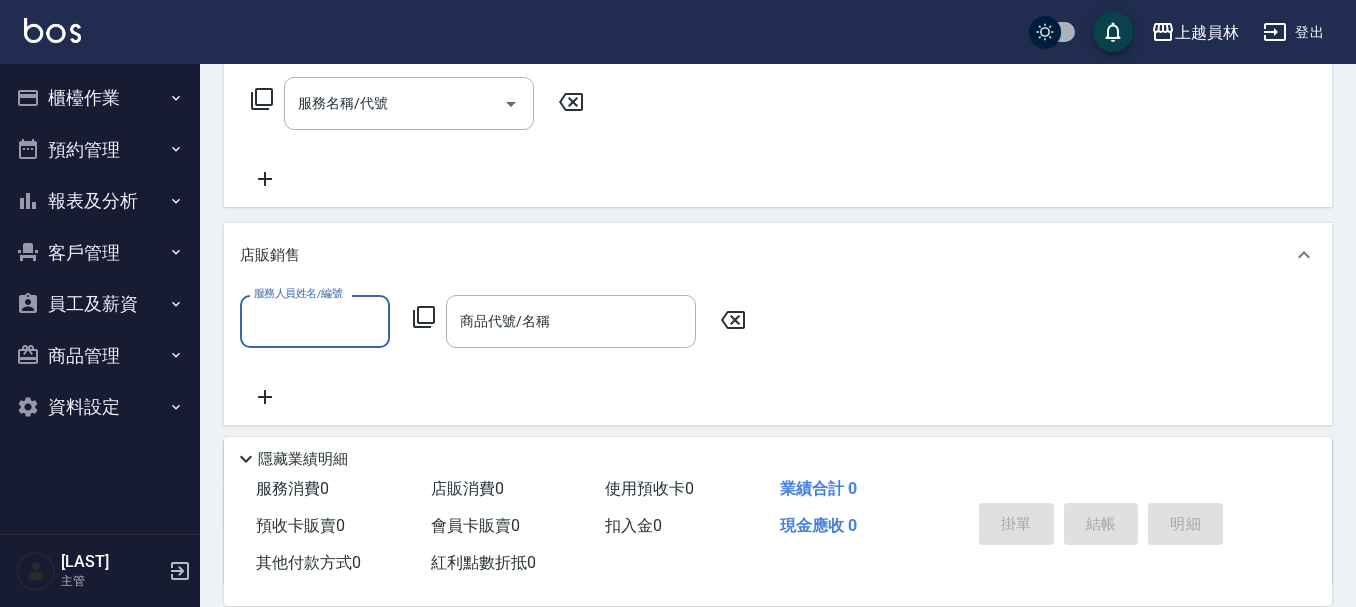 scroll, scrollTop: 0, scrollLeft: 0, axis: both 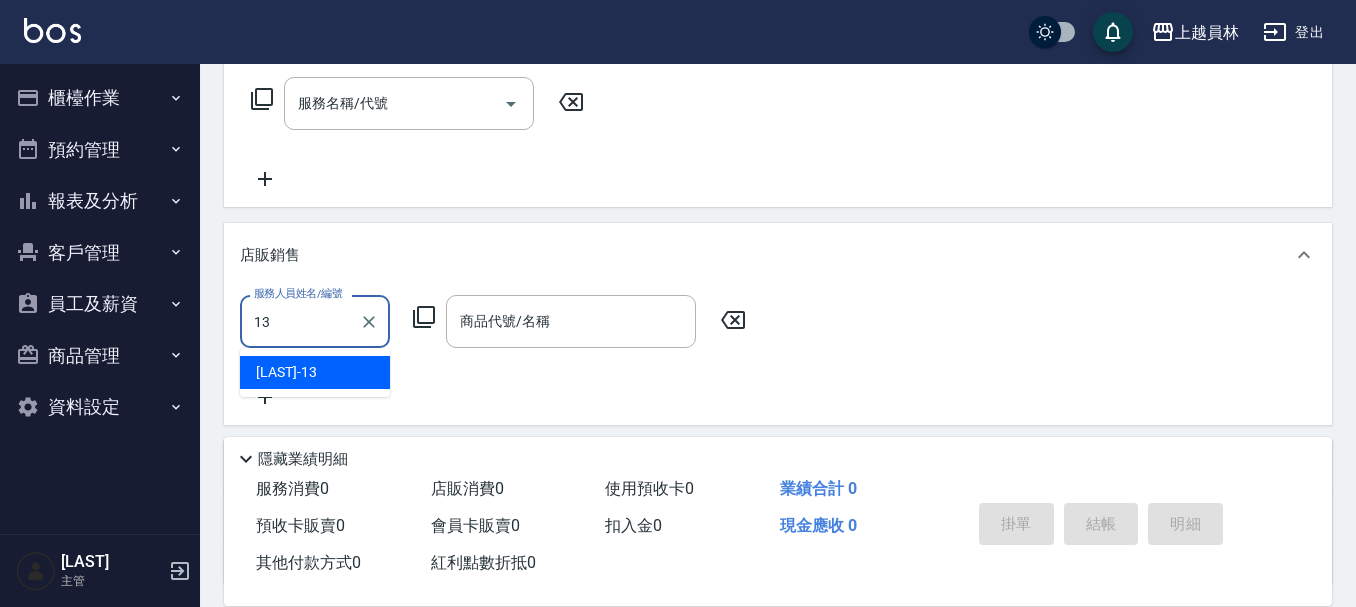 type on "[LAST]-[NUMBER]" 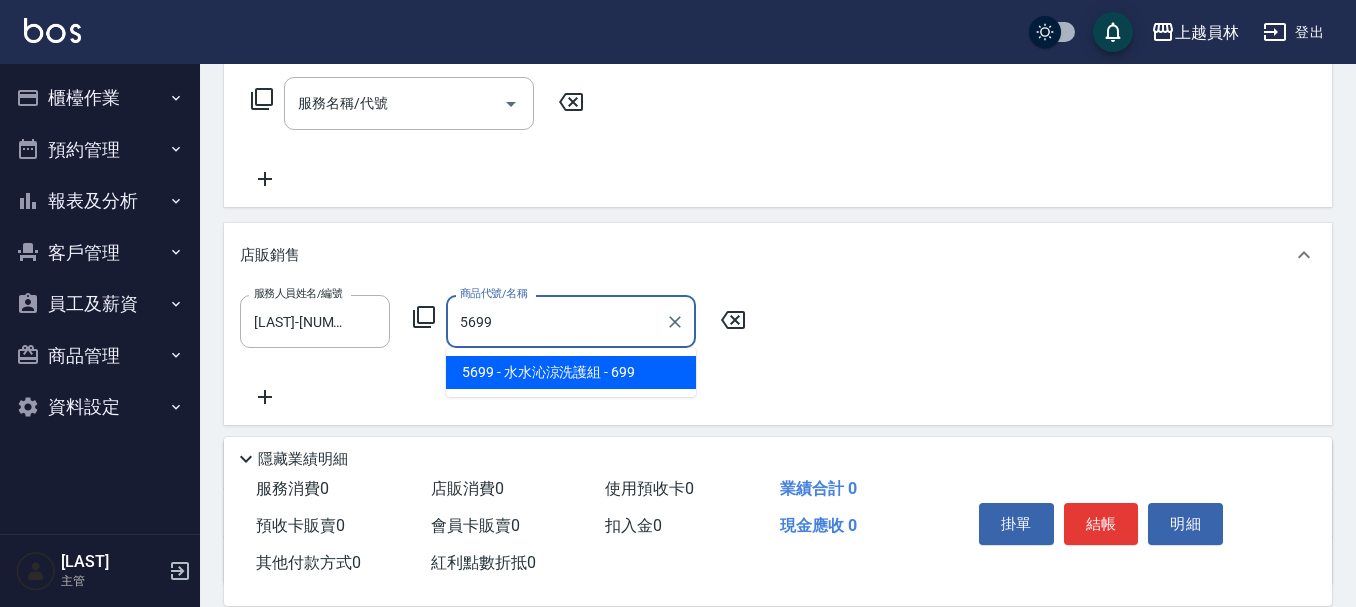 type on "水水沁涼洗護組" 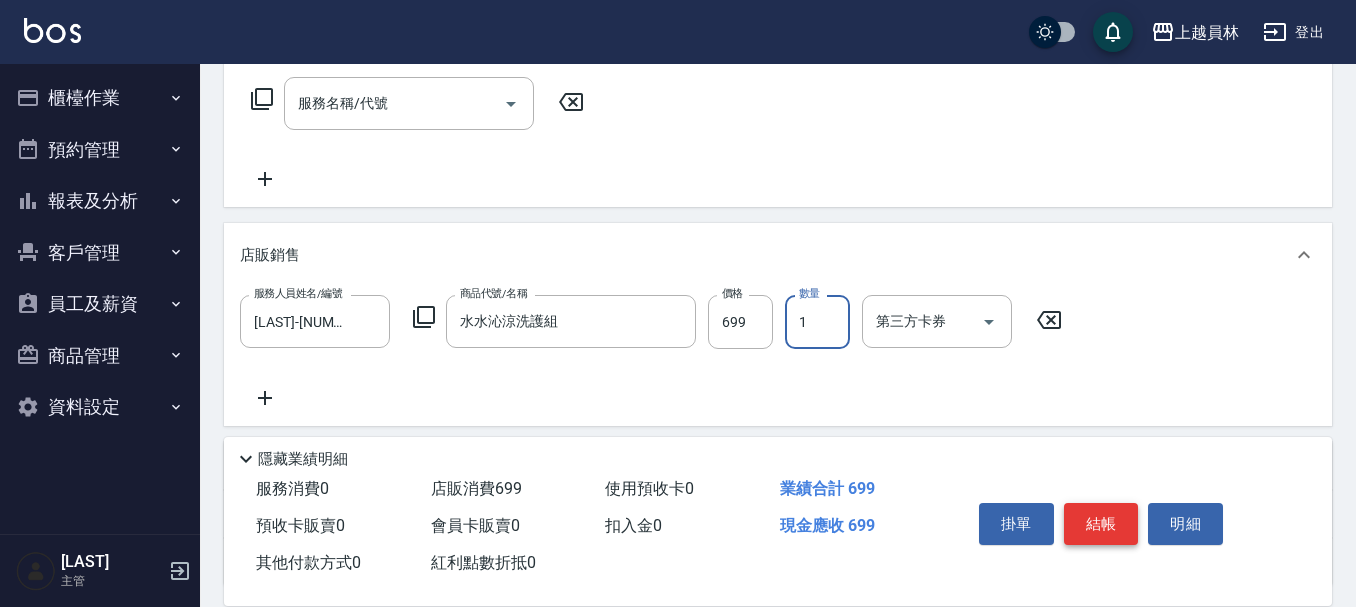 click on "結帳" at bounding box center [1101, 524] 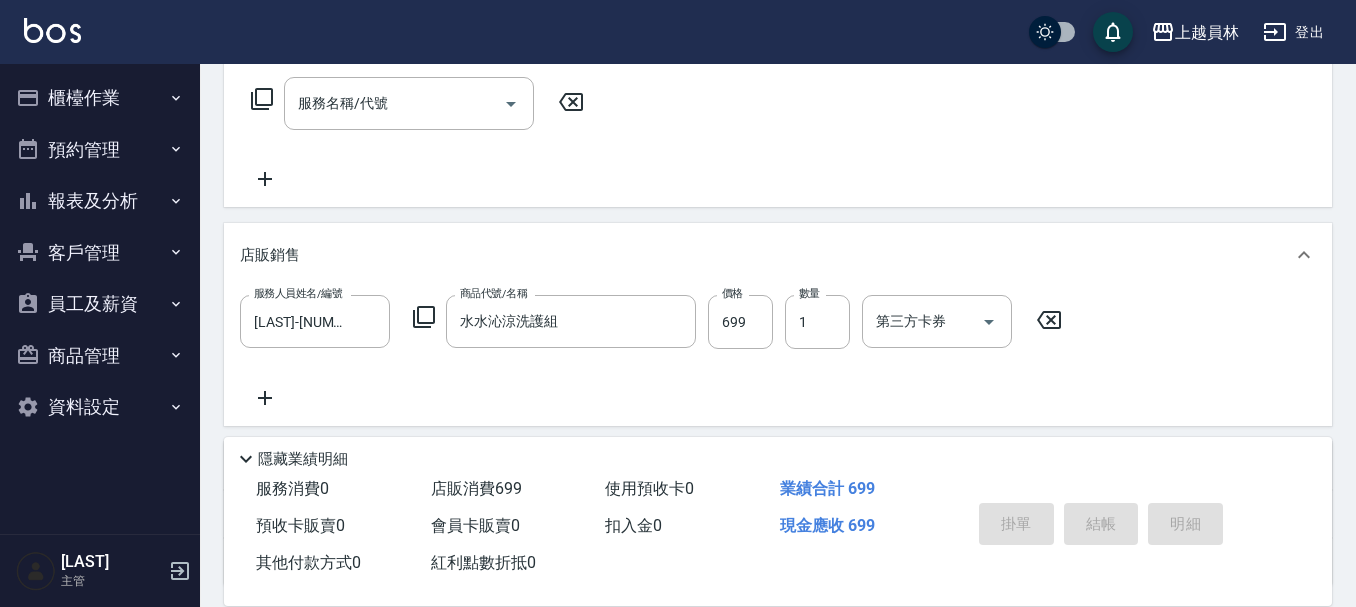 type on "[DATE] [TIME]" 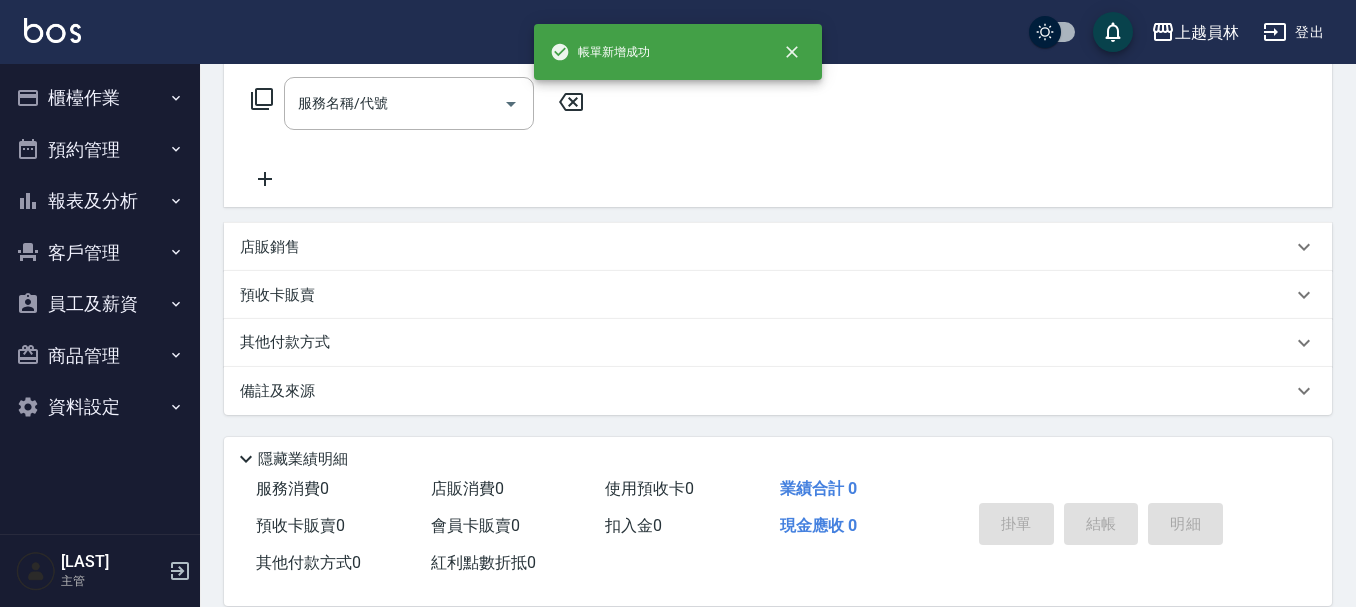 scroll, scrollTop: 0, scrollLeft: 0, axis: both 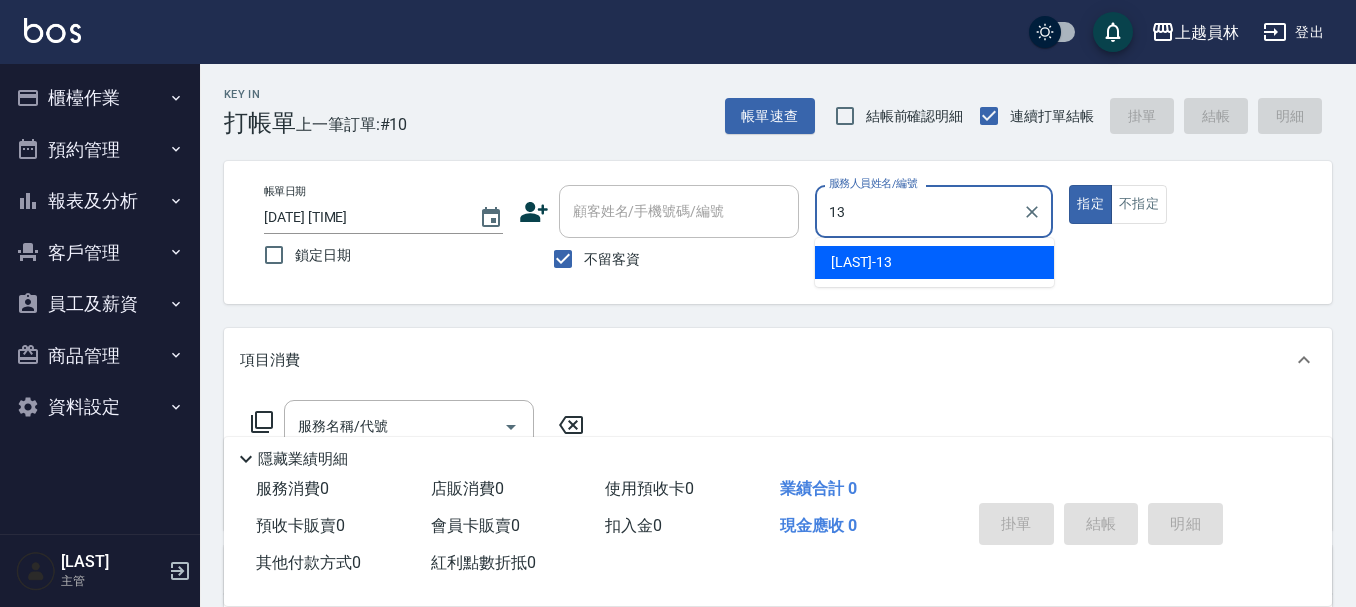 type on "[LAST]-[NUMBER]" 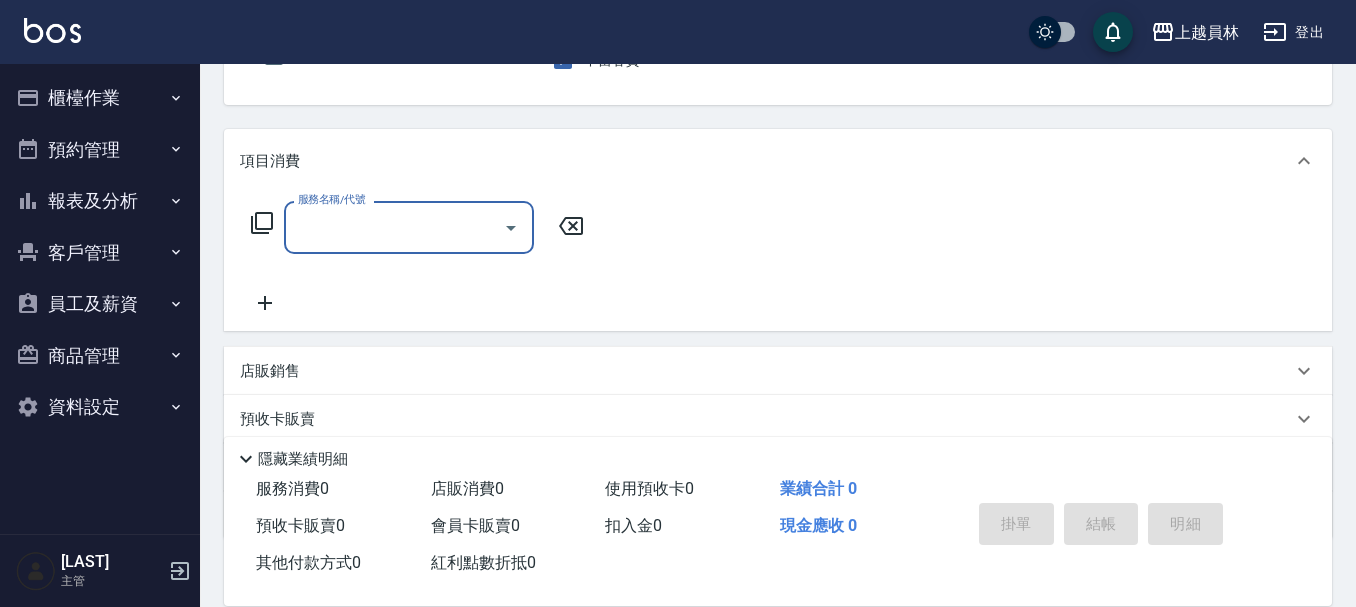 scroll, scrollTop: 200, scrollLeft: 0, axis: vertical 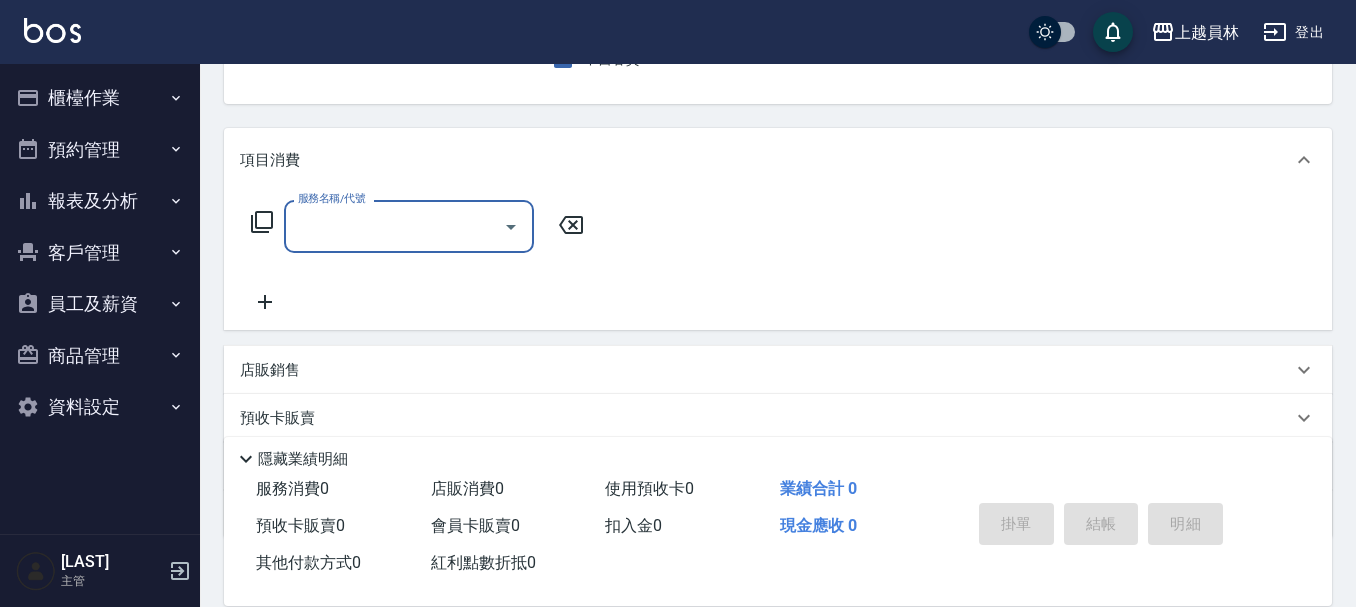 click on "店販銷售" at bounding box center (766, 370) 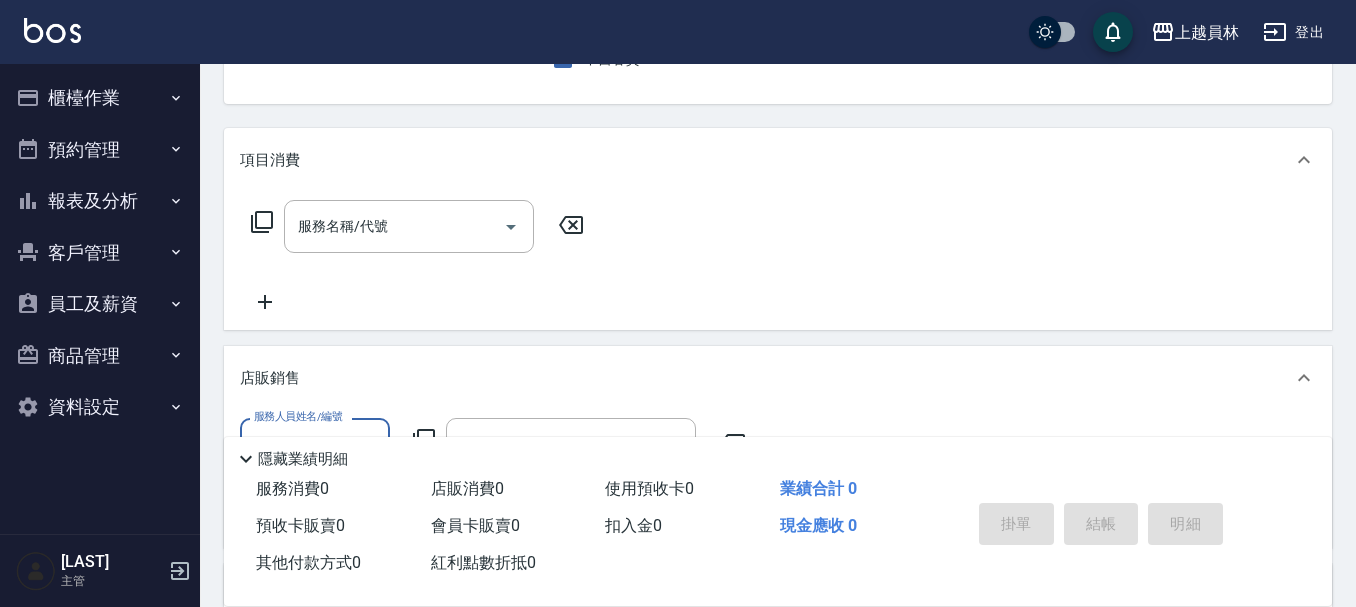 scroll, scrollTop: 0, scrollLeft: 0, axis: both 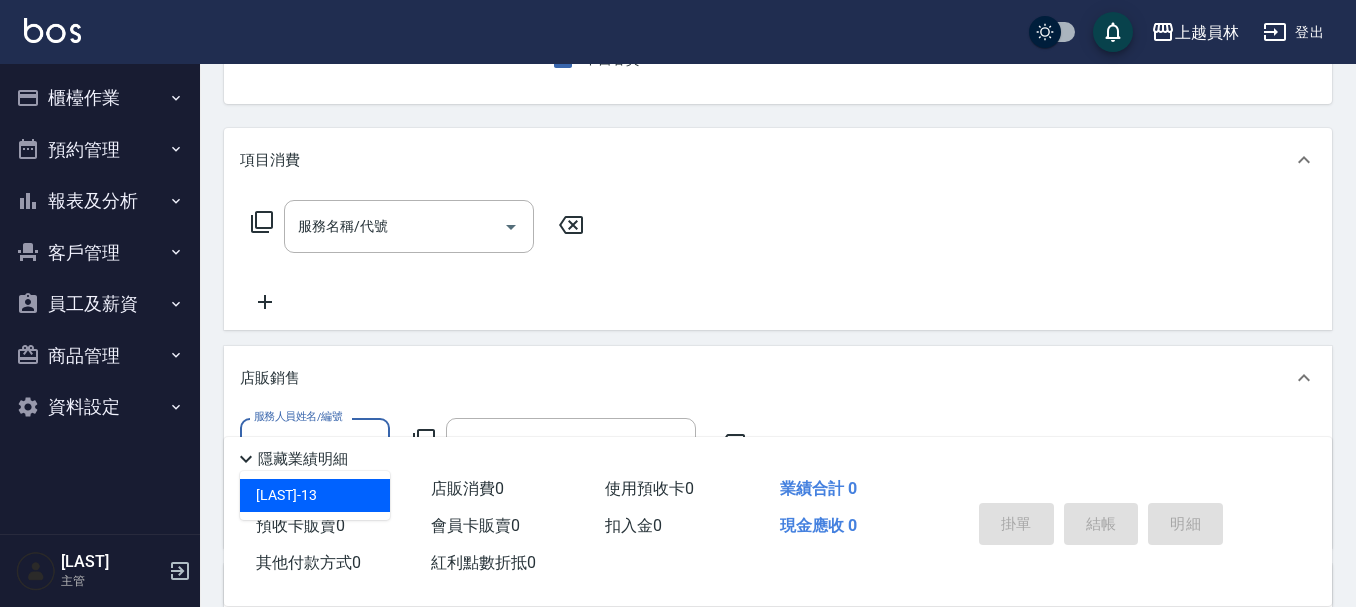 type on "[LAST]-[NUMBER]" 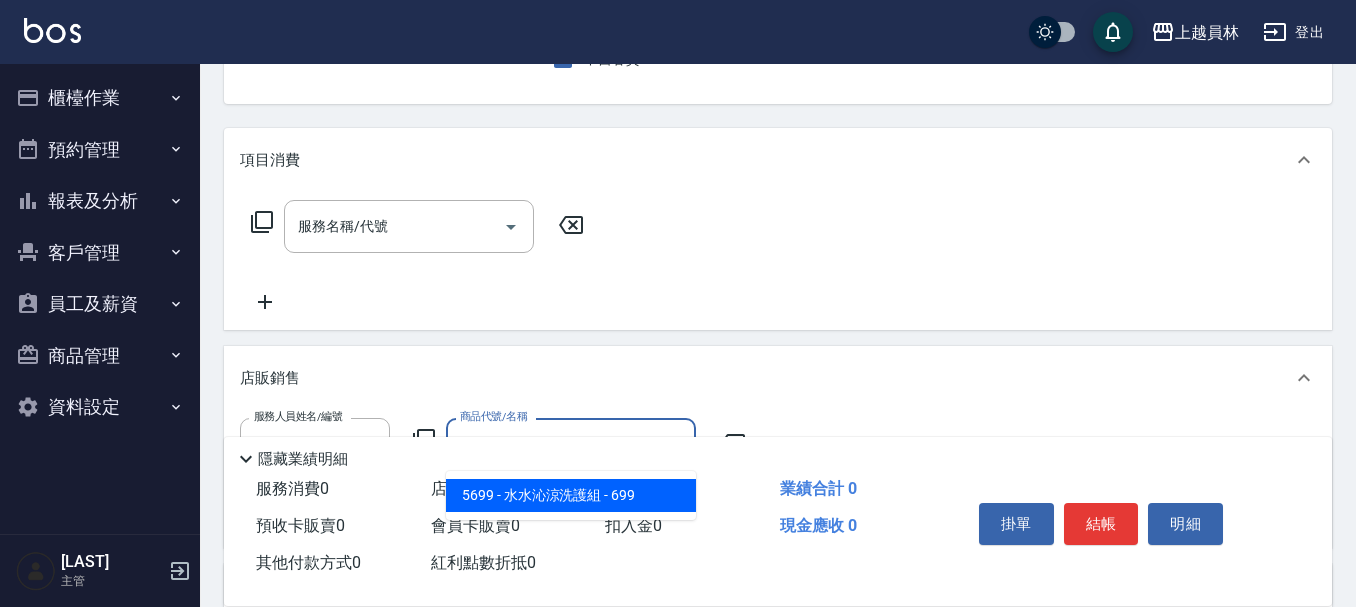 type on "水水沁涼洗護組" 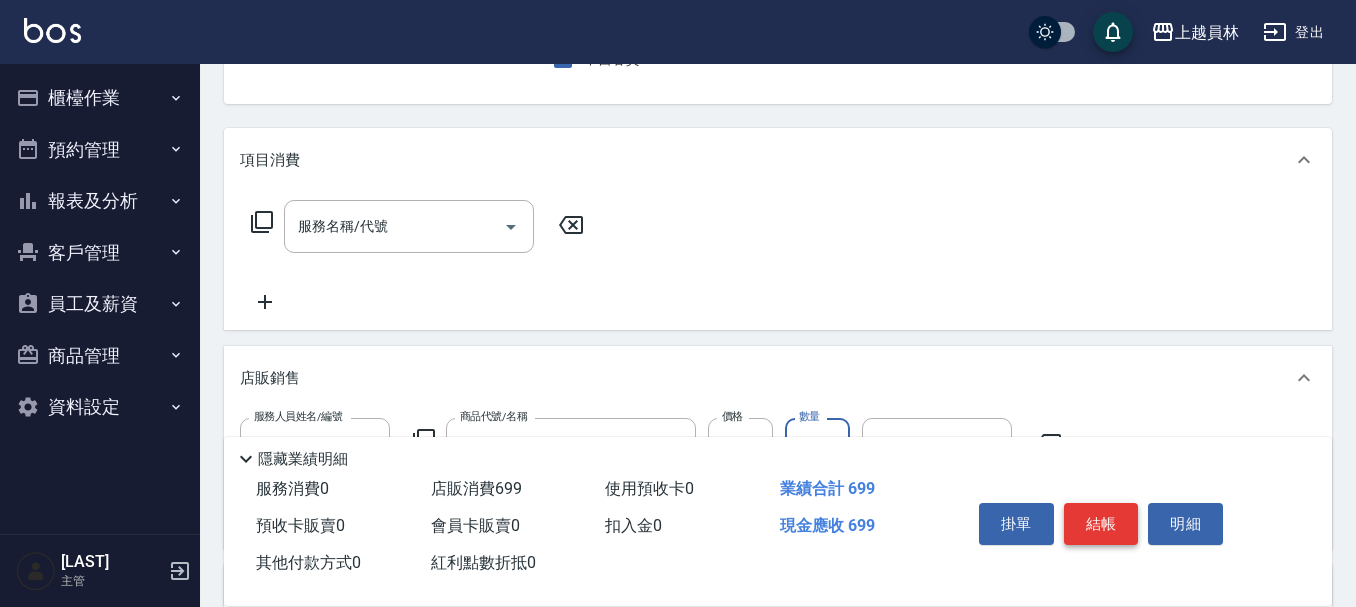 click on "結帳" at bounding box center (1101, 524) 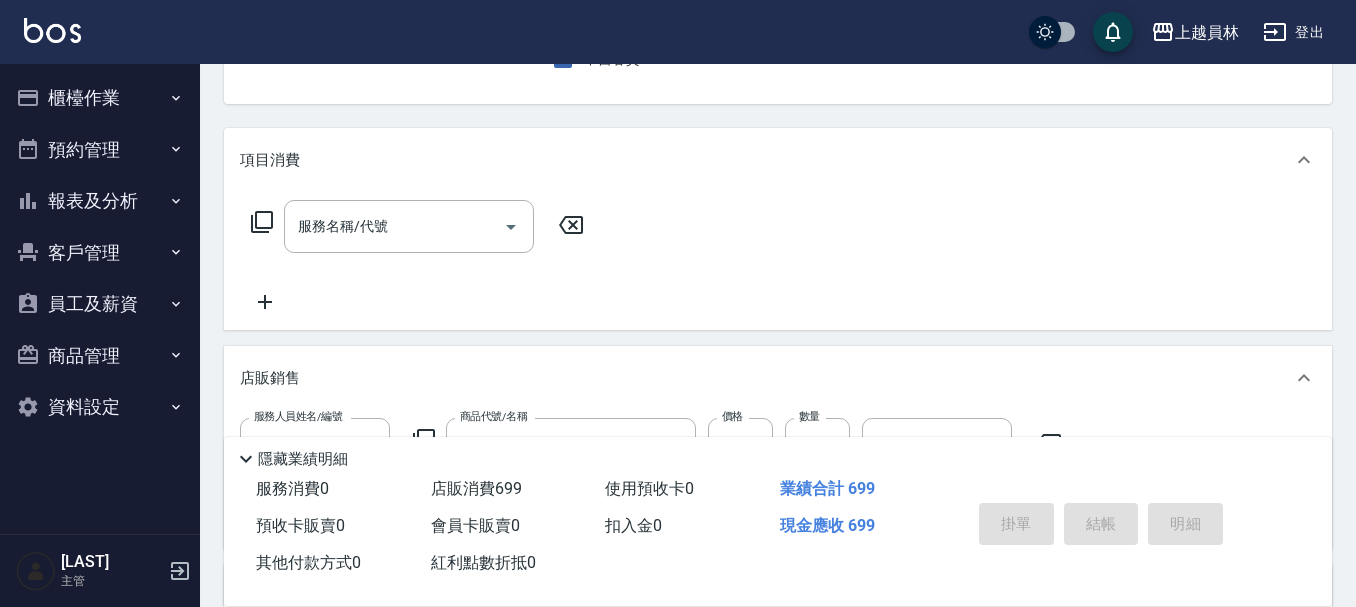 type 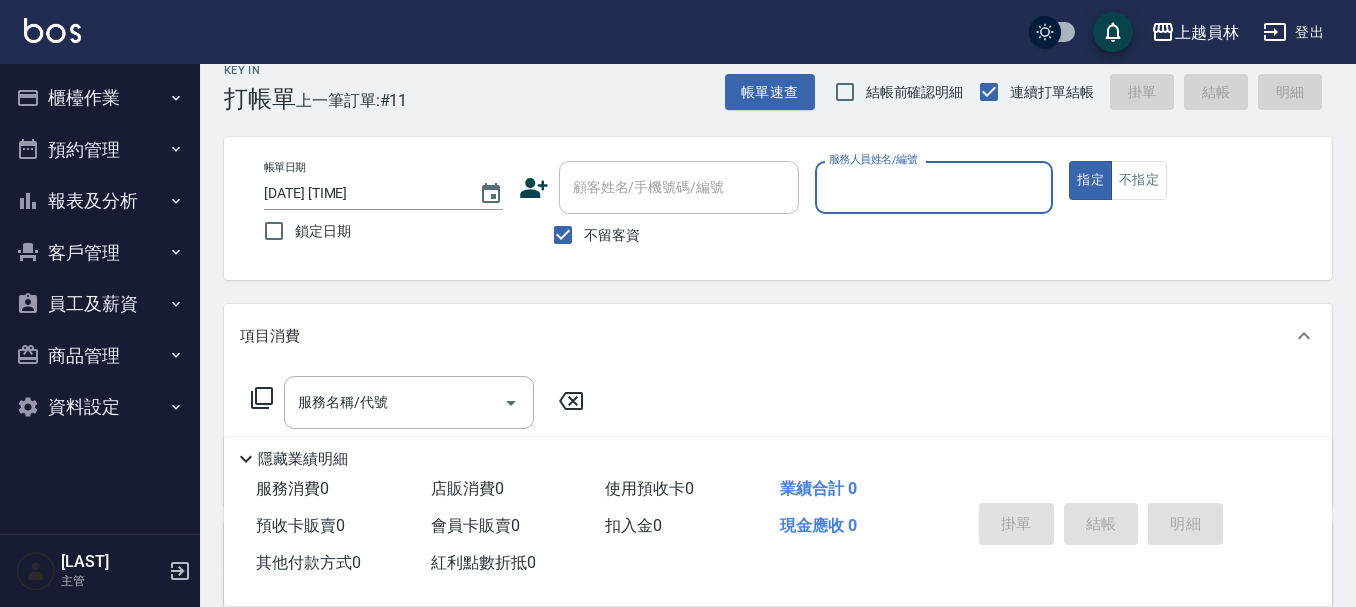 scroll, scrollTop: 23, scrollLeft: 0, axis: vertical 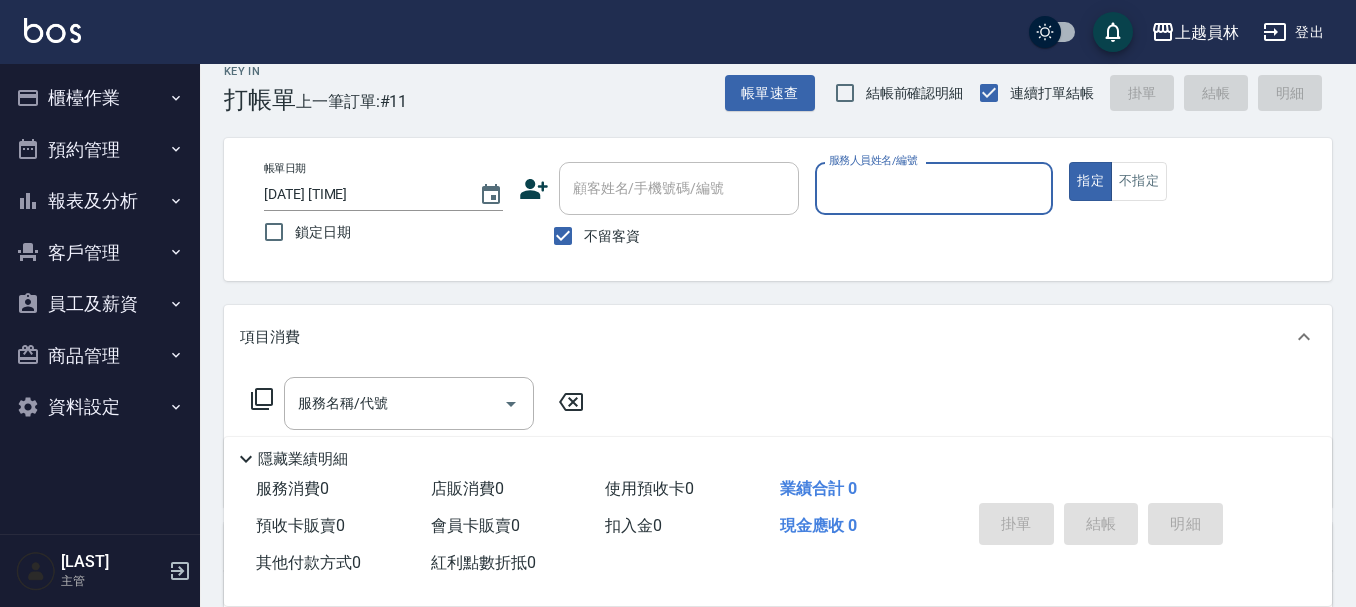 click on "服務人員姓名/編號" at bounding box center (934, 188) 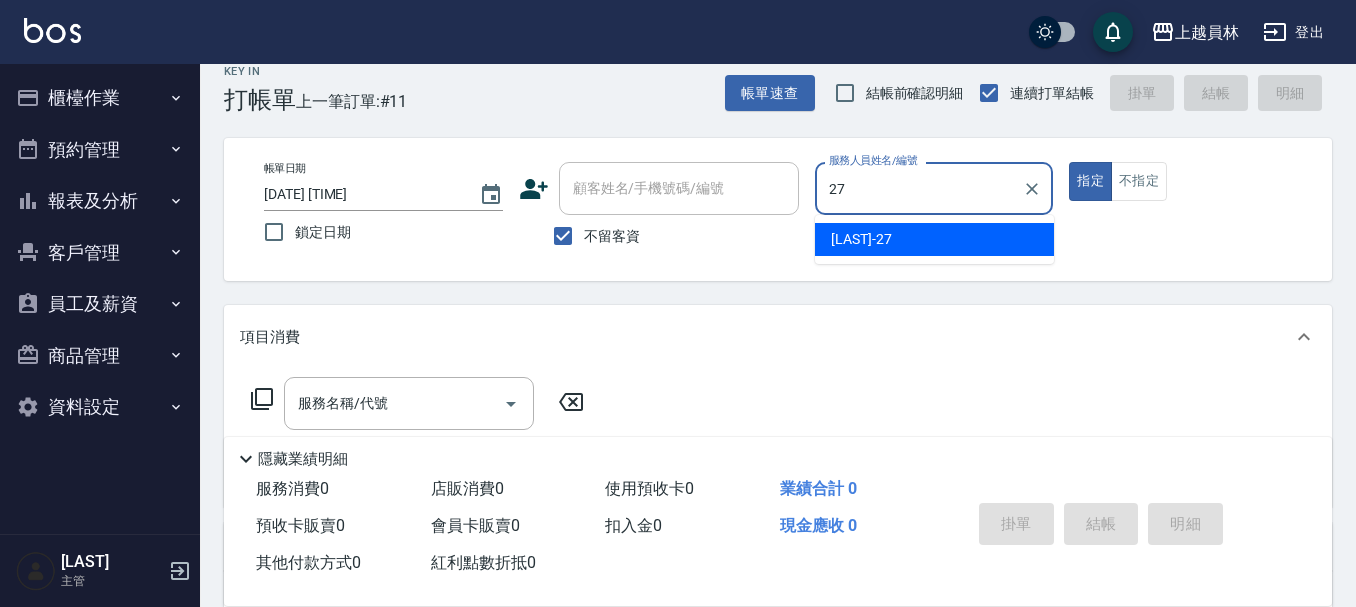 type on "[LAST]-[NUMBER]" 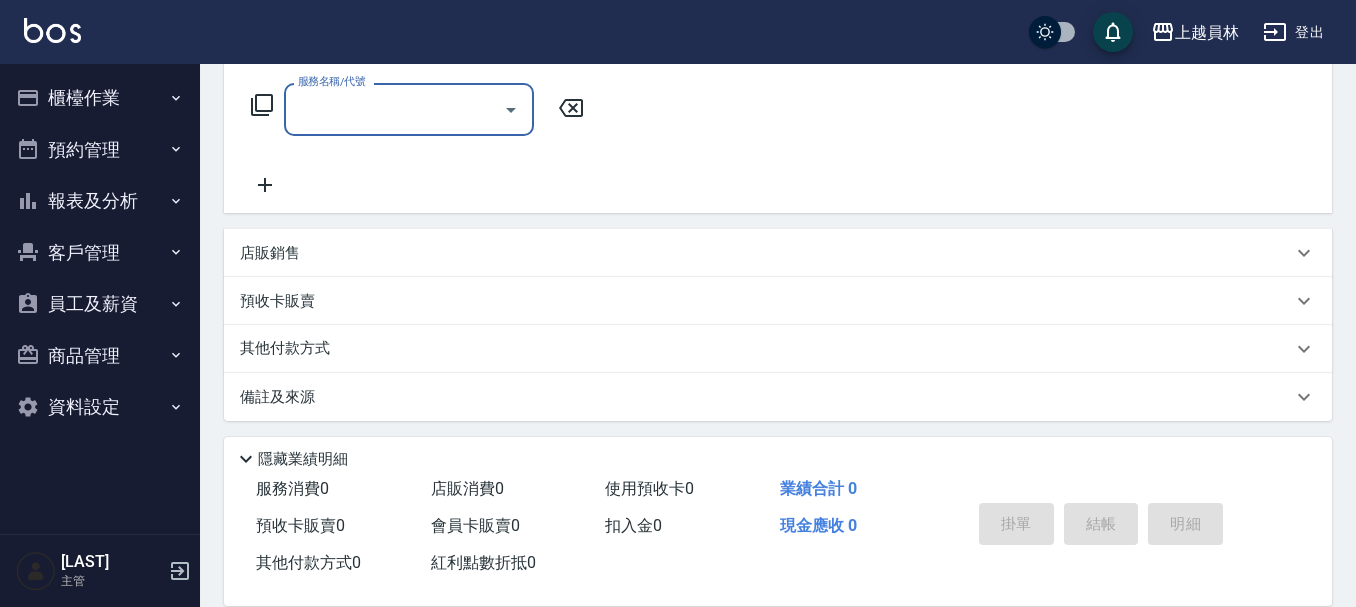 scroll, scrollTop: 323, scrollLeft: 0, axis: vertical 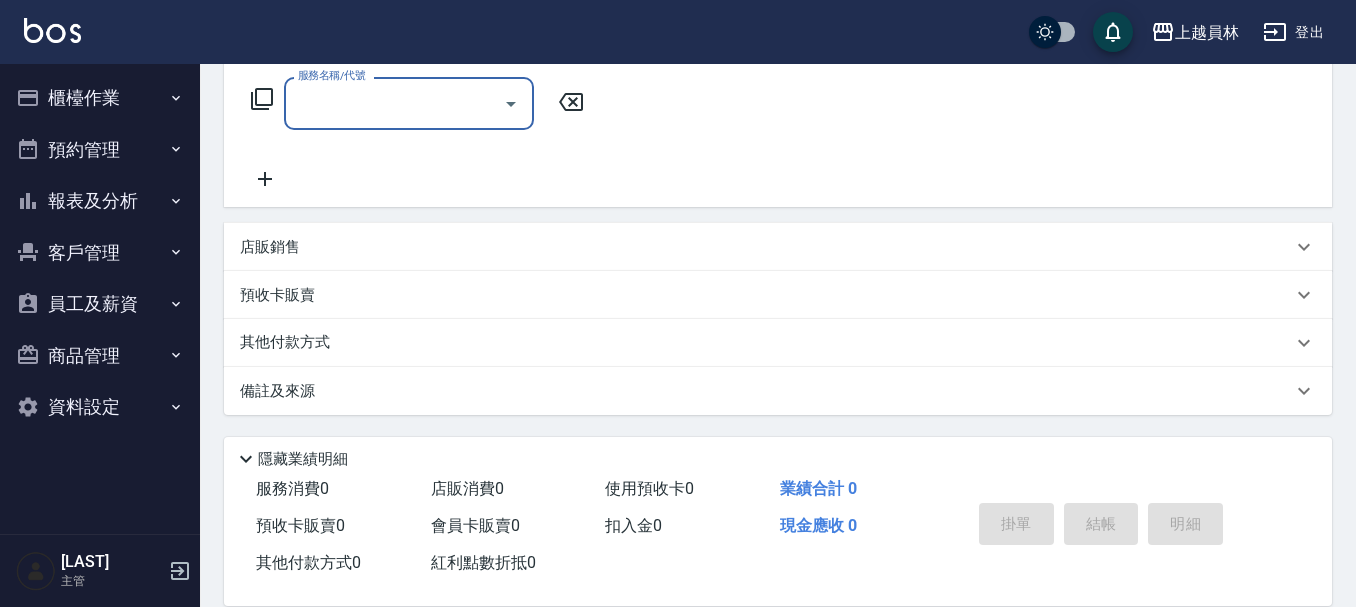 click on "店販銷售" at bounding box center [766, 247] 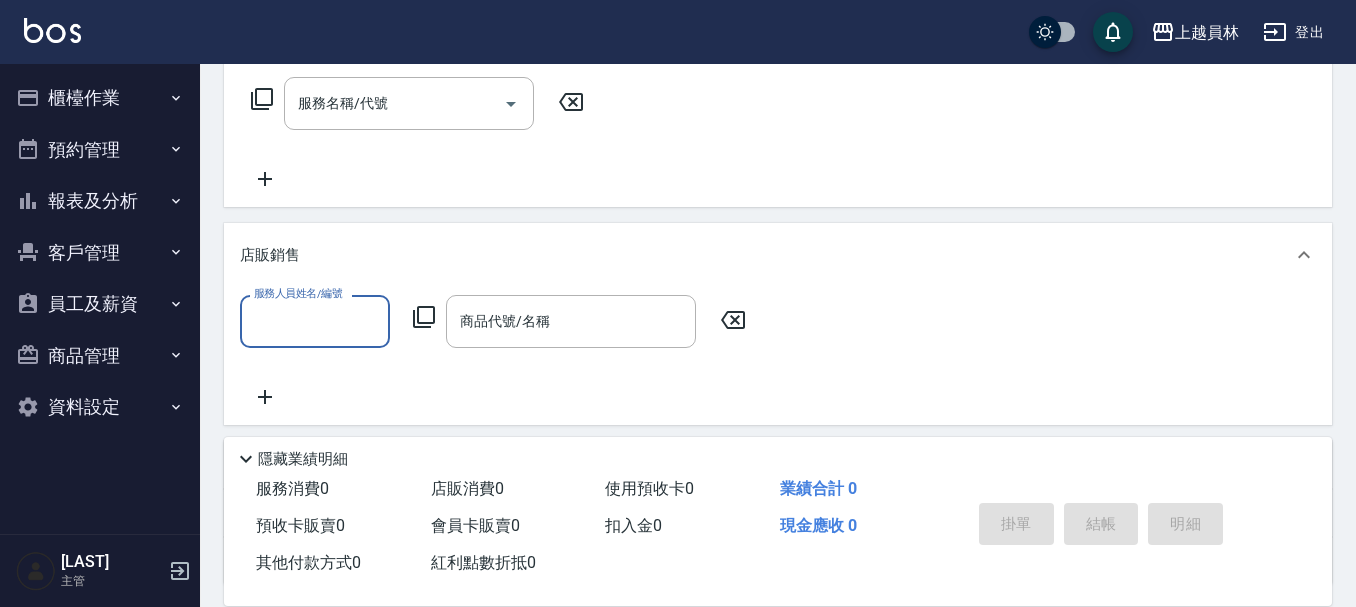 scroll, scrollTop: 0, scrollLeft: 0, axis: both 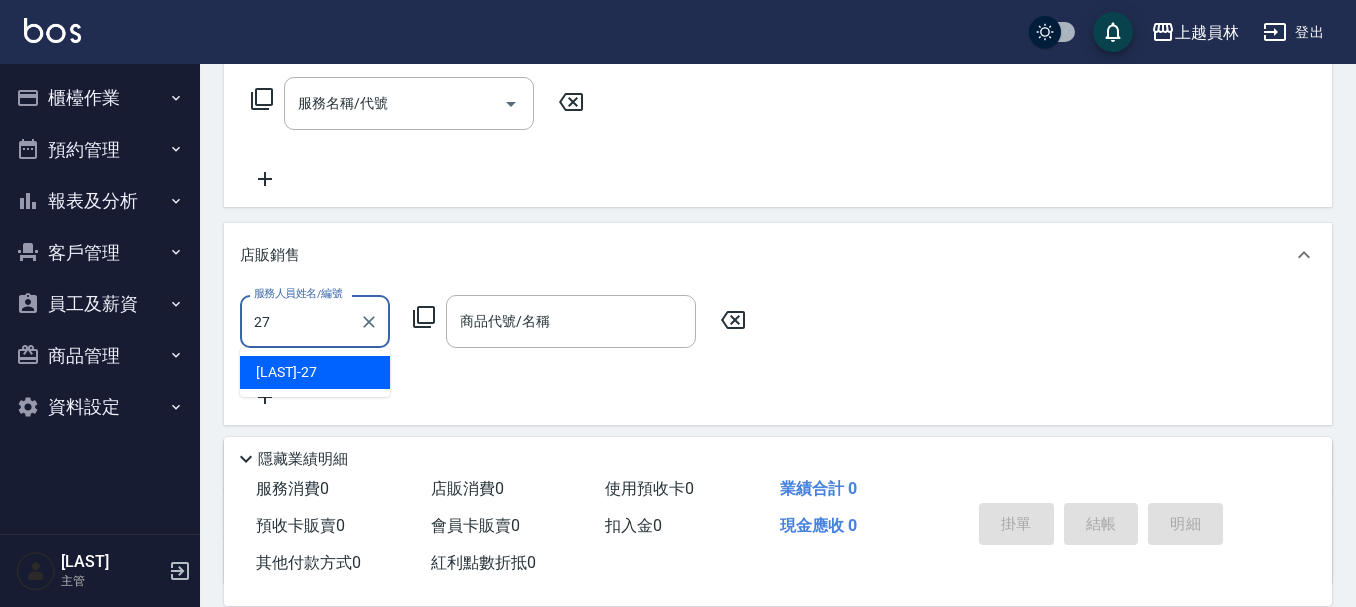 type on "[LAST]-[NUMBER]" 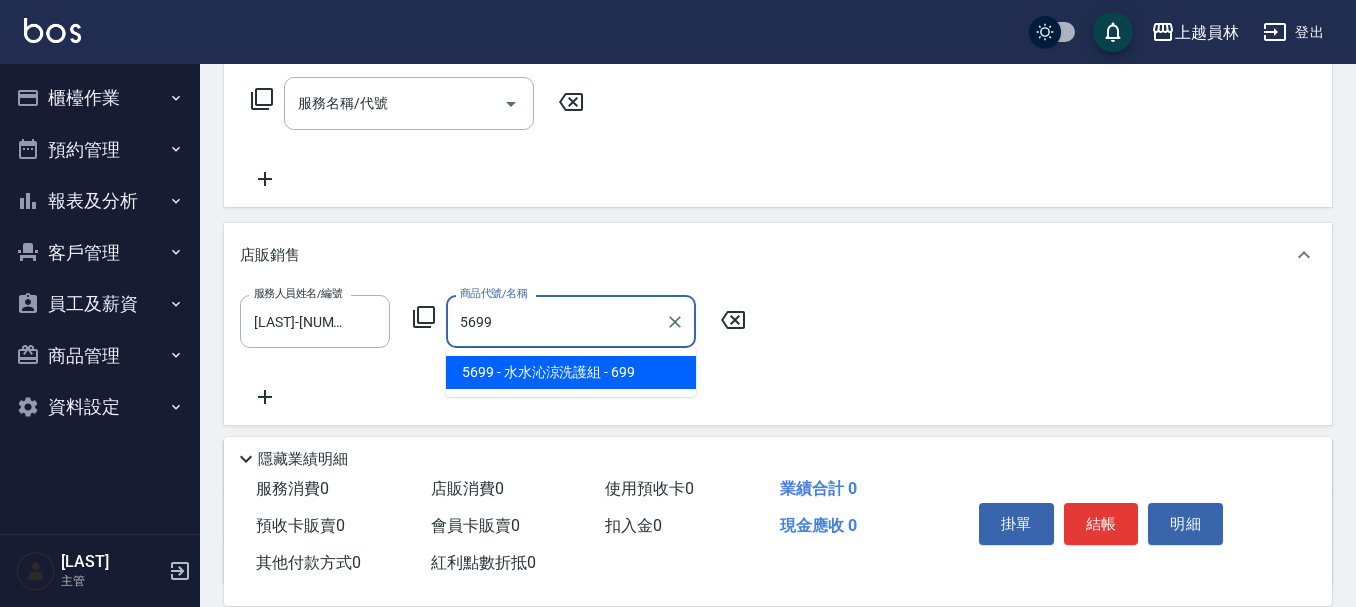type on "水水沁涼洗護組" 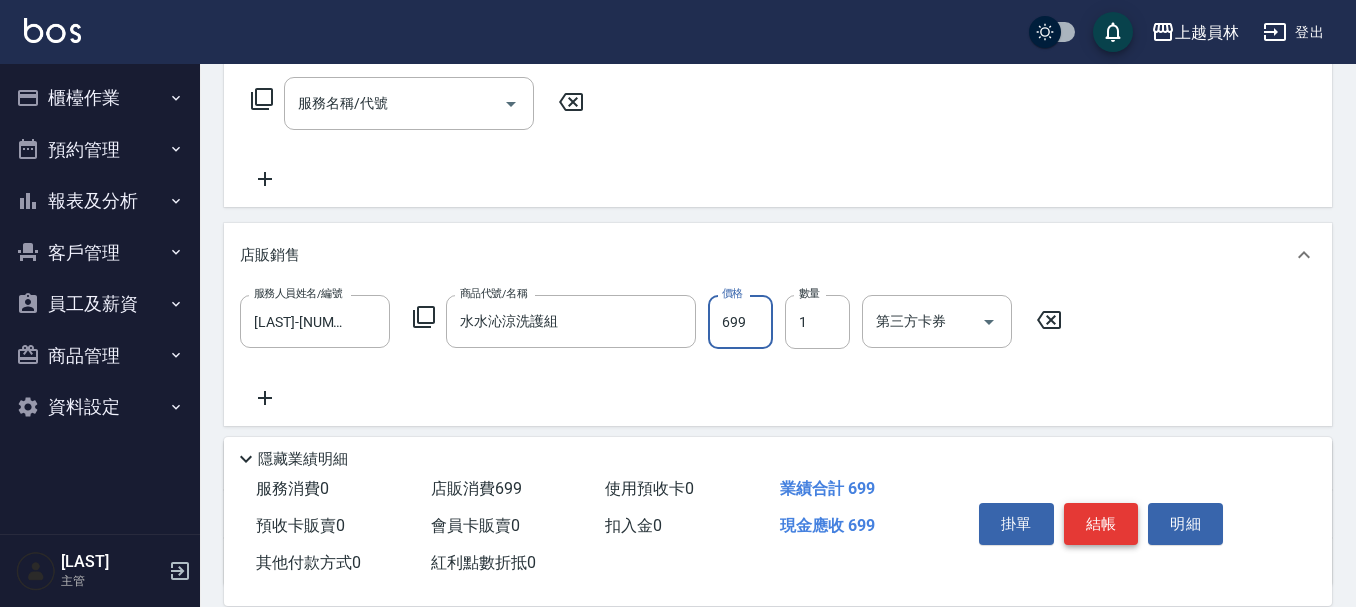click on "結帳" at bounding box center [1101, 524] 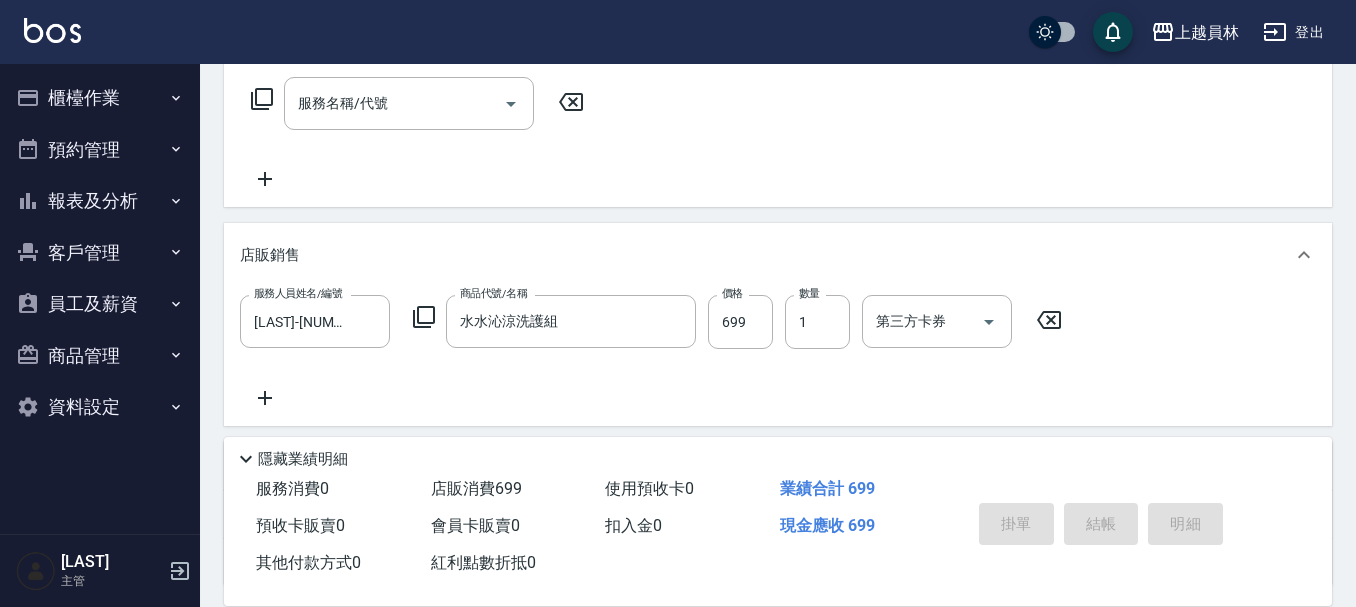 type on "[DATE] [TIME]" 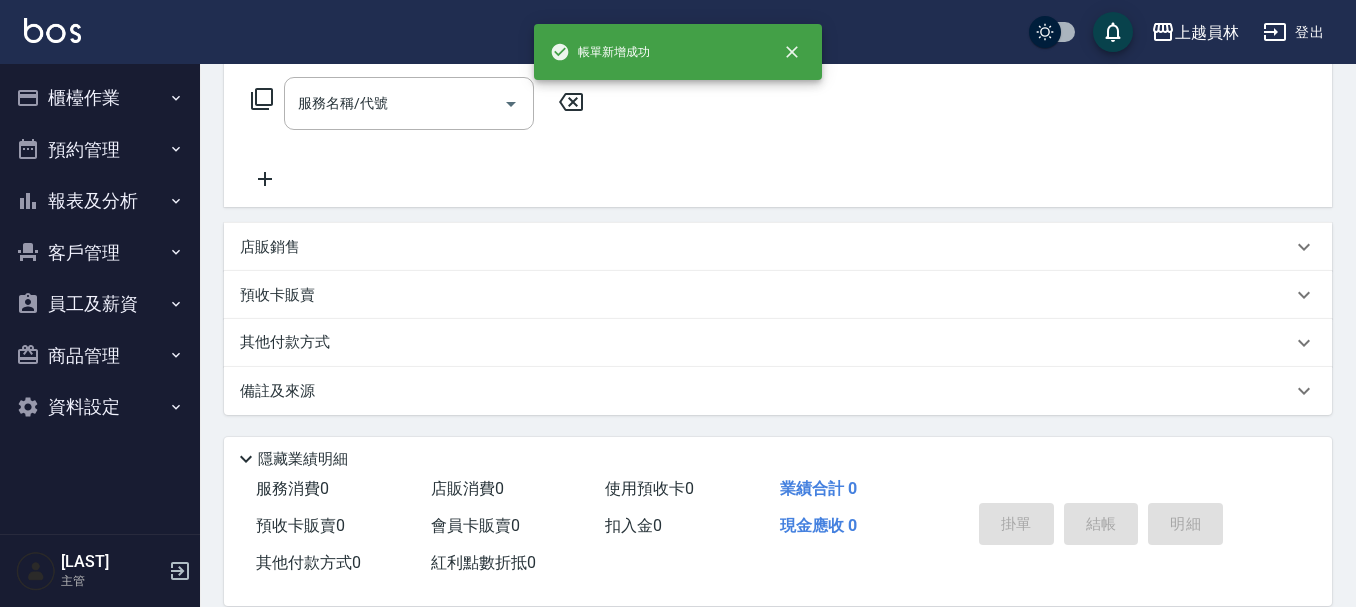 scroll, scrollTop: 0, scrollLeft: 0, axis: both 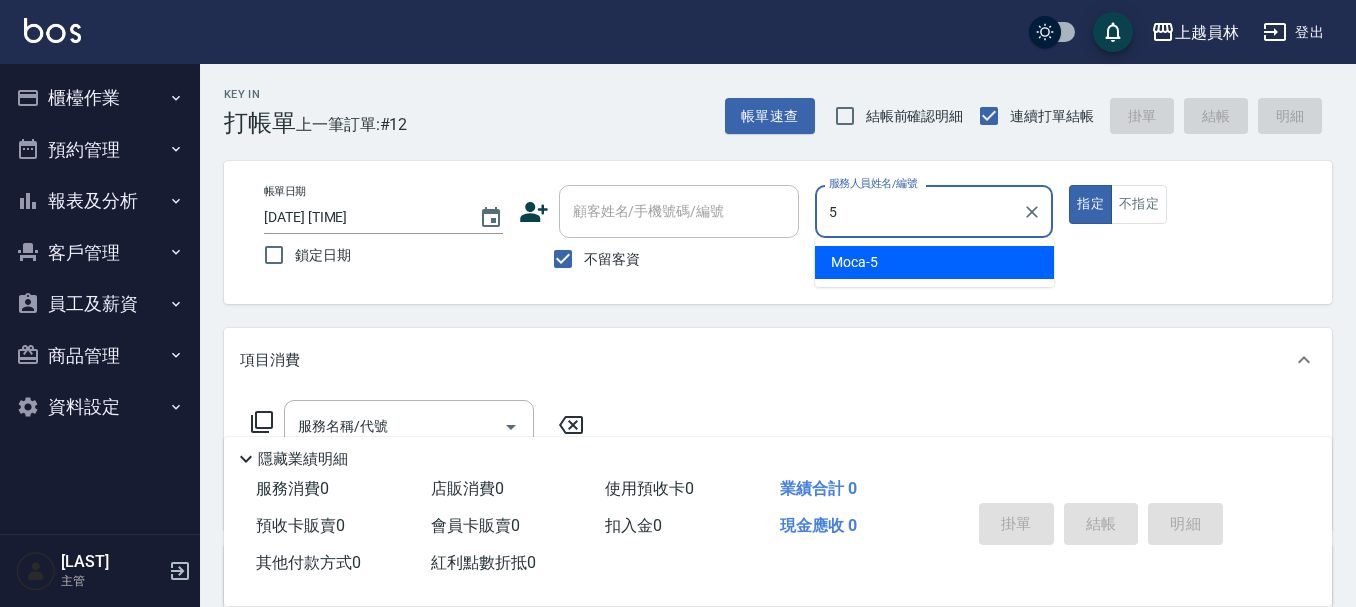 type on "Moca-5" 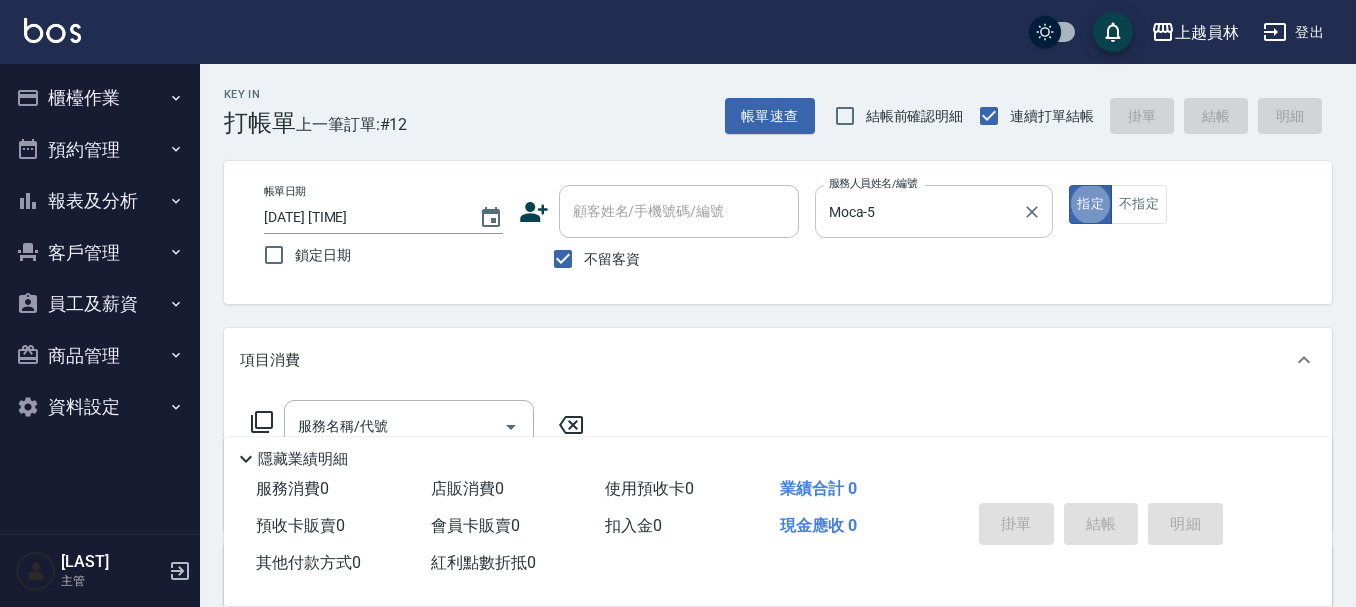 click on "Moca-5 服務人員姓名/編號" at bounding box center (934, 211) 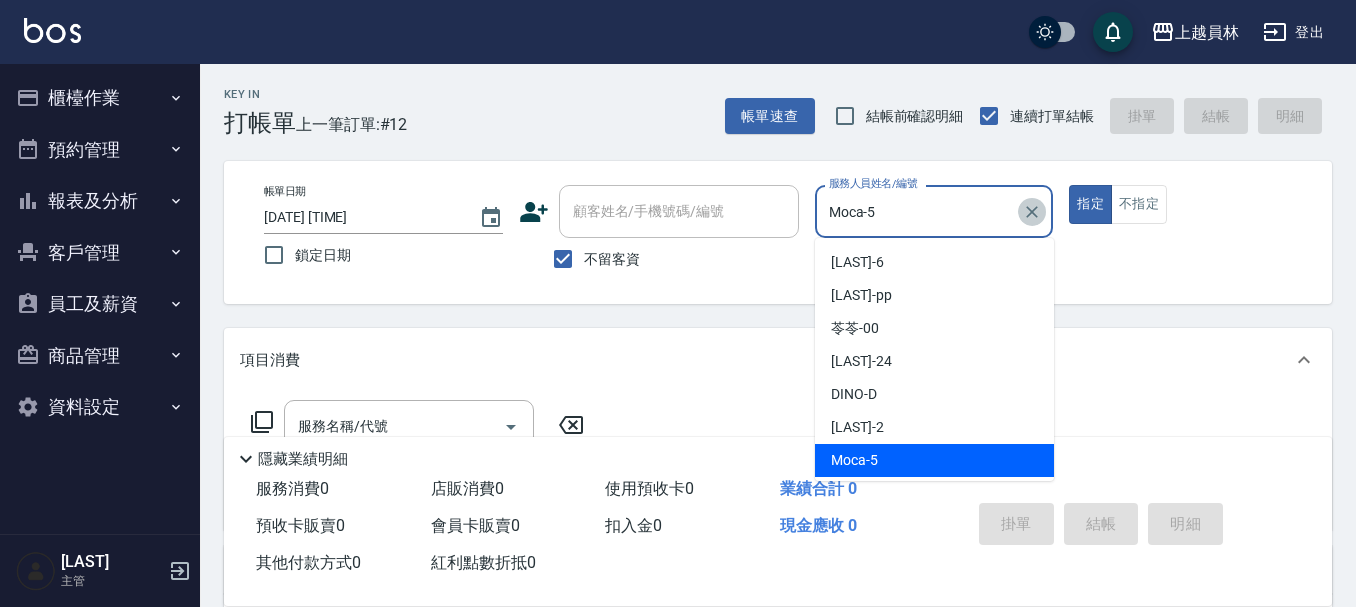 click 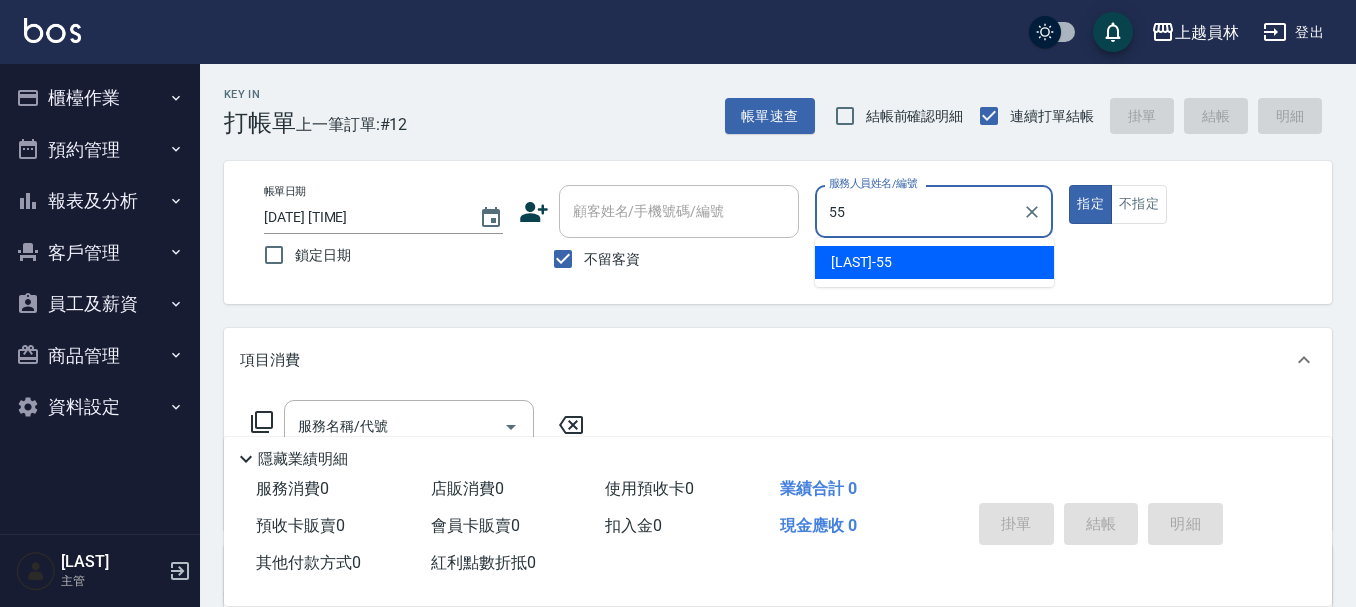 type on "[LAST]-[NUMBER]" 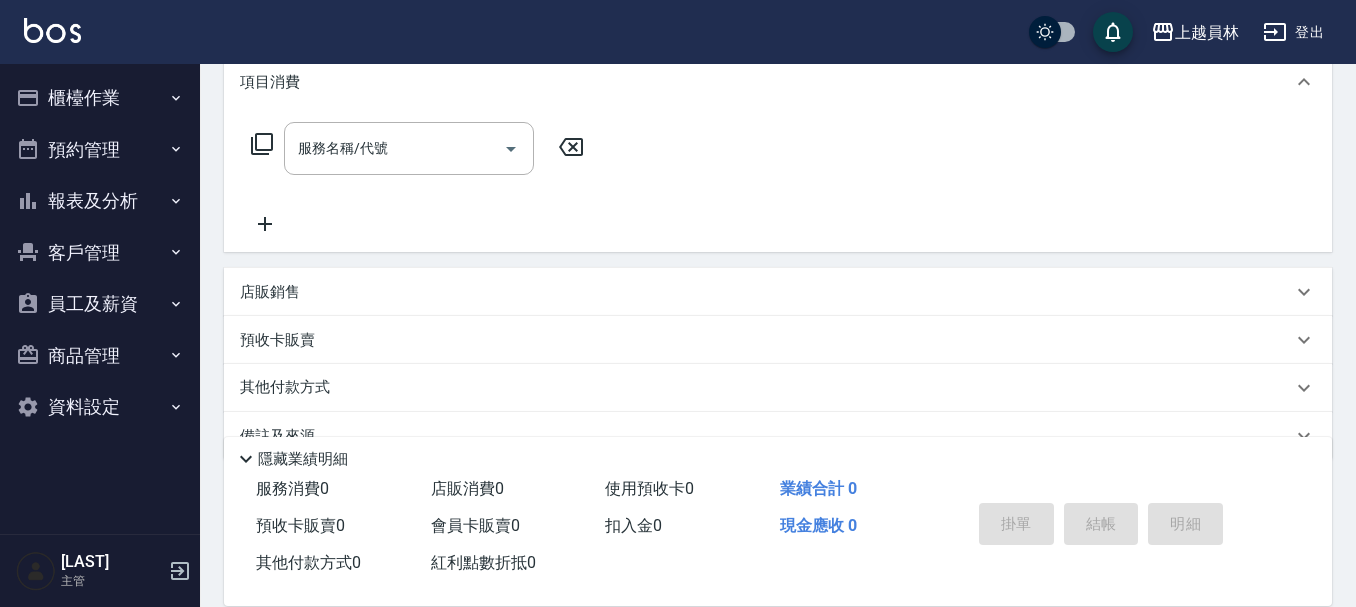 scroll, scrollTop: 323, scrollLeft: 0, axis: vertical 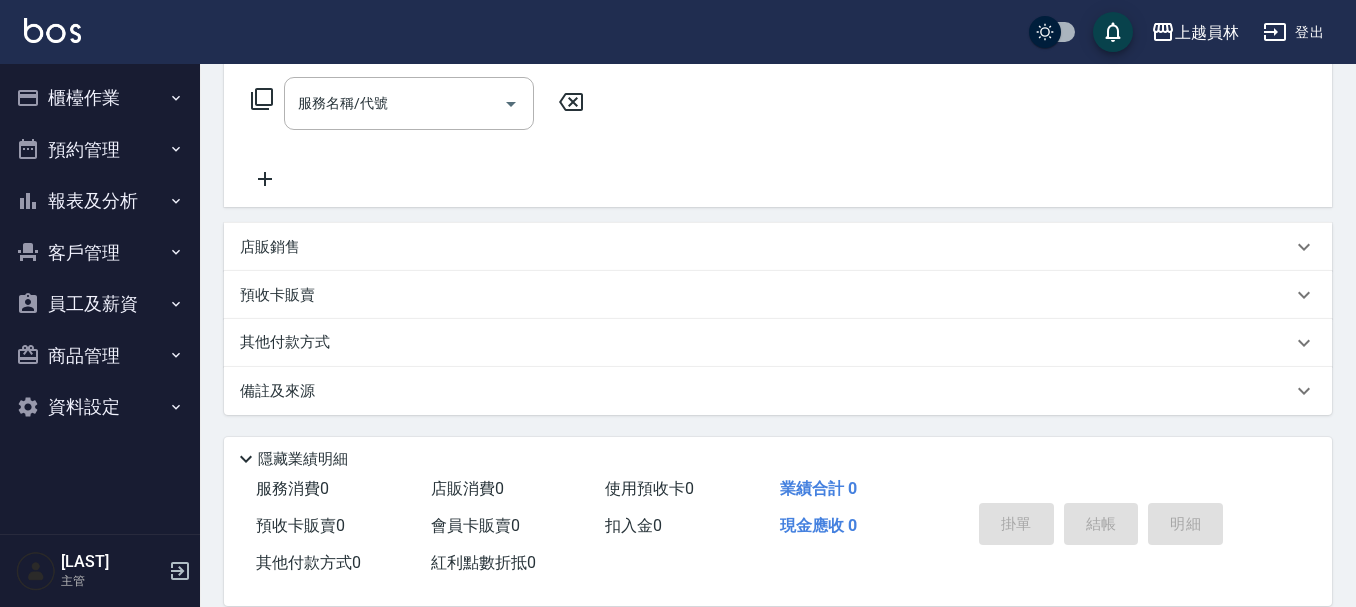 click on "店販銷售" at bounding box center (766, 247) 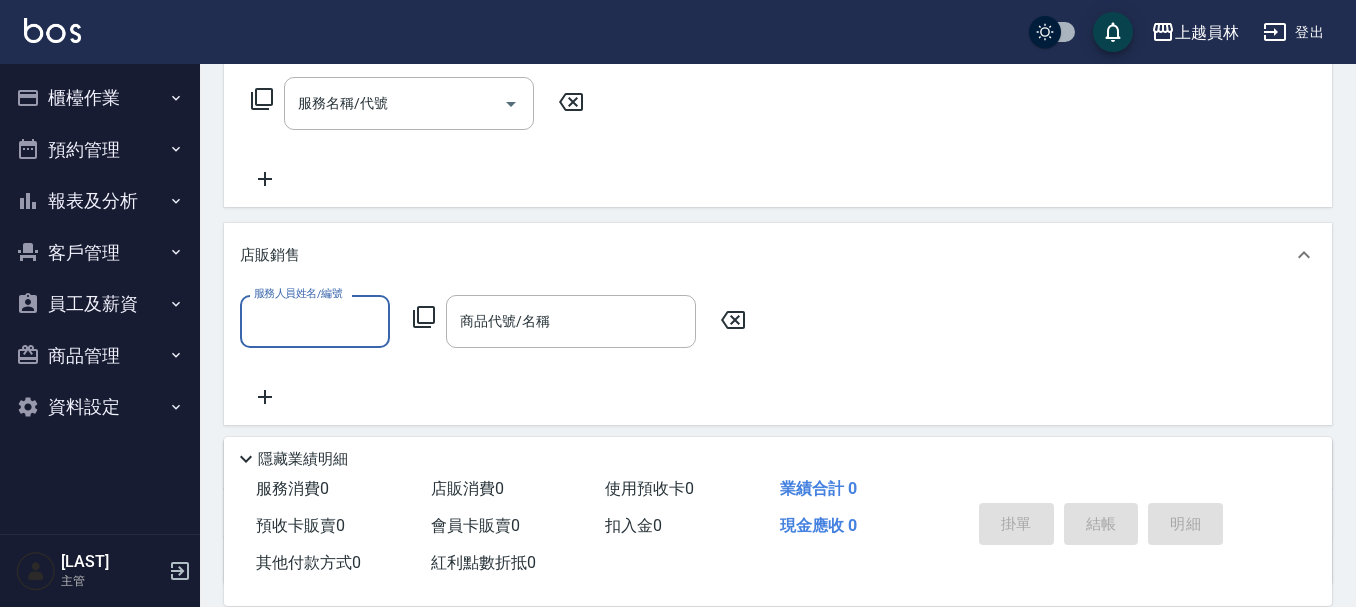 scroll, scrollTop: 0, scrollLeft: 0, axis: both 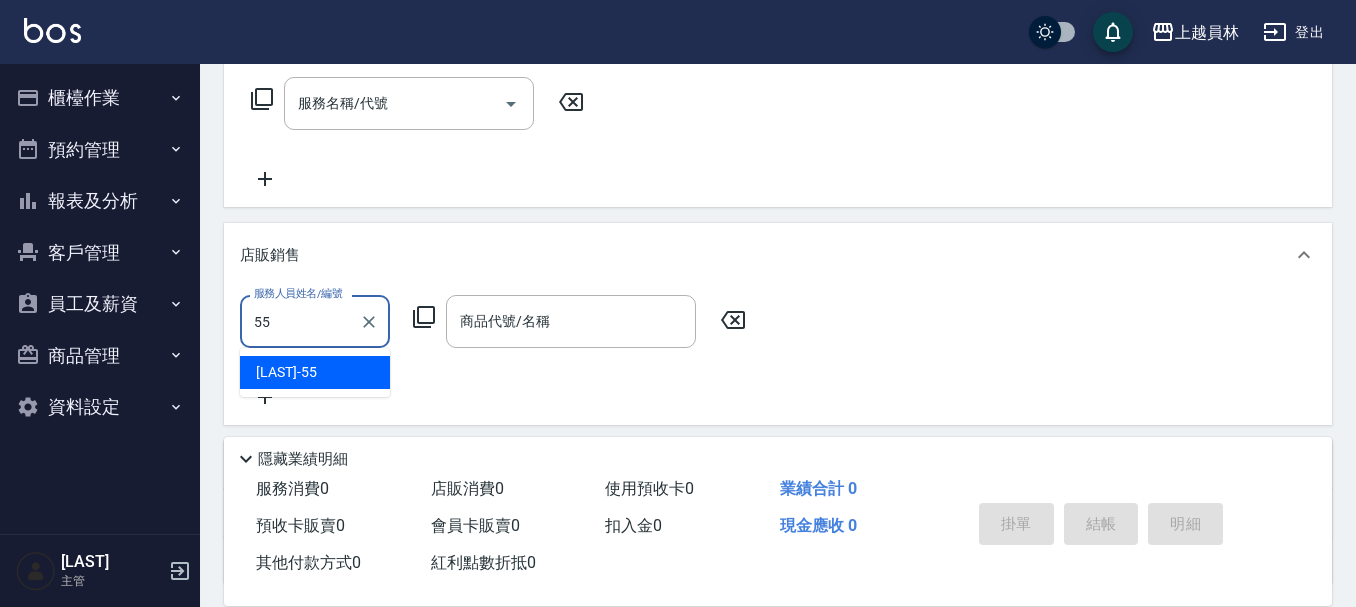 type on "[LAST]-[NUMBER]" 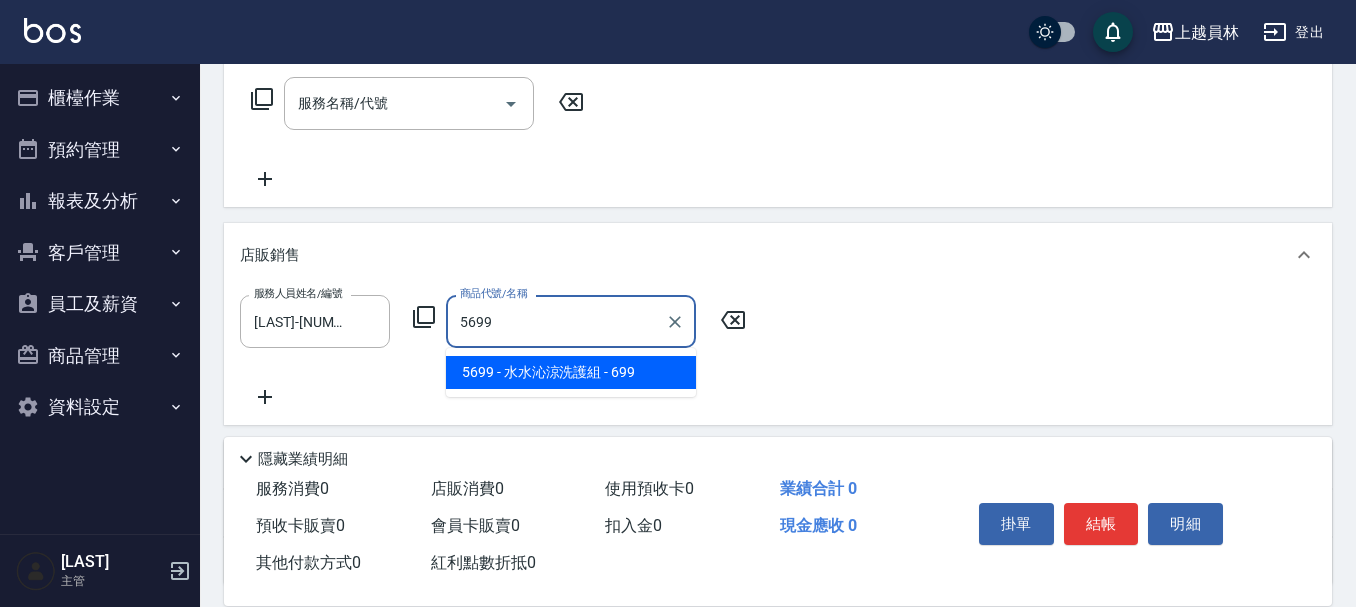 type on "水水沁涼洗護組" 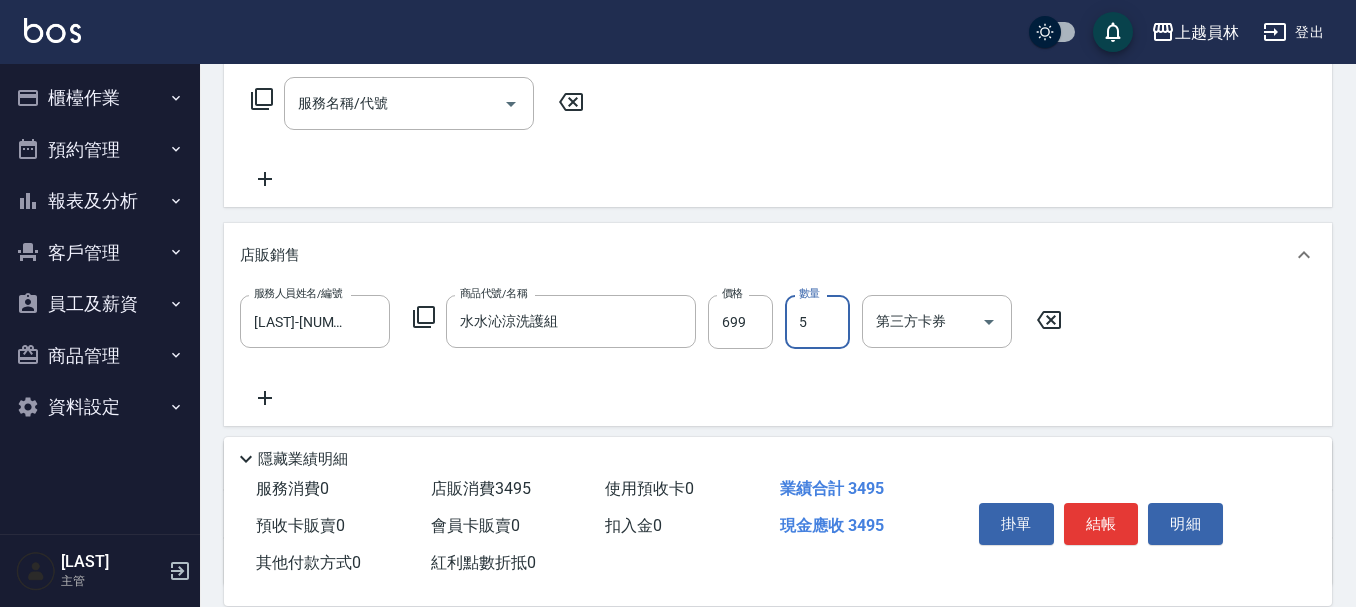 type on "5" 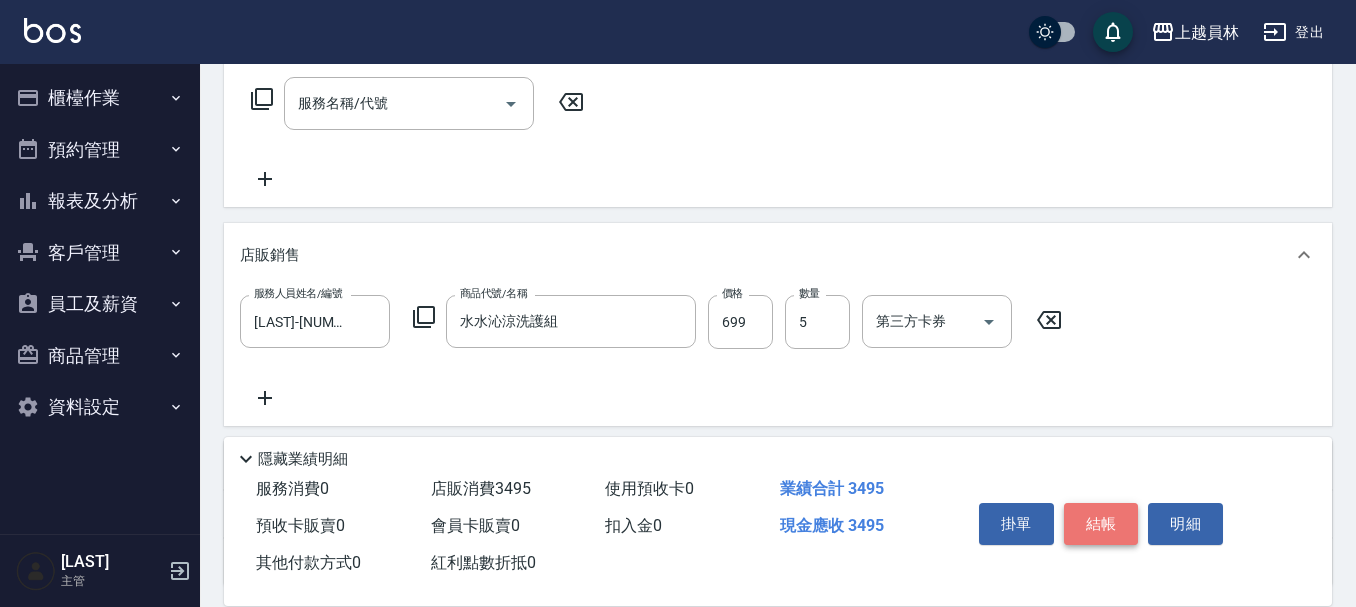 click on "結帳" at bounding box center (1101, 524) 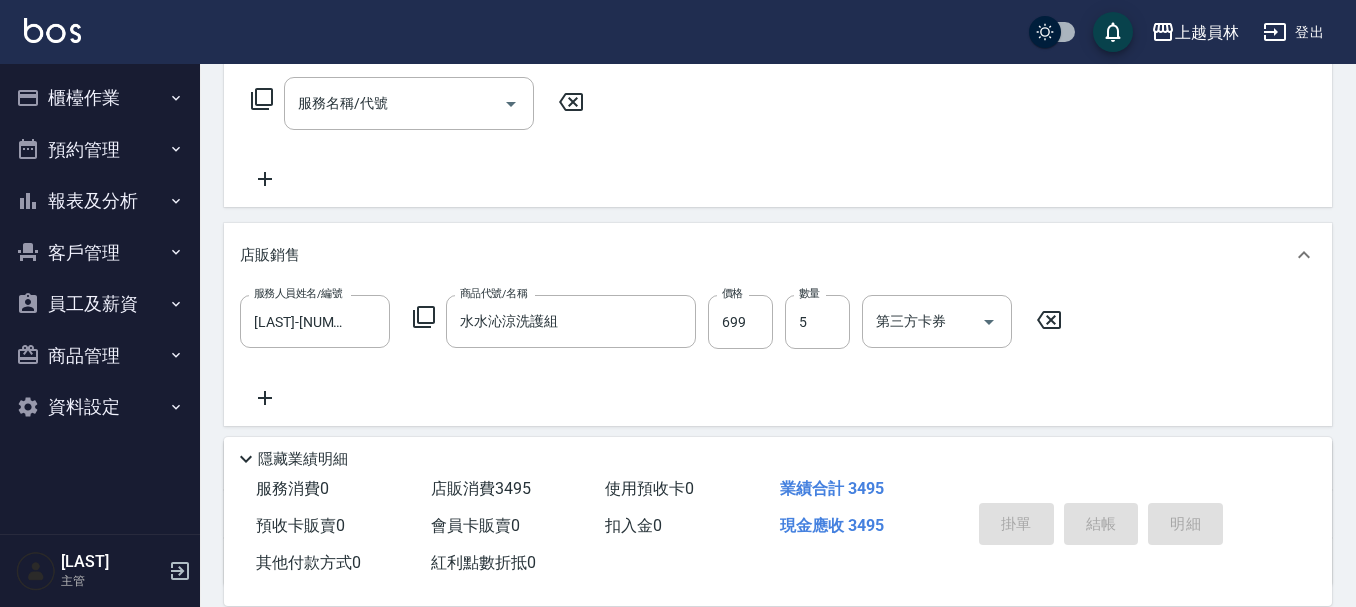 type 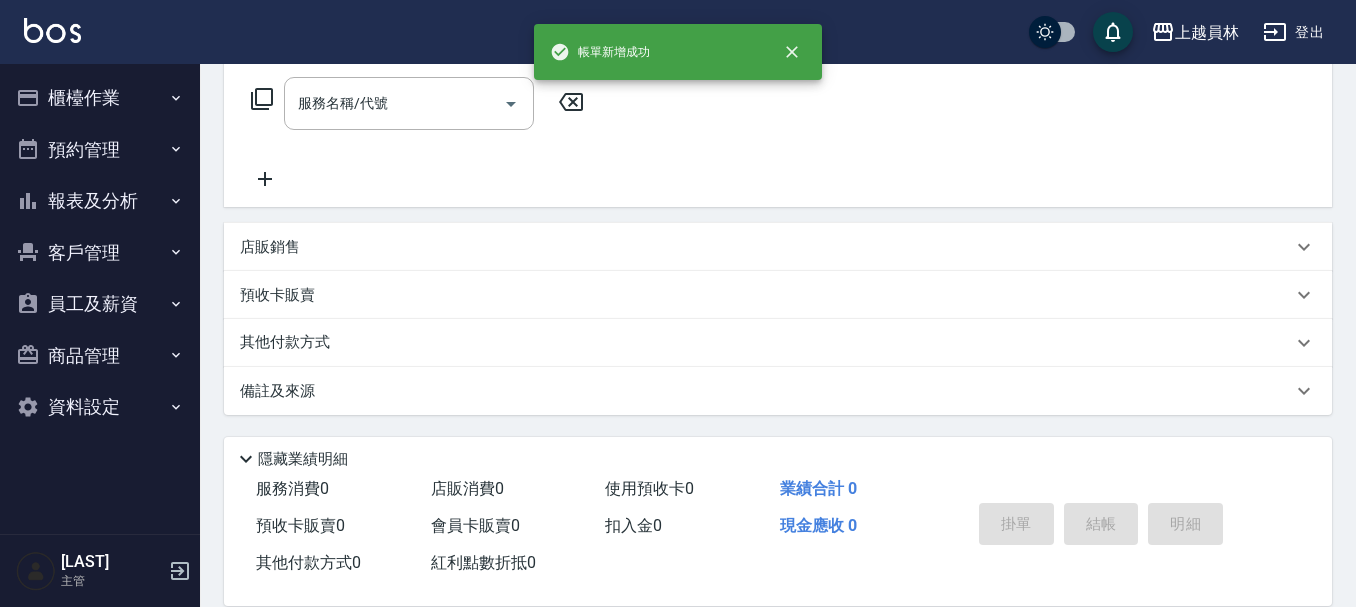 scroll, scrollTop: 0, scrollLeft: 0, axis: both 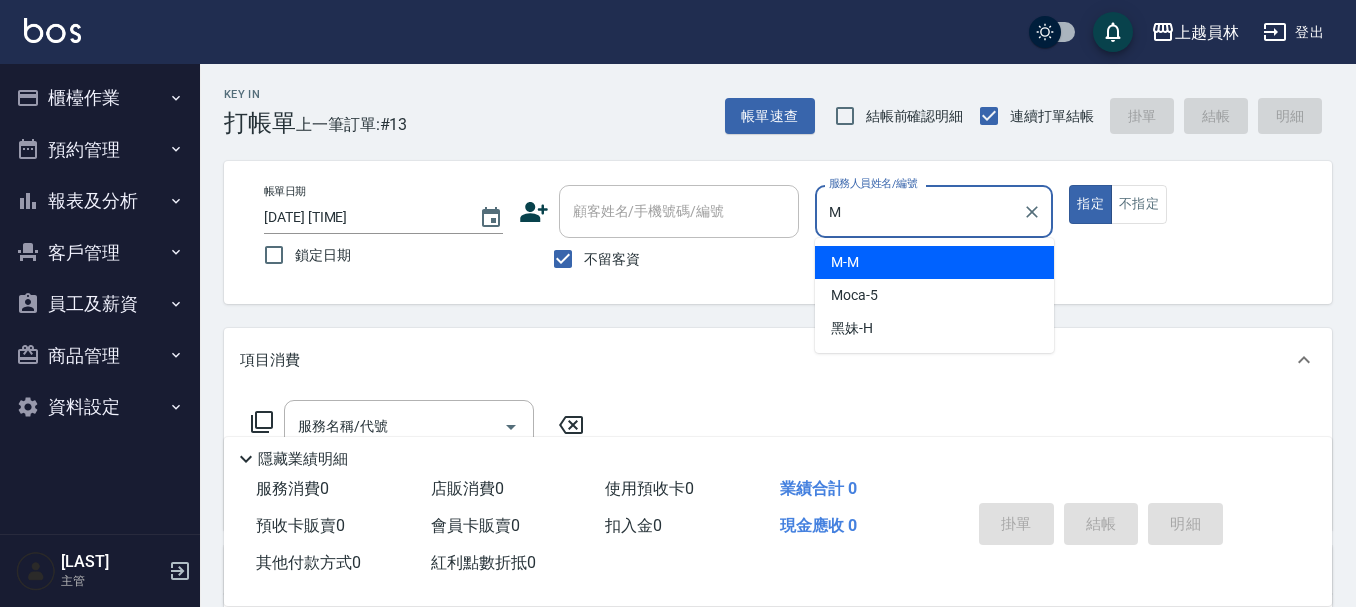 type on "M-M" 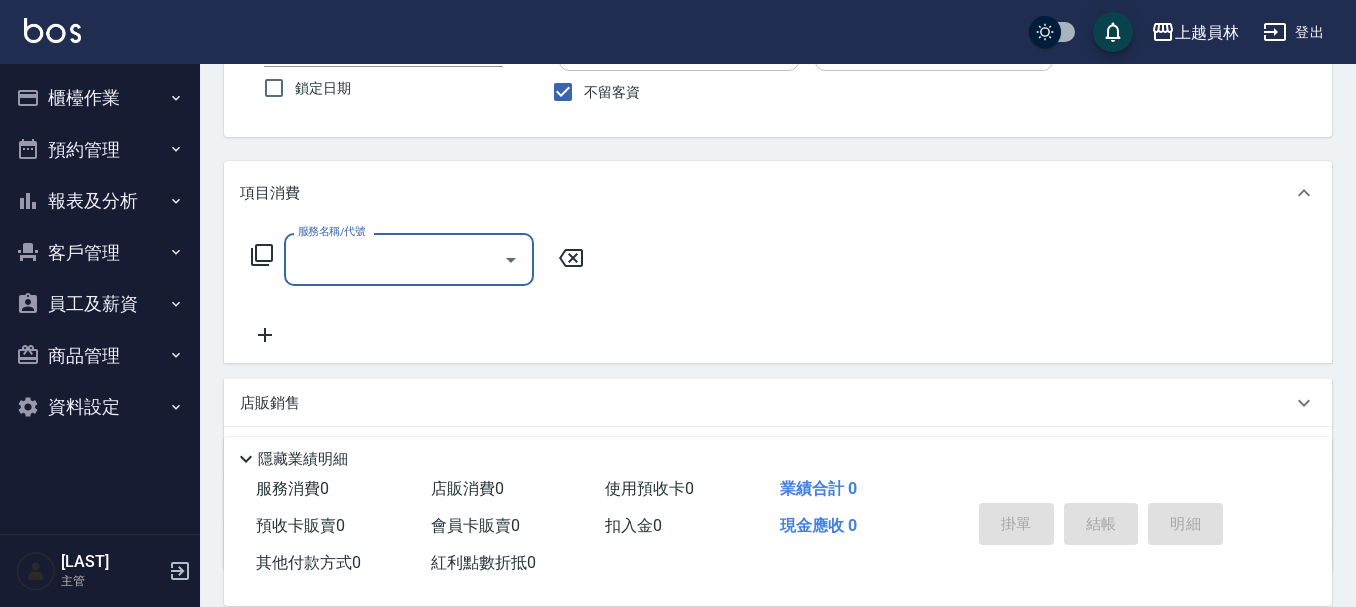 scroll, scrollTop: 300, scrollLeft: 0, axis: vertical 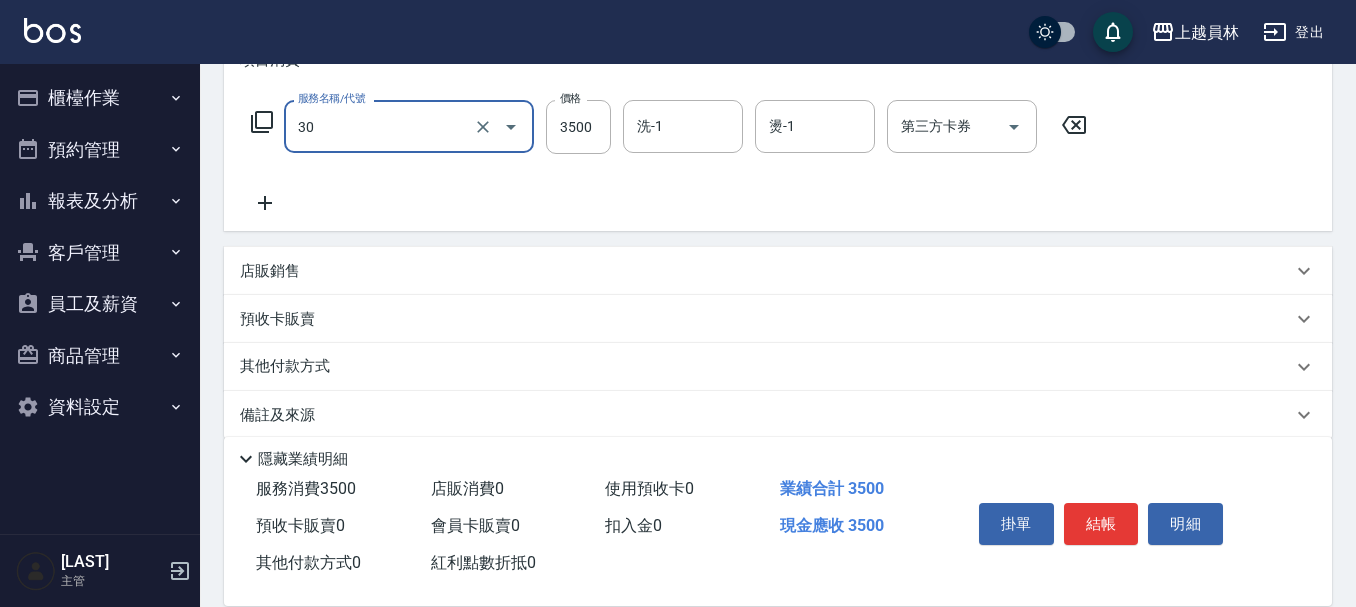 type on "燙髮A餐(30)" 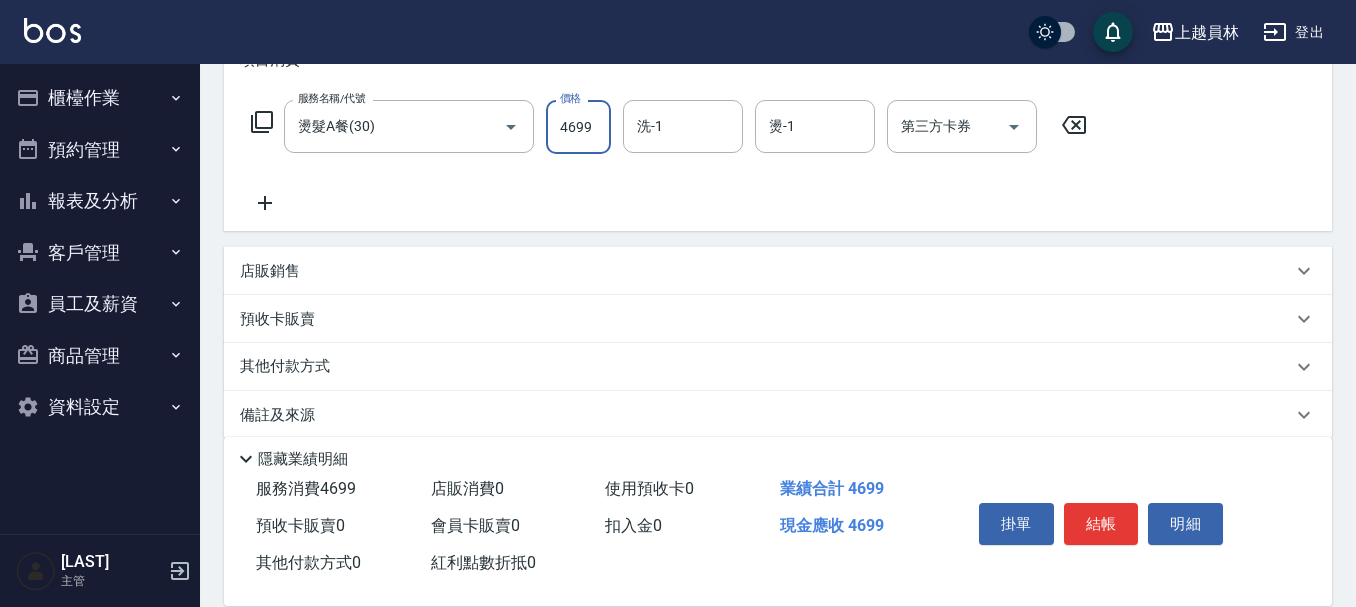 type on "4699" 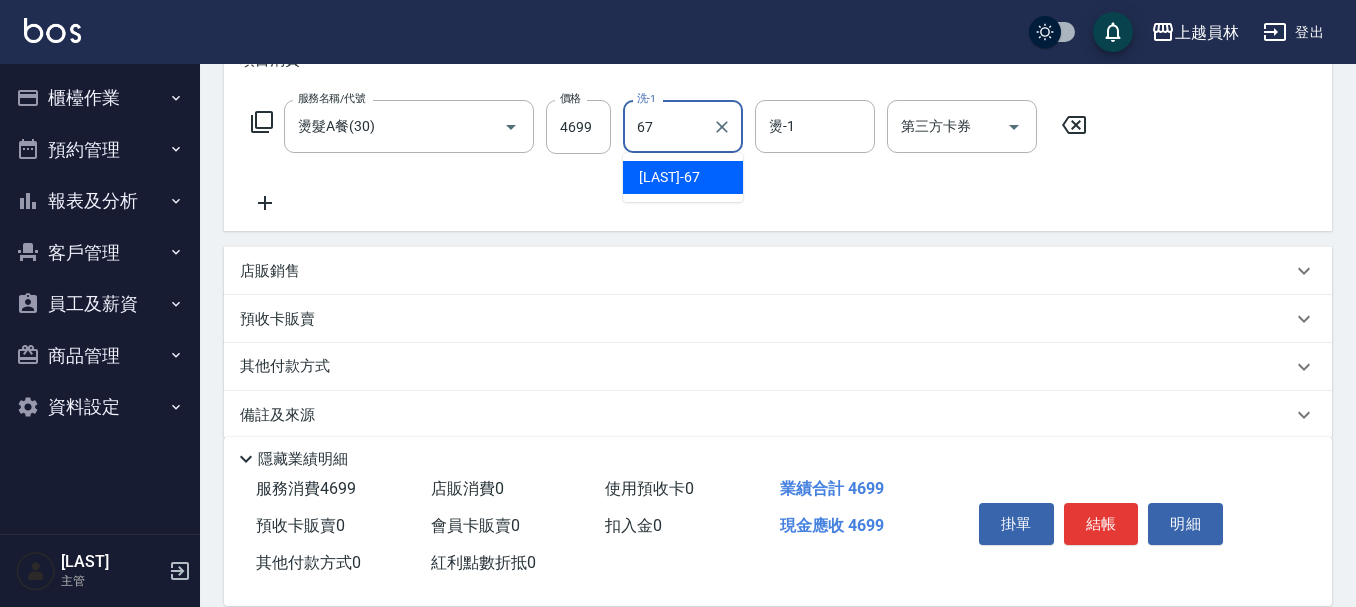 type on "[LAST]-[NUMBER]" 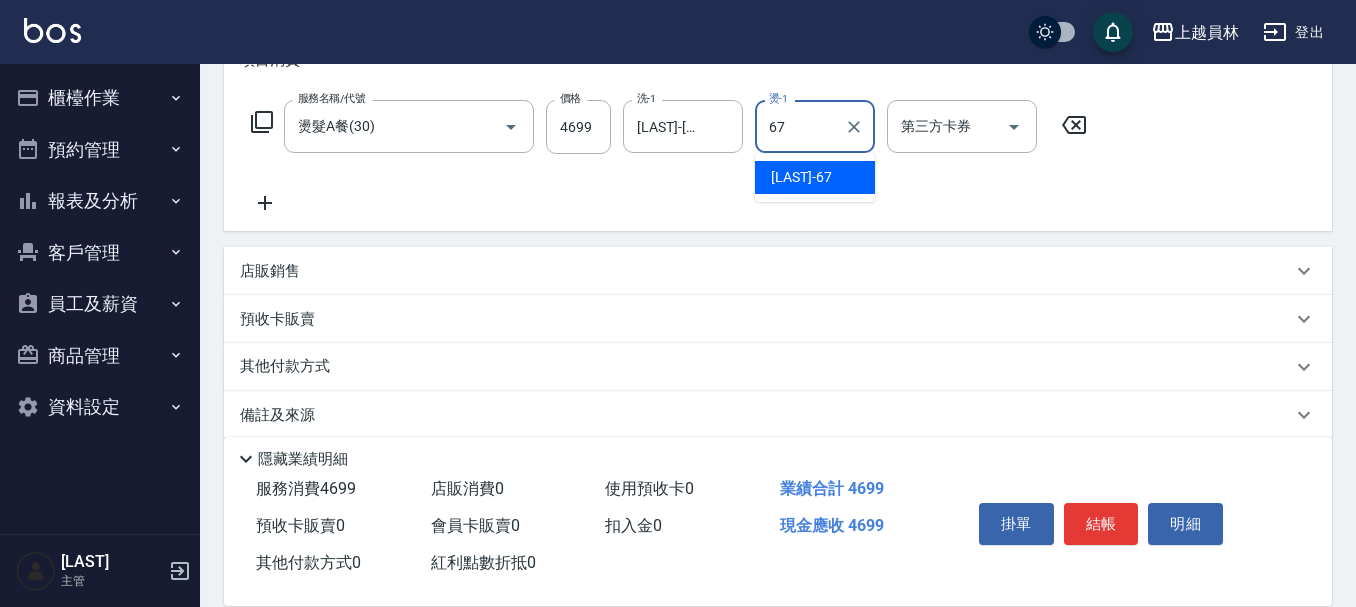 type on "[LAST]-[NUMBER]" 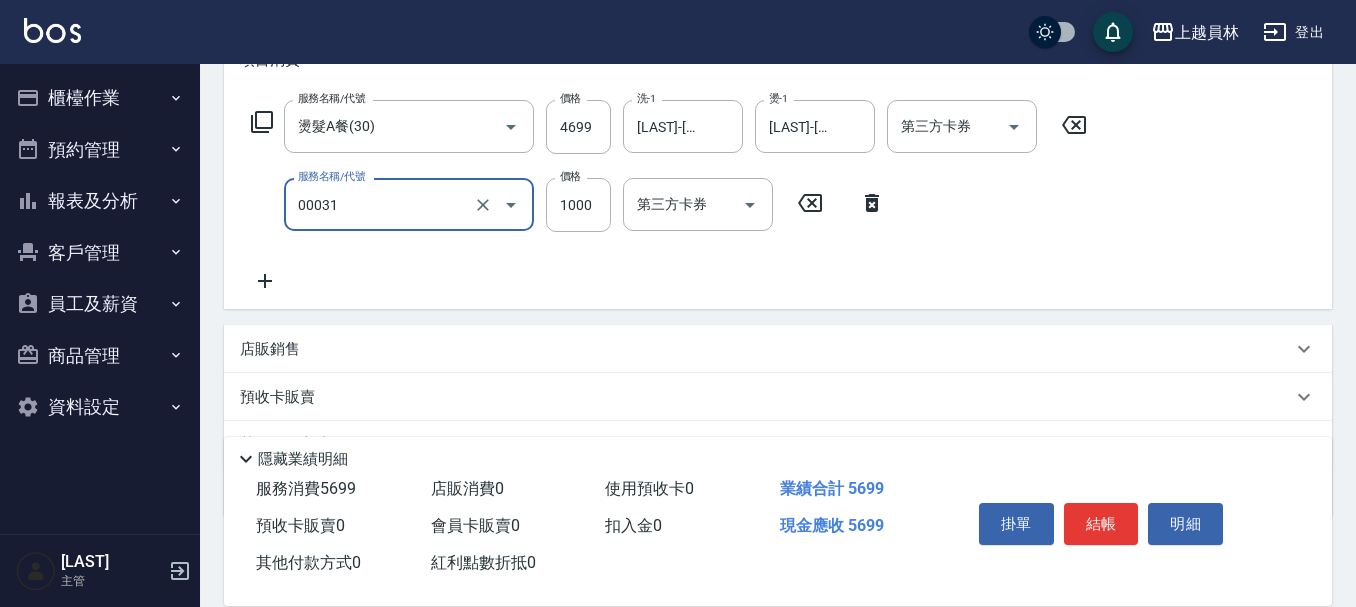 type on "單卸髮片(00031)" 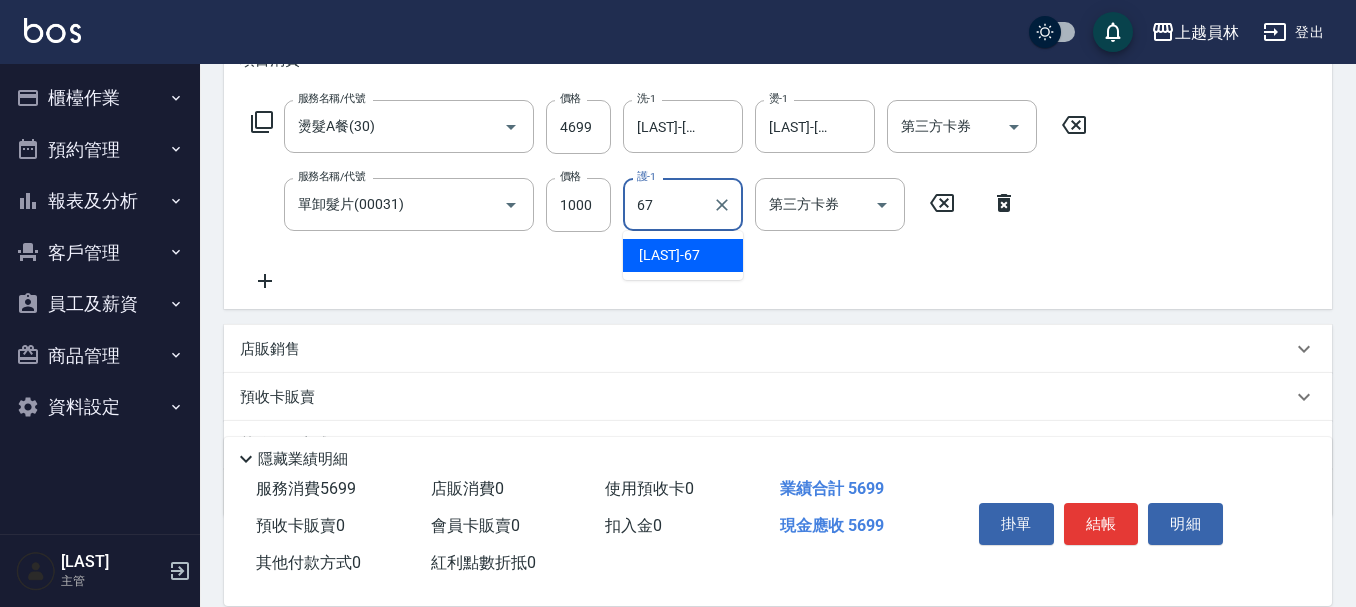 type on "[LAST]-[NUMBER]" 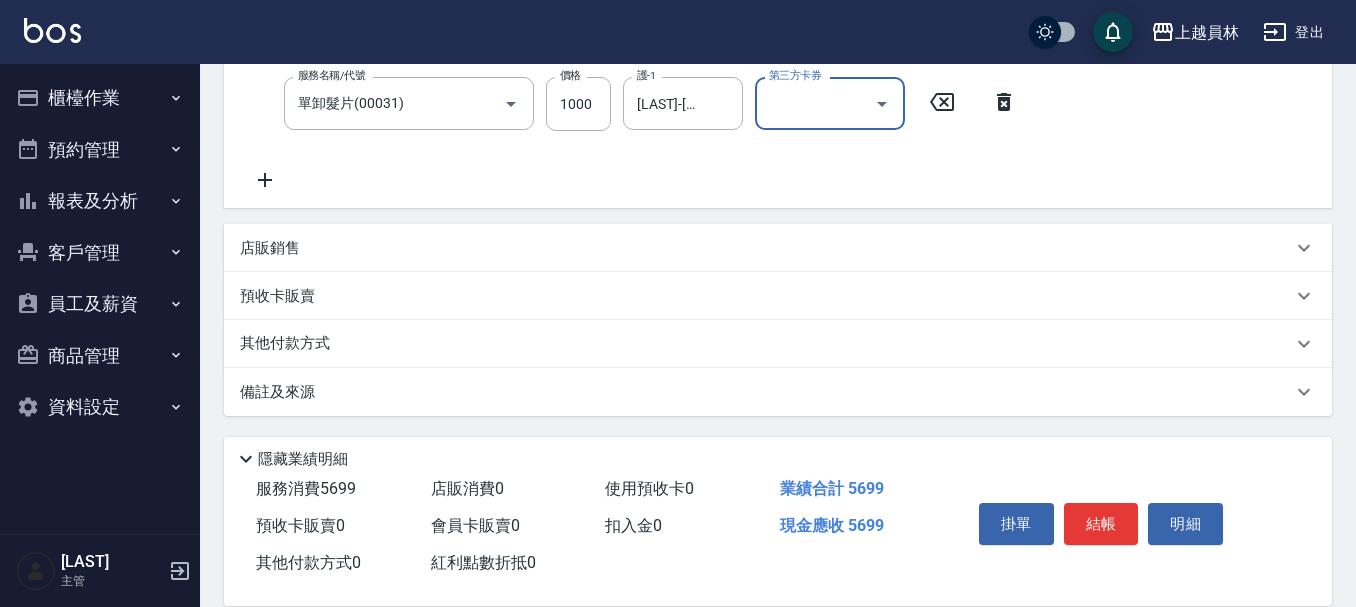 scroll, scrollTop: 402, scrollLeft: 0, axis: vertical 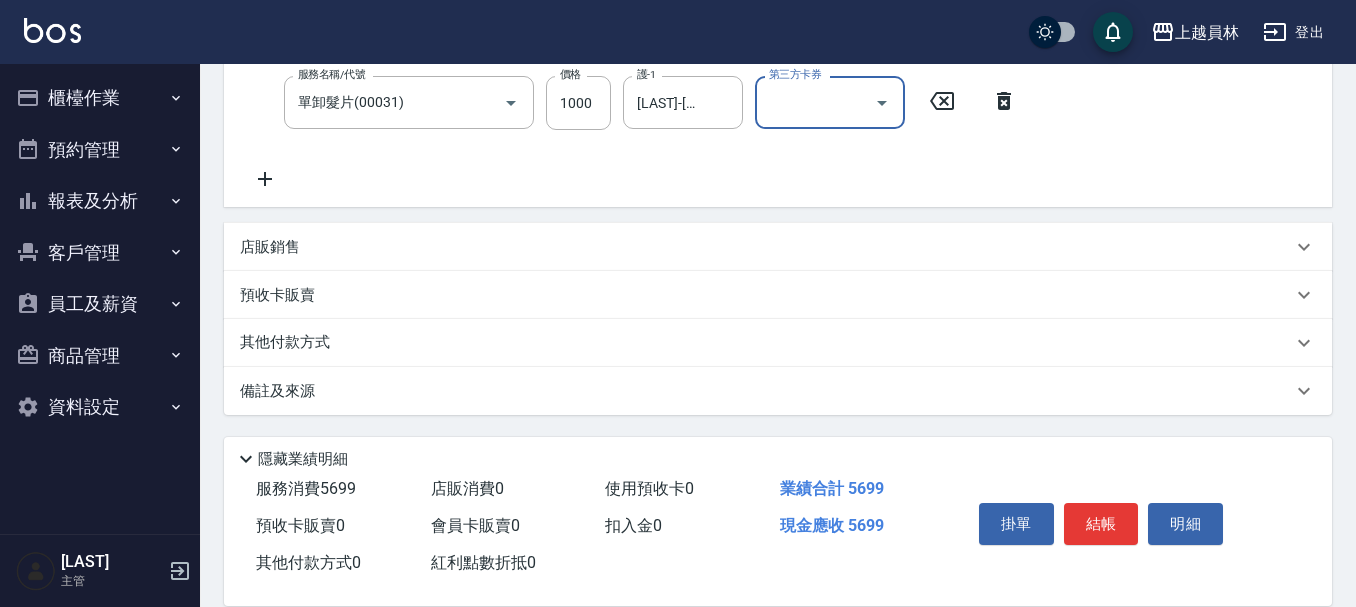 click on "店販銷售" at bounding box center (778, 247) 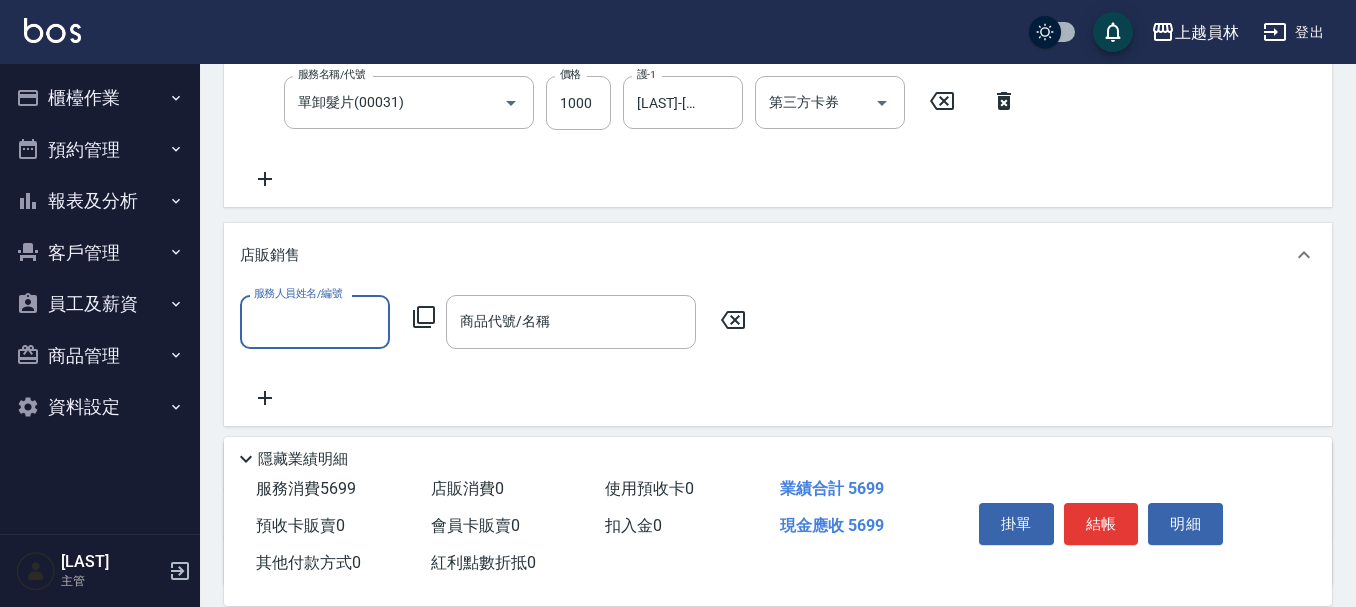 scroll, scrollTop: 0, scrollLeft: 0, axis: both 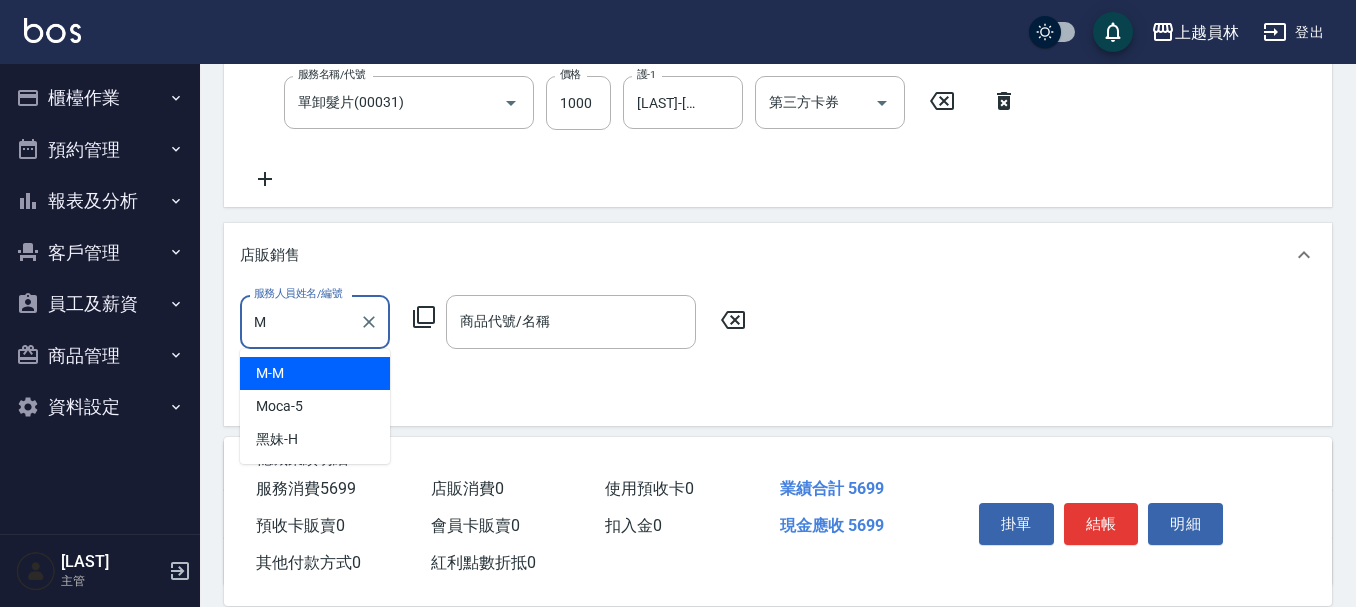 type on "M-M" 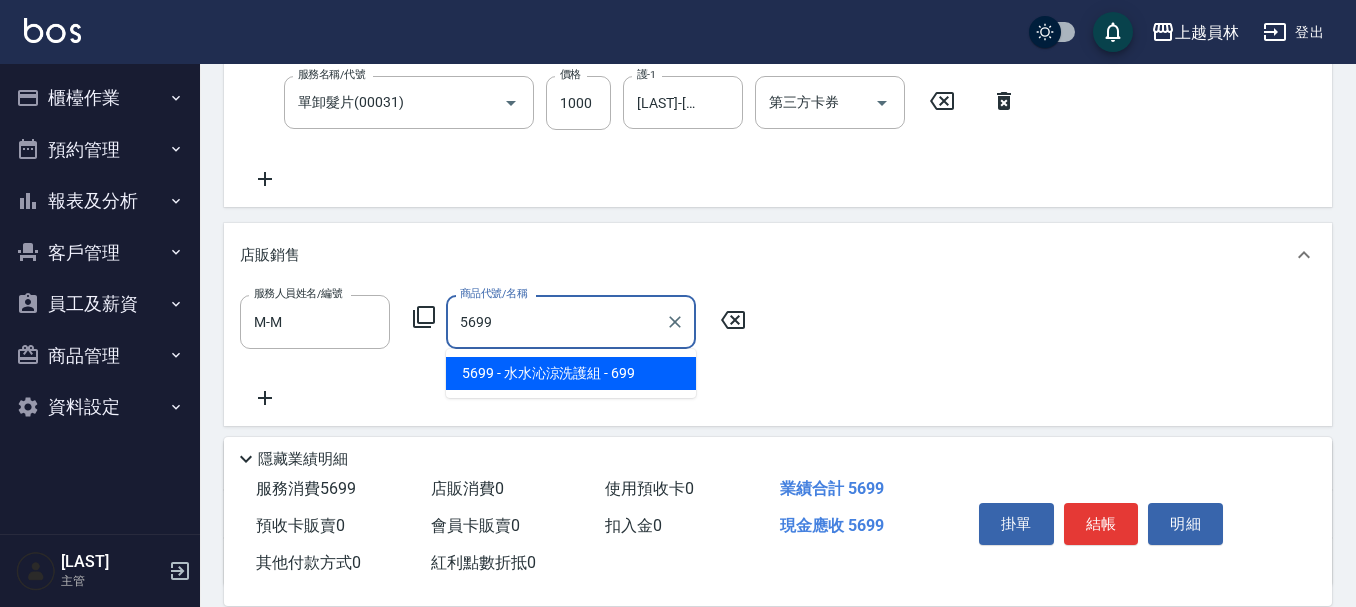 type on "水水沁涼洗護組" 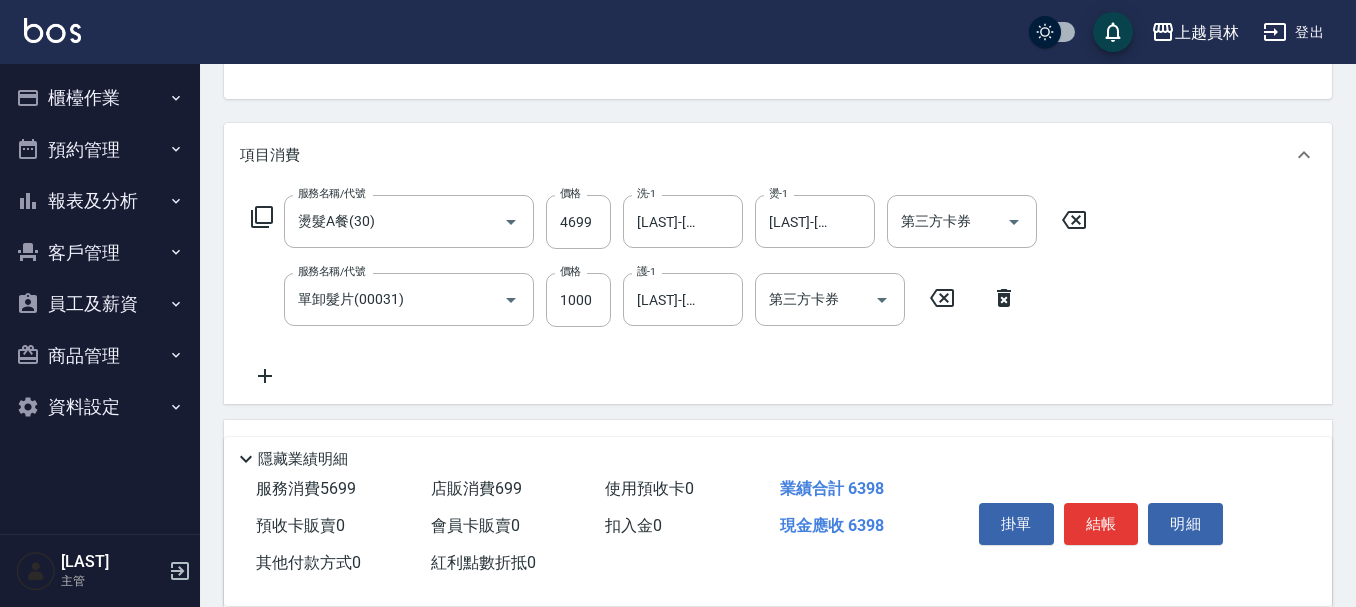 scroll, scrollTop: 202, scrollLeft: 0, axis: vertical 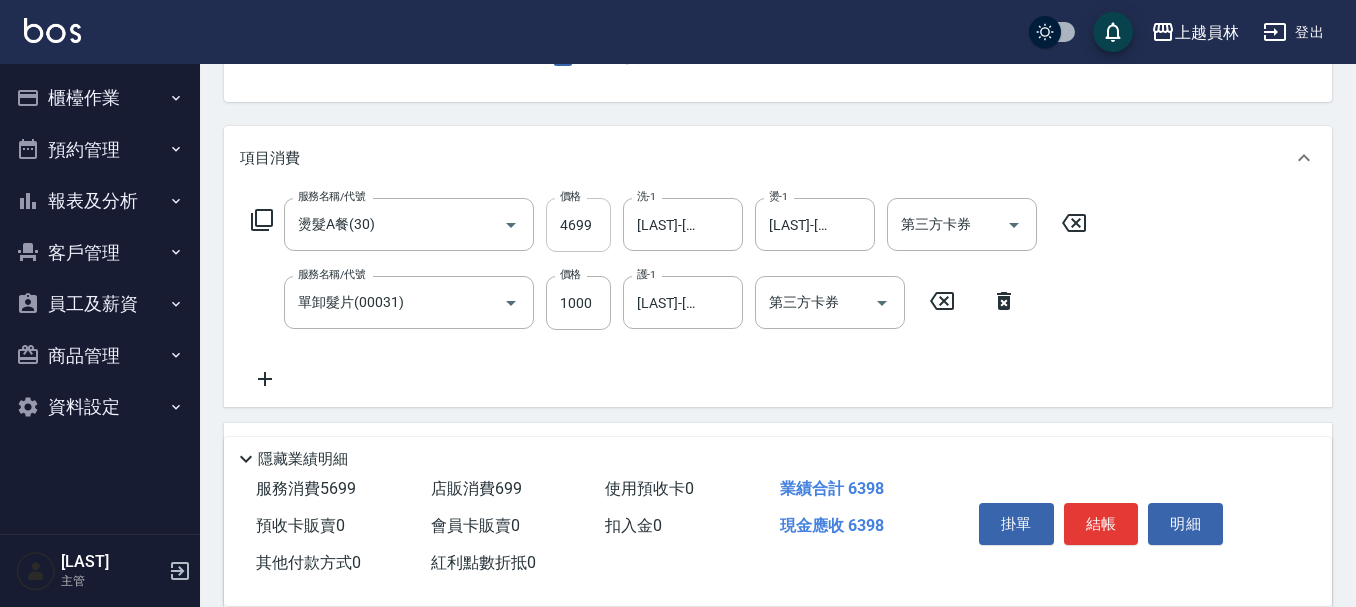 click on "4699" at bounding box center [578, 225] 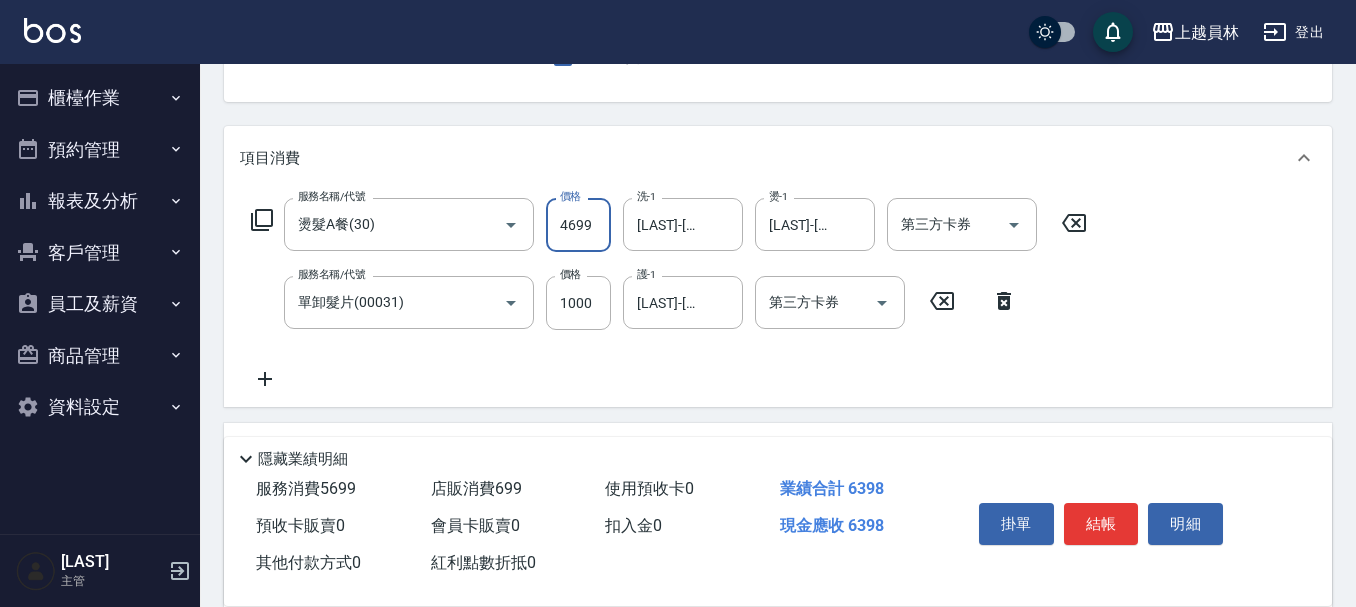 click on "4699" at bounding box center (578, 225) 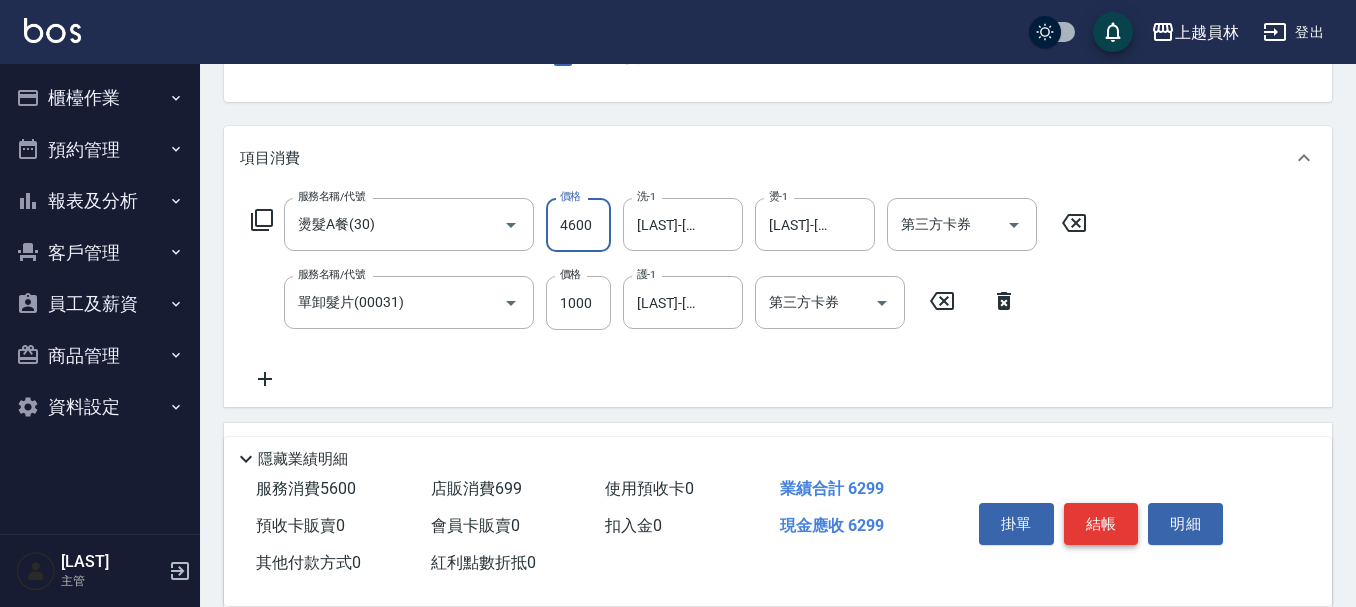 type on "4600" 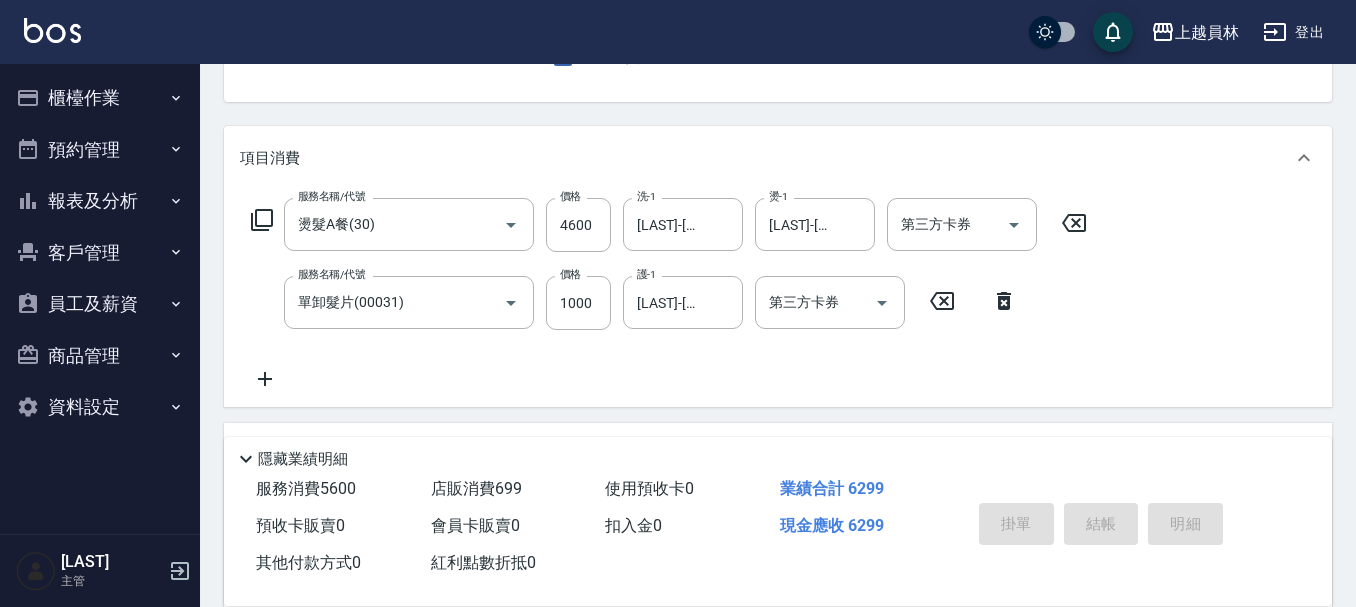 type on "[DATE] [TIME]" 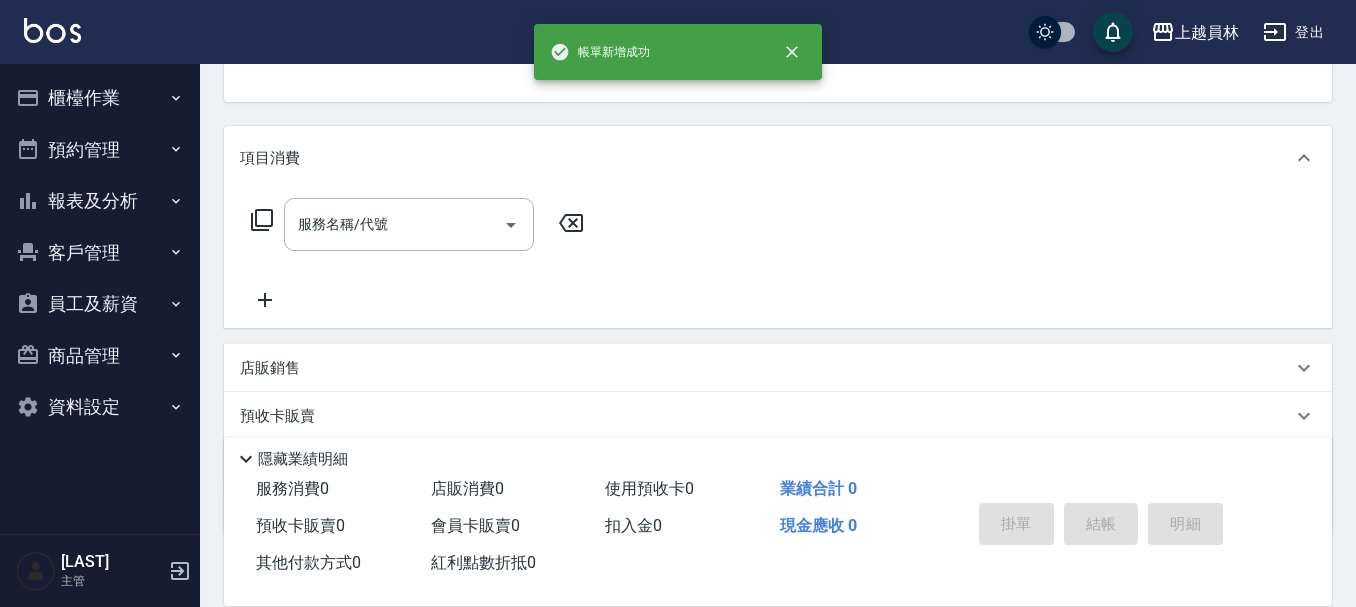 scroll, scrollTop: 194, scrollLeft: 0, axis: vertical 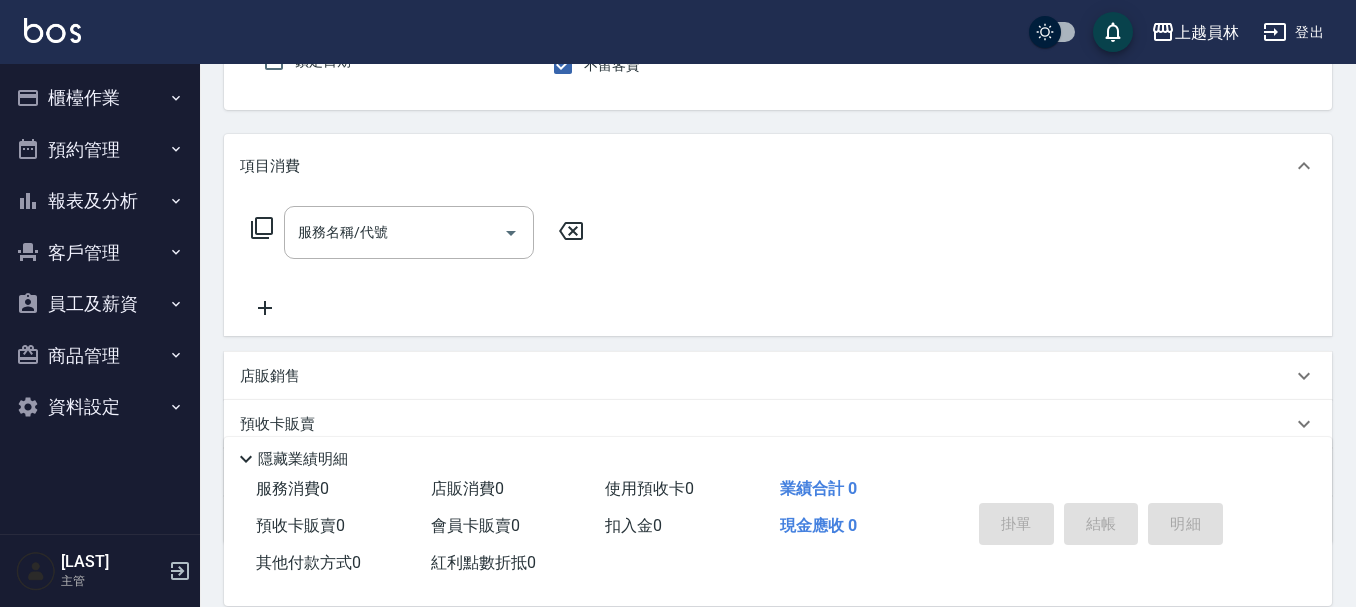 type on "M-M" 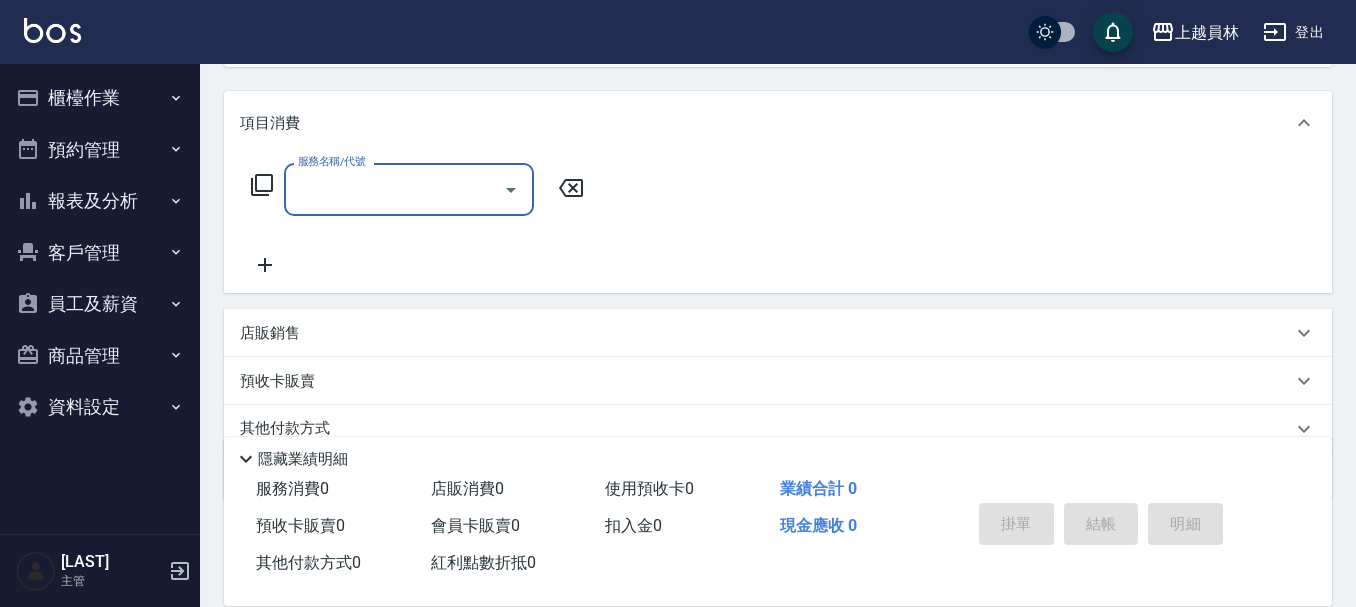 scroll, scrollTop: 300, scrollLeft: 0, axis: vertical 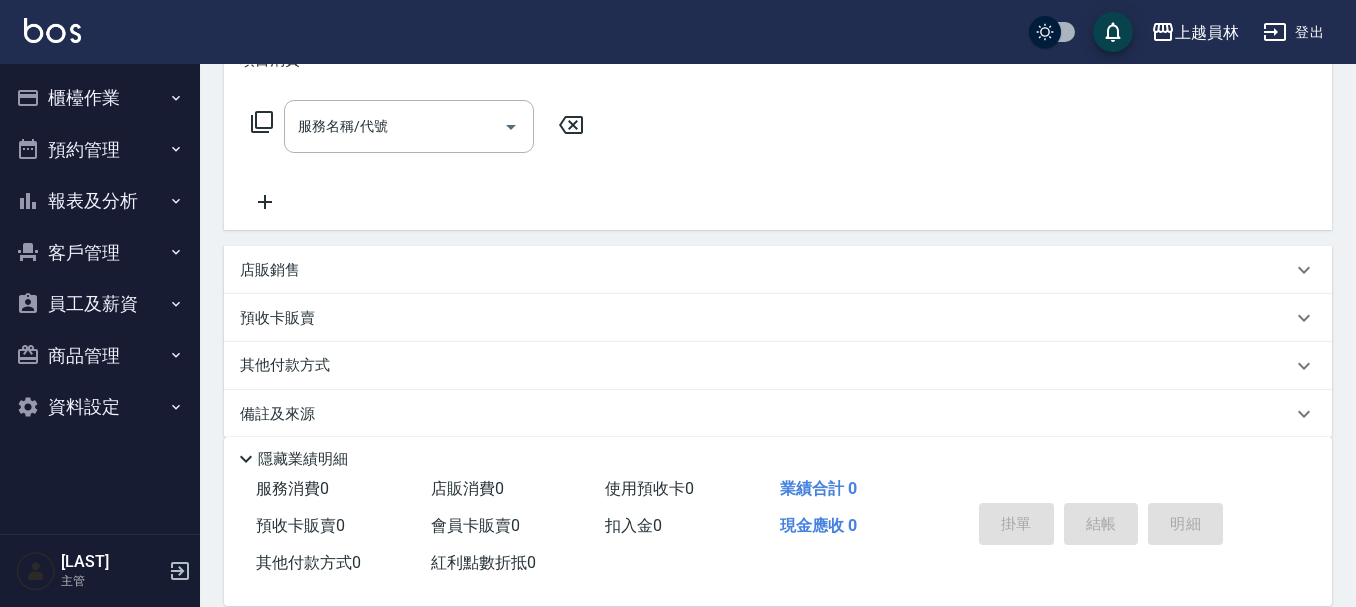 click on "店販銷售" at bounding box center [778, 270] 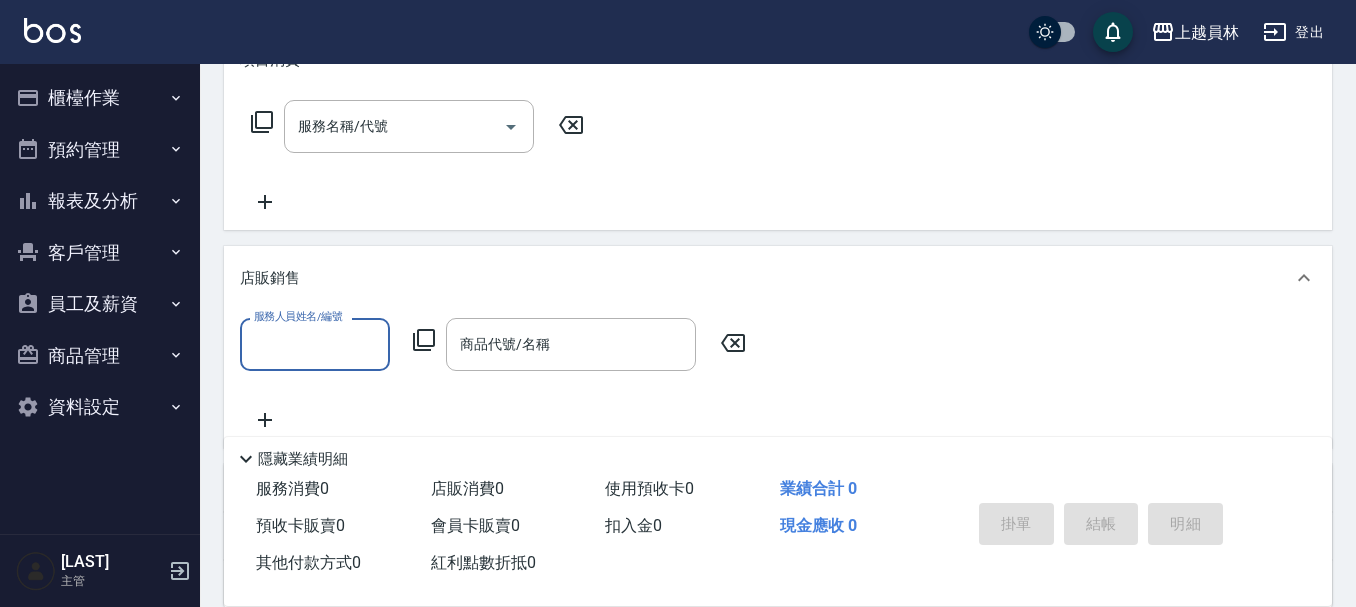 scroll, scrollTop: 0, scrollLeft: 0, axis: both 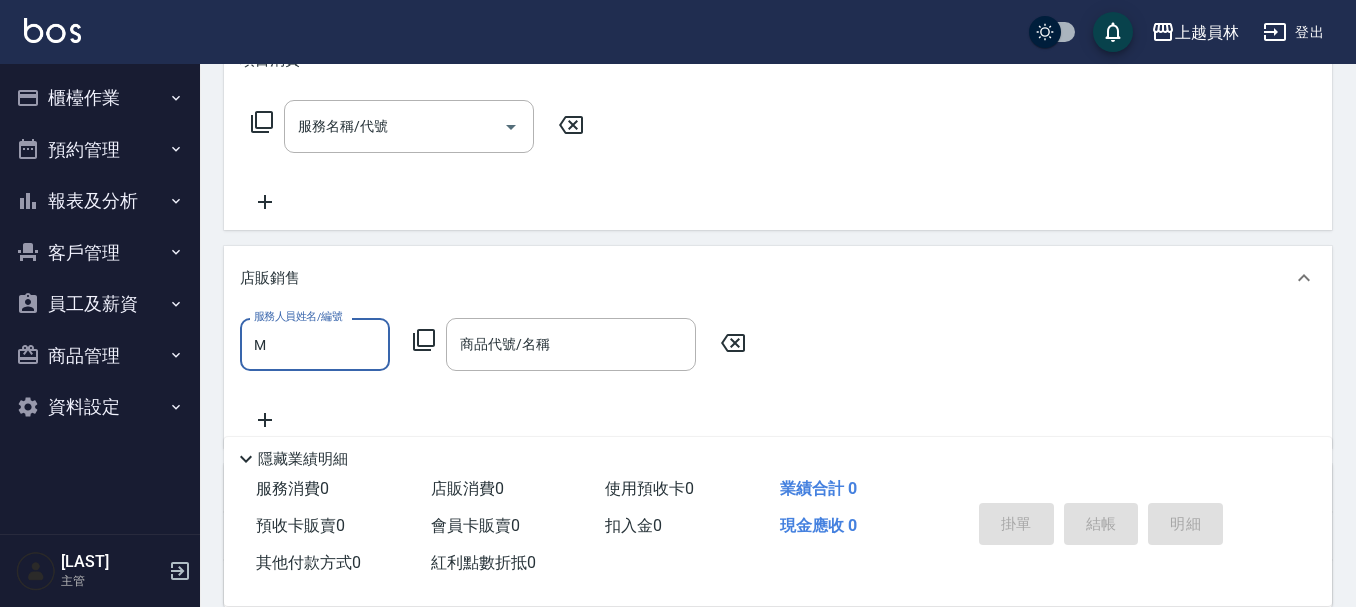 type on "M-M" 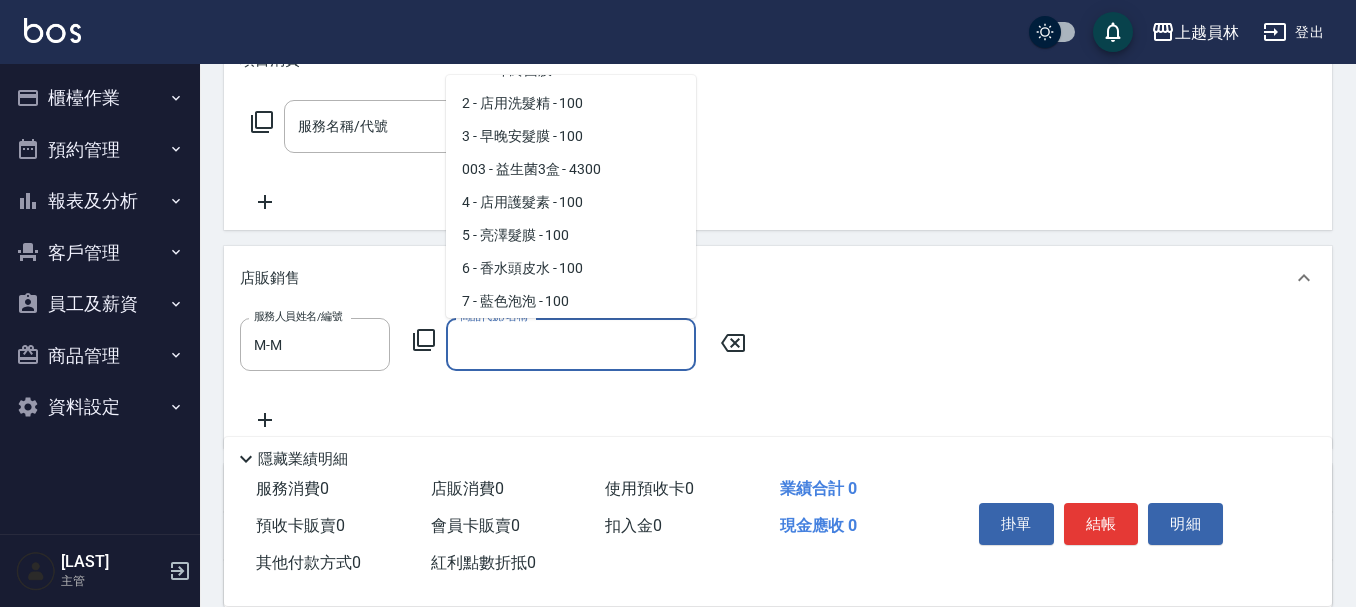 scroll, scrollTop: 95, scrollLeft: 0, axis: vertical 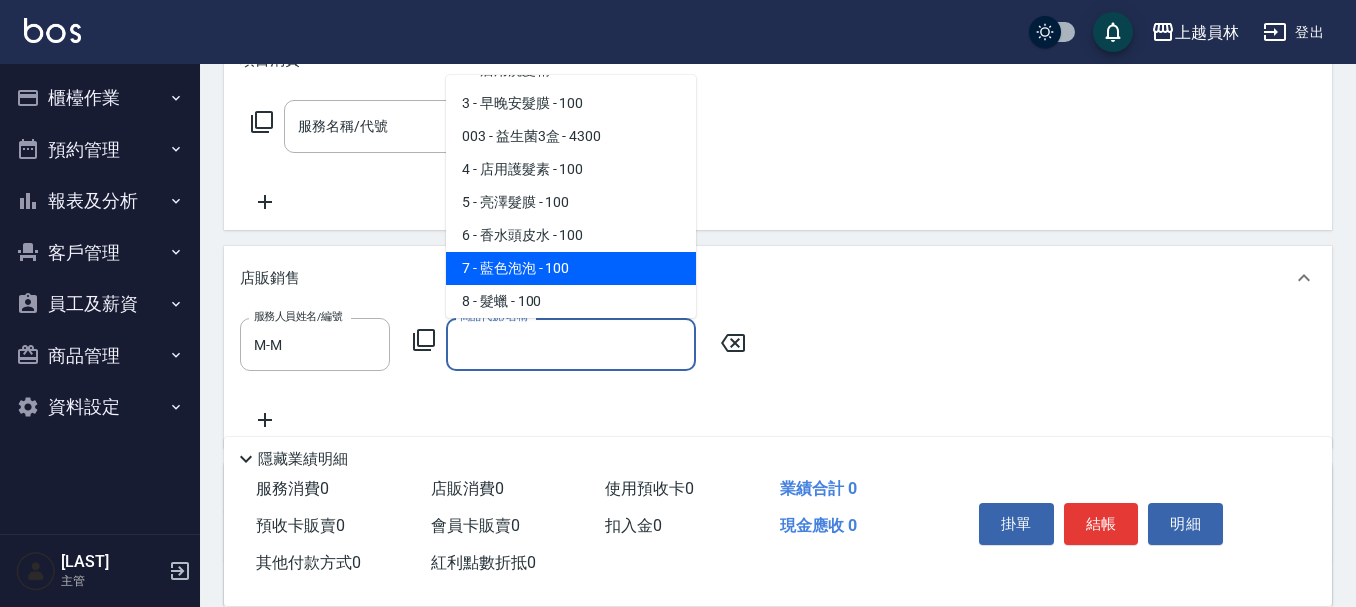 type on "藍色泡泡" 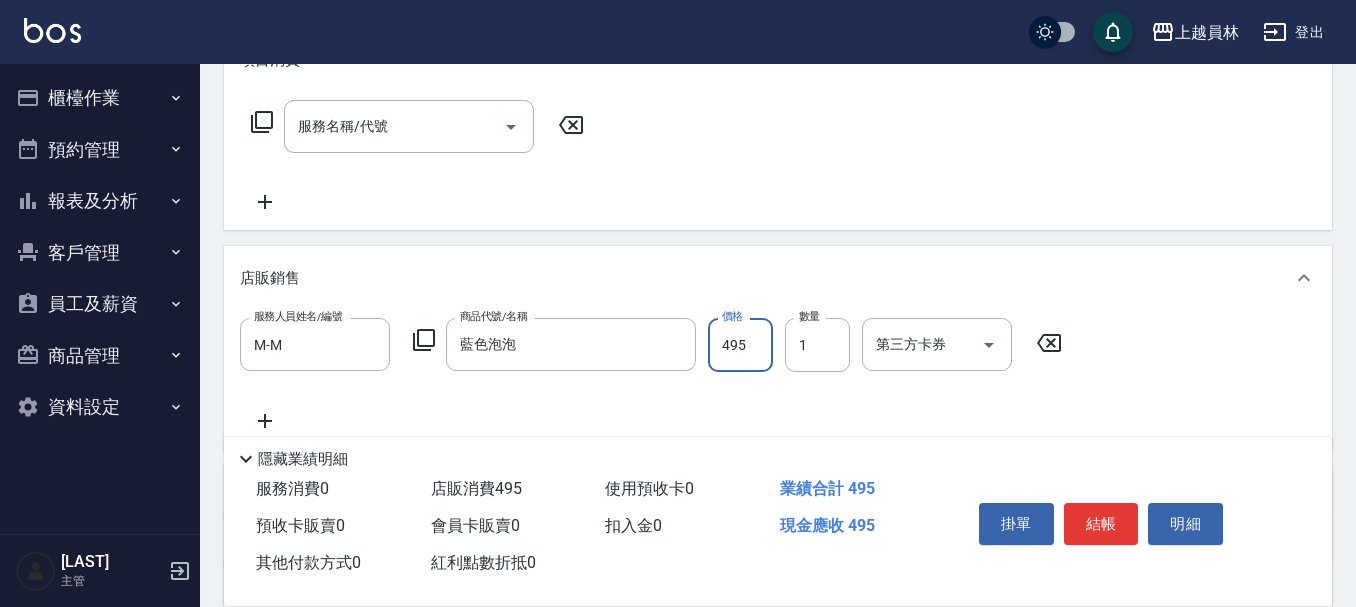 type on "495" 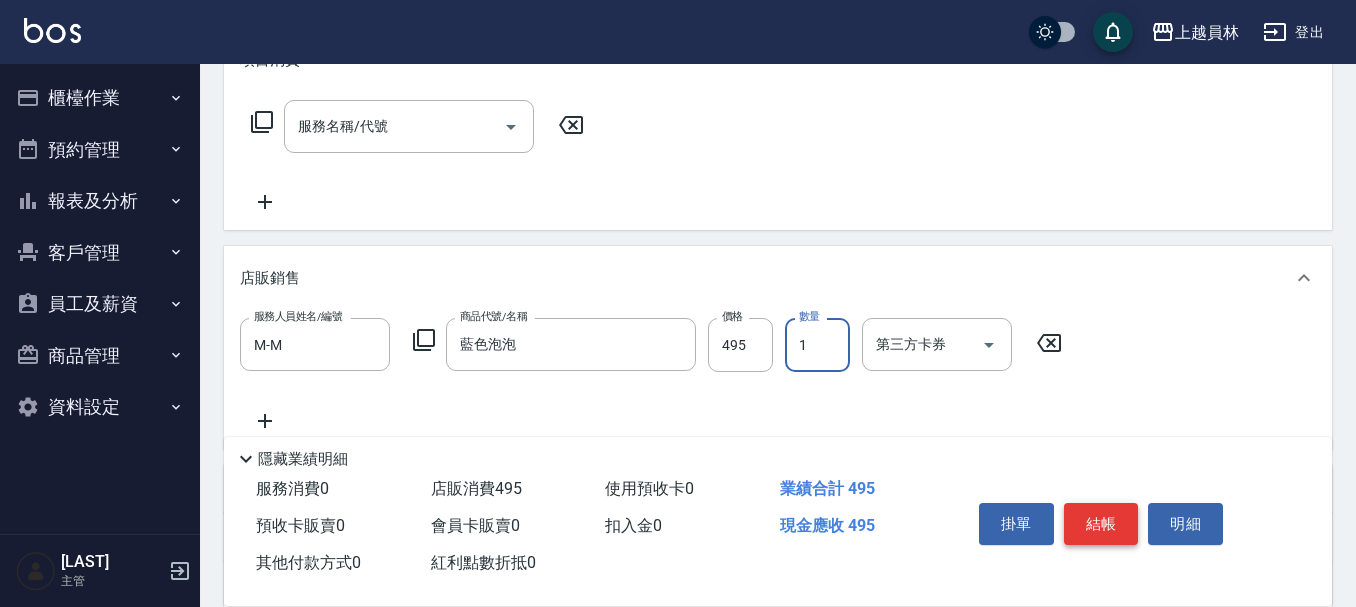 click on "結帳" at bounding box center (1101, 524) 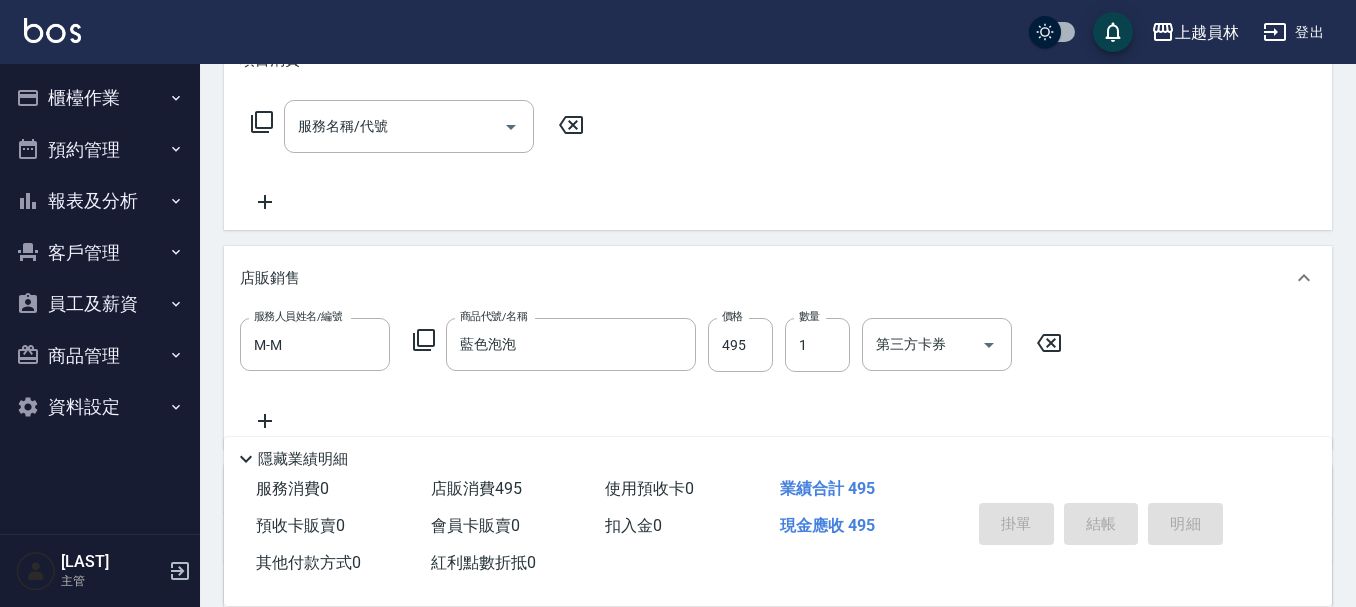type on "[DATE] [TIME]" 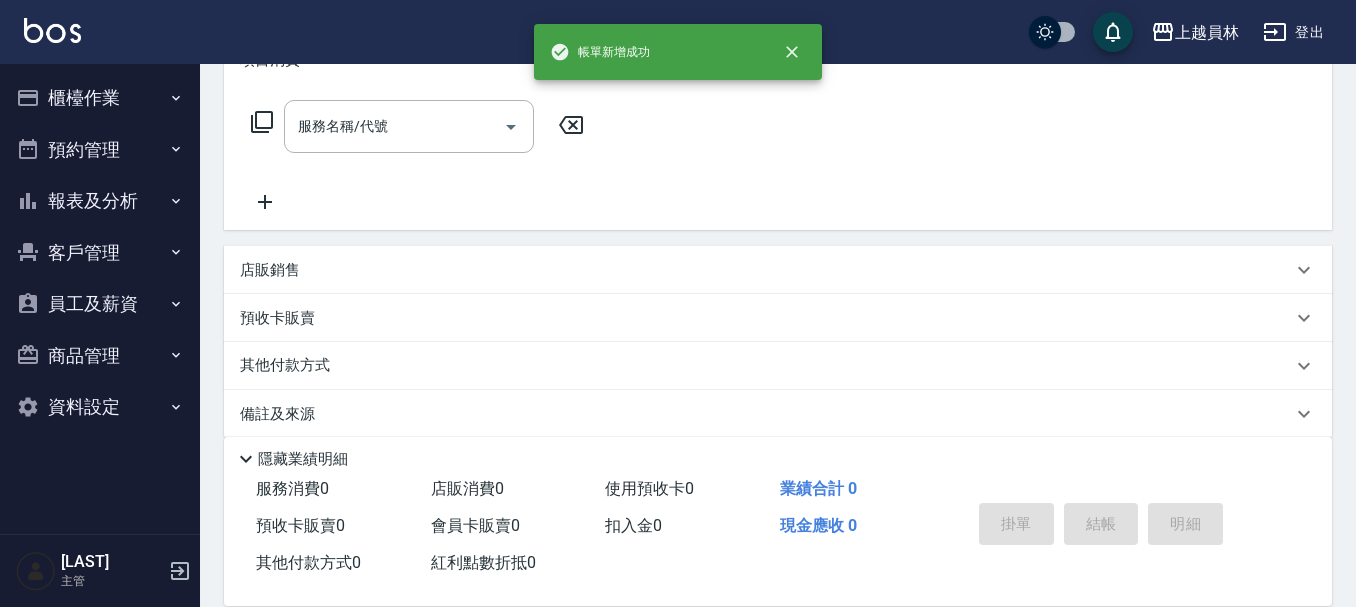 scroll, scrollTop: 0, scrollLeft: 0, axis: both 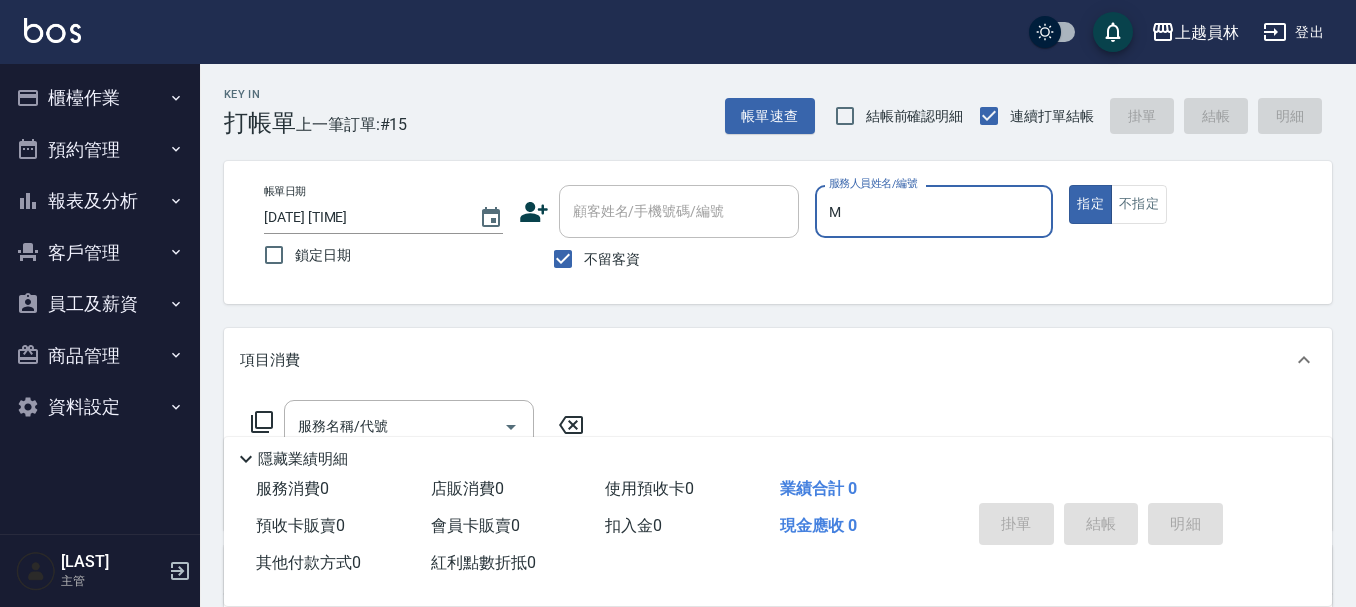 type on "M-M" 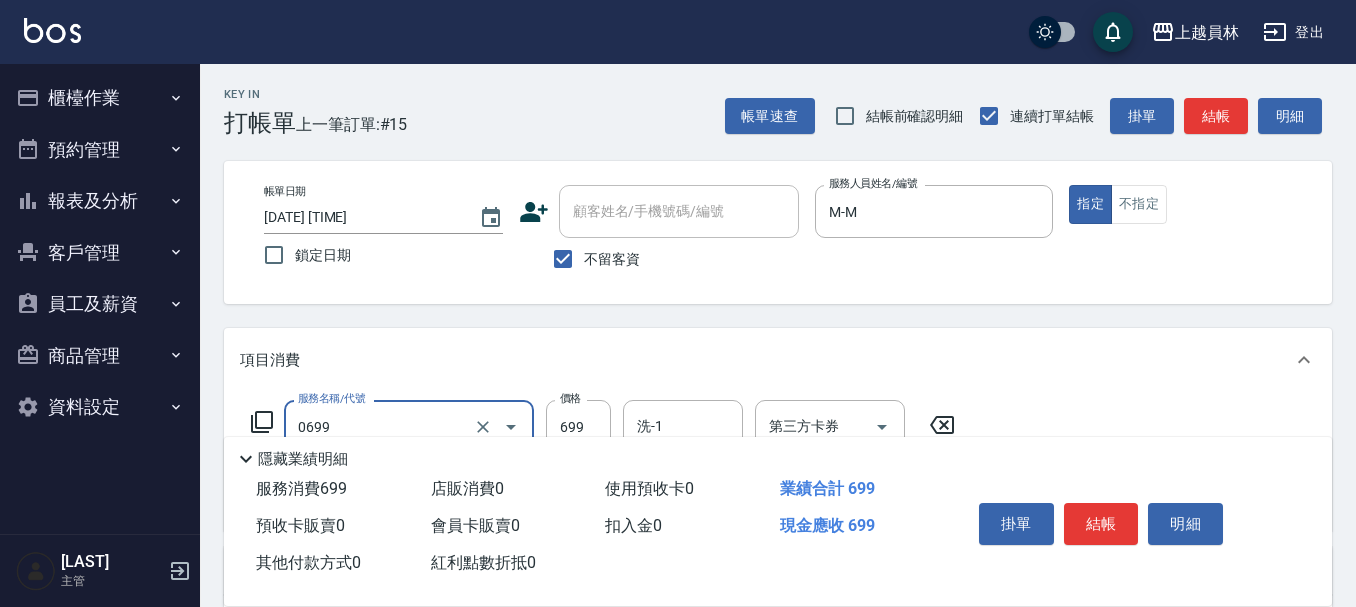 type on "精油洗髮(0699)" 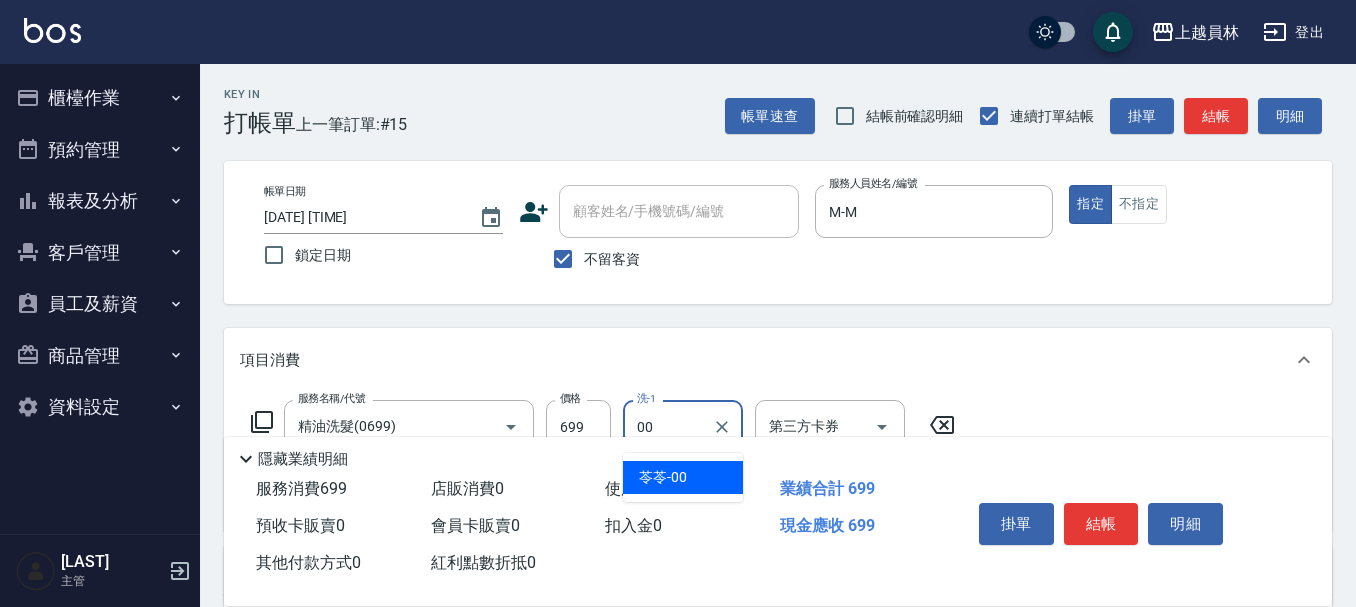 type on "苓苓-00" 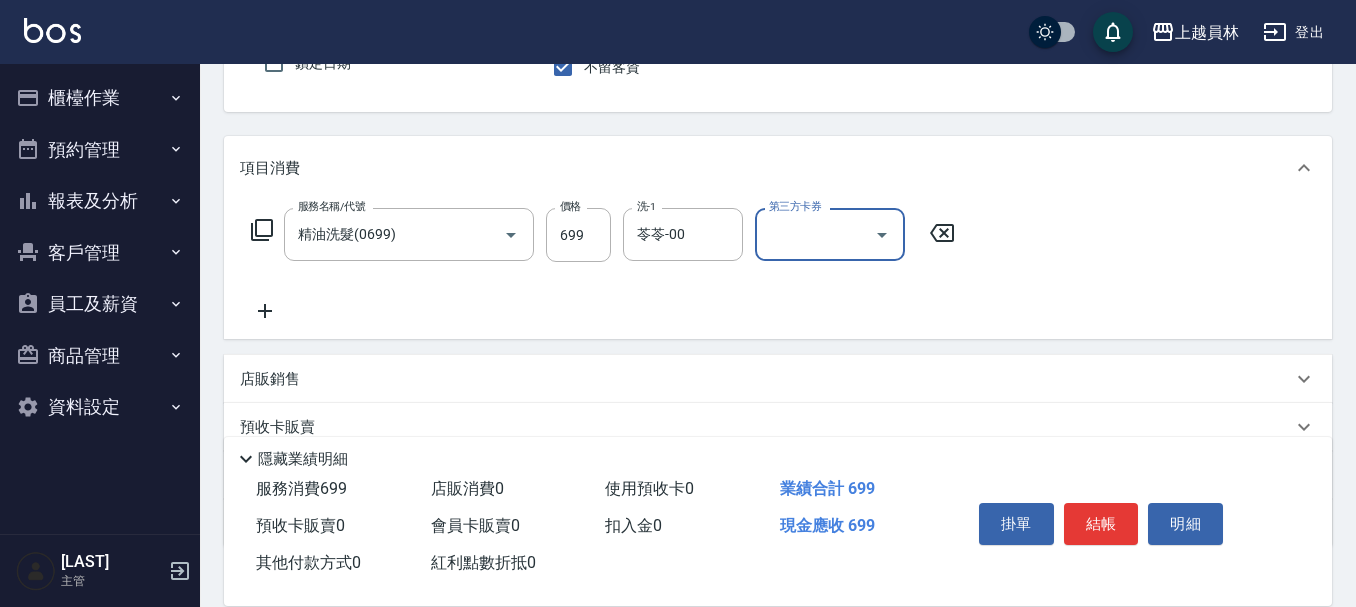 scroll, scrollTop: 200, scrollLeft: 0, axis: vertical 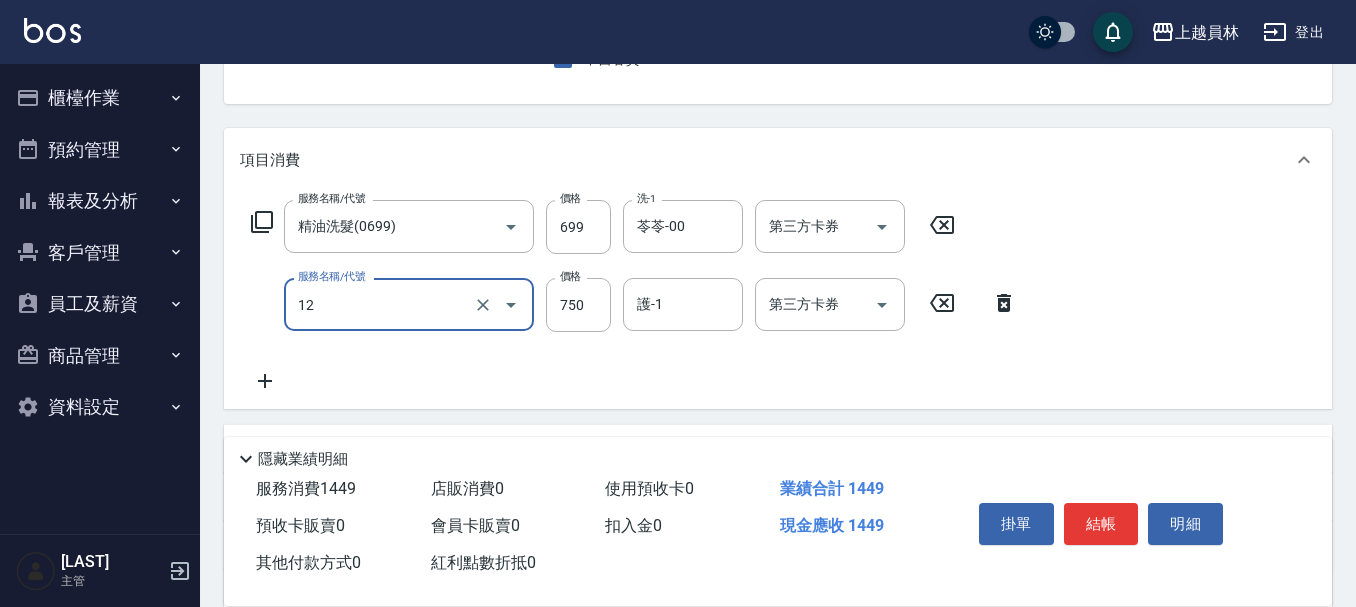 type on "日本精漾護髮(12)" 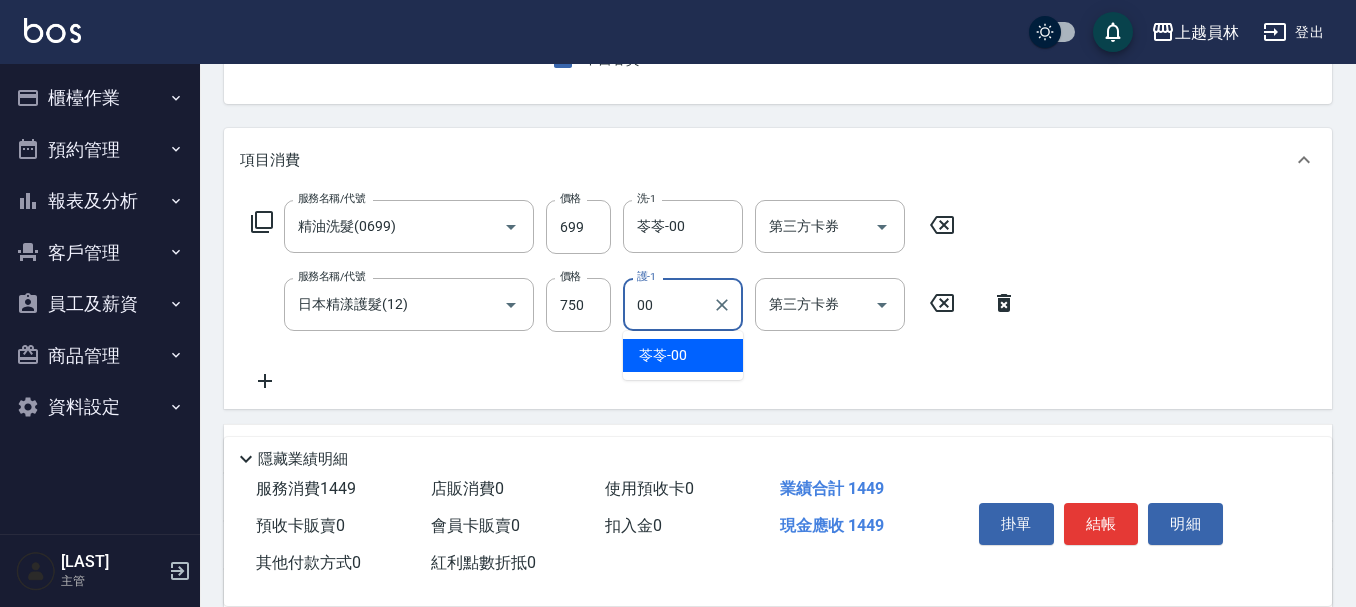 type on "苓苓-00" 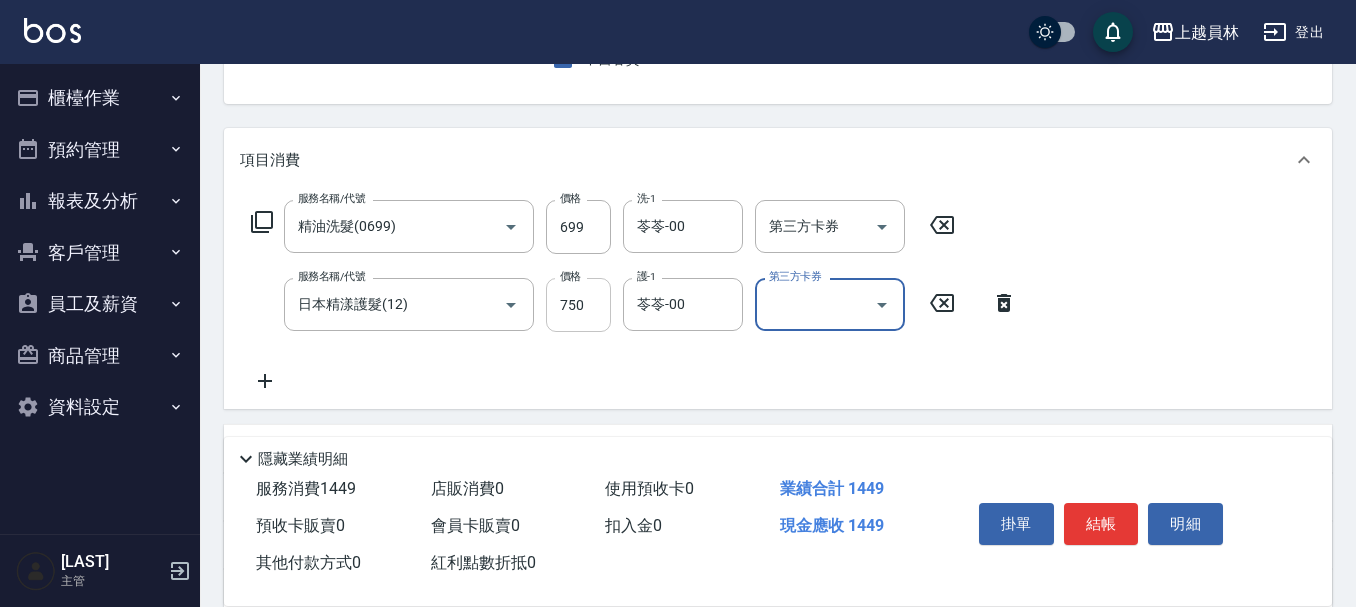 click on "750" at bounding box center (578, 305) 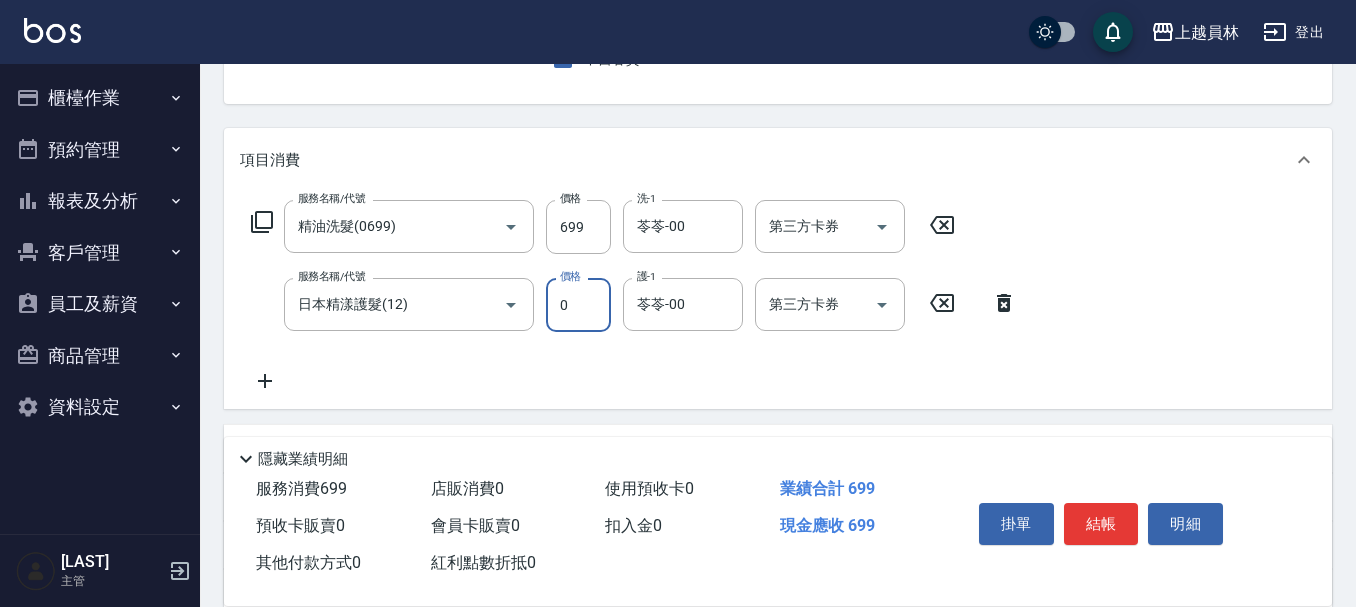 type on "0" 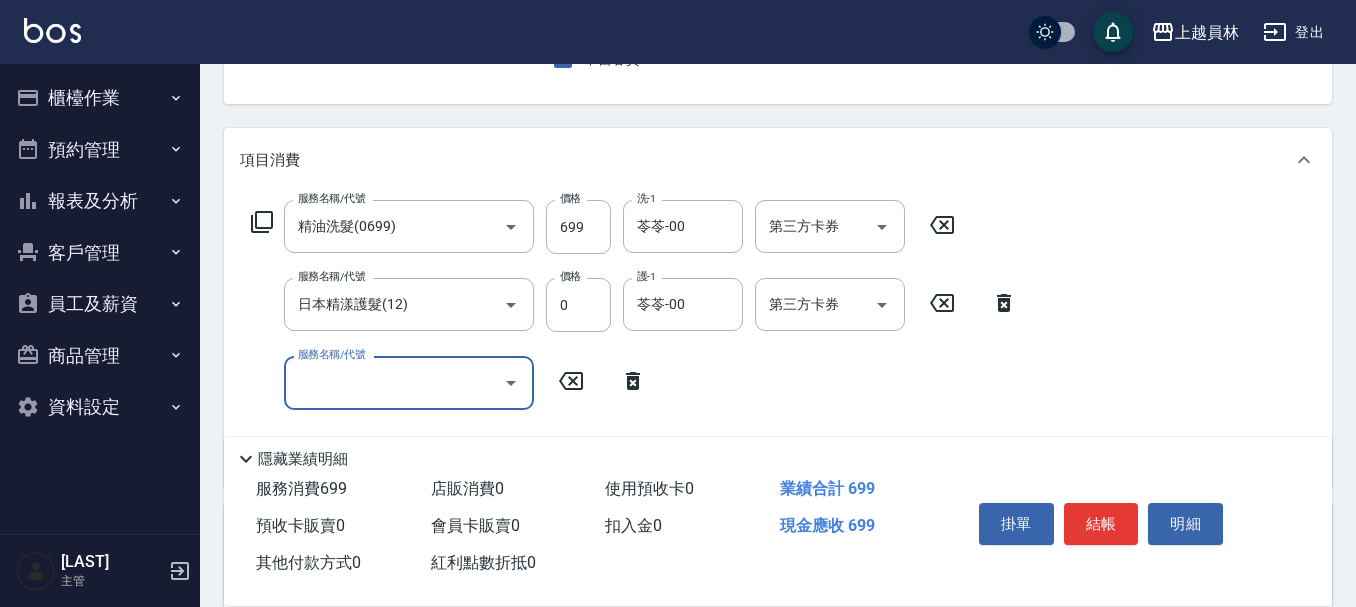 scroll, scrollTop: 480, scrollLeft: 0, axis: vertical 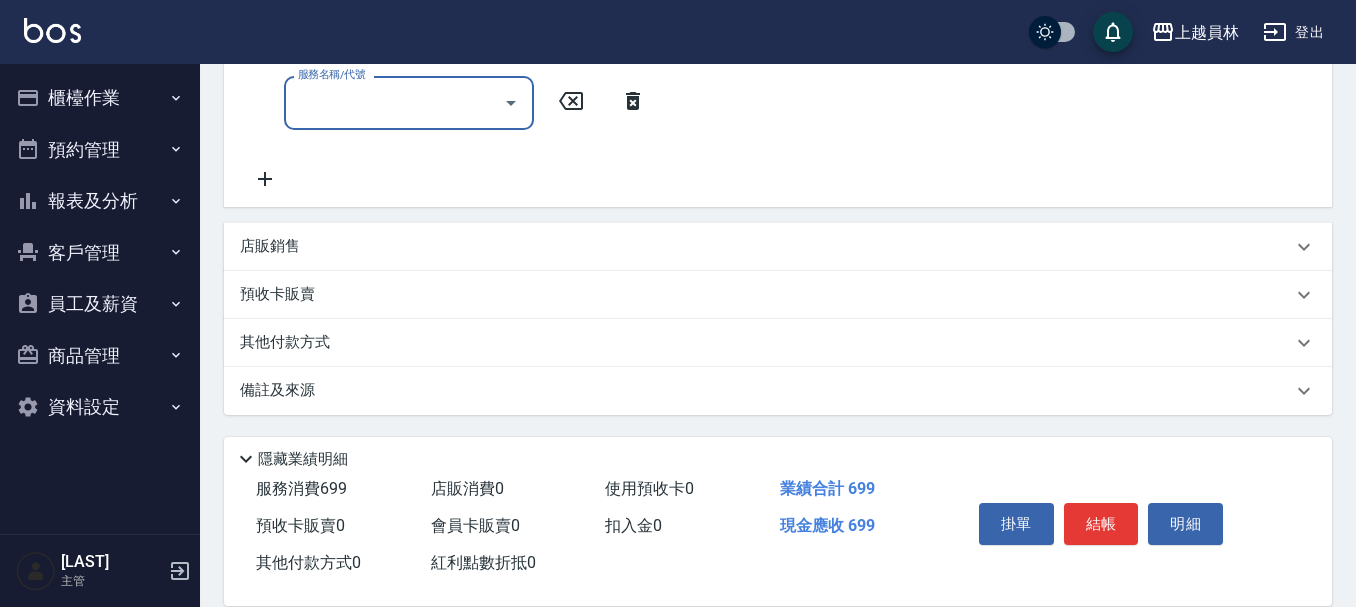 click on "店販銷售" at bounding box center [766, 246] 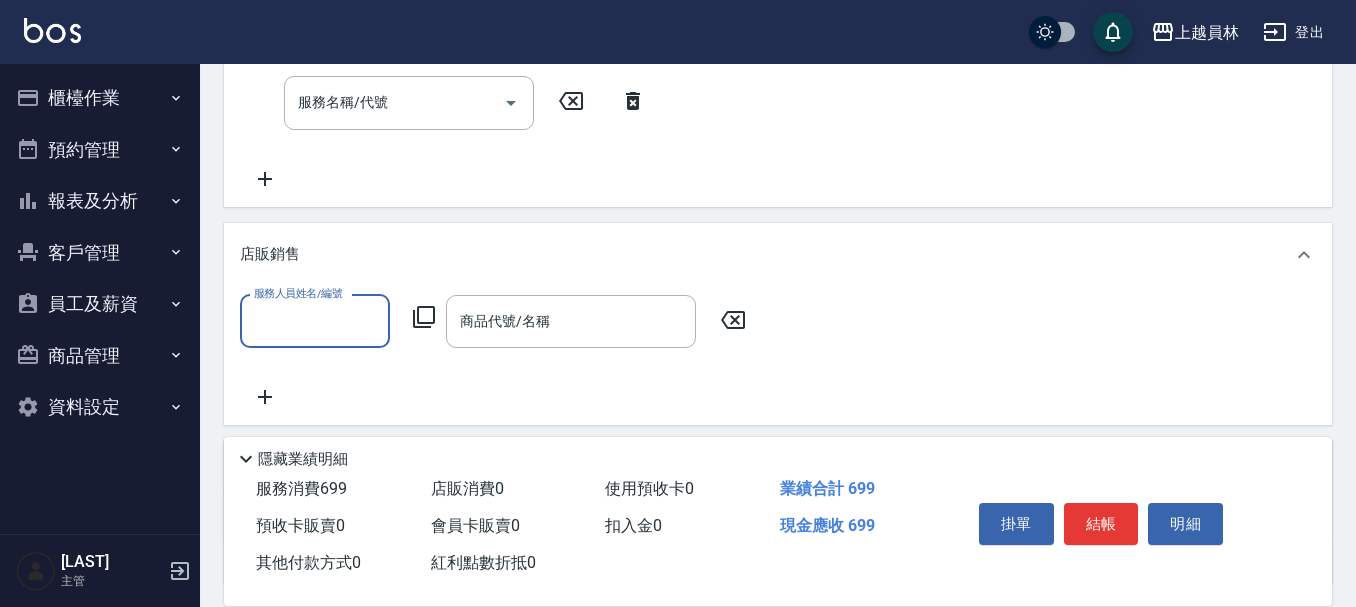 scroll, scrollTop: 0, scrollLeft: 0, axis: both 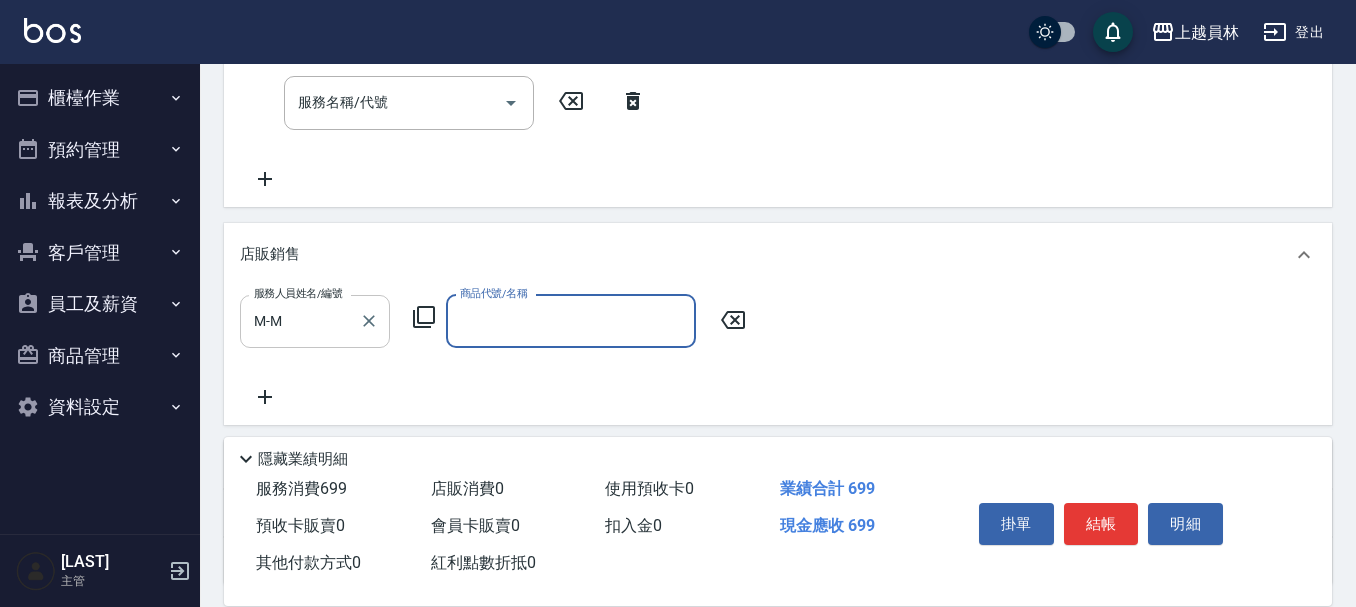 click at bounding box center [368, 321] 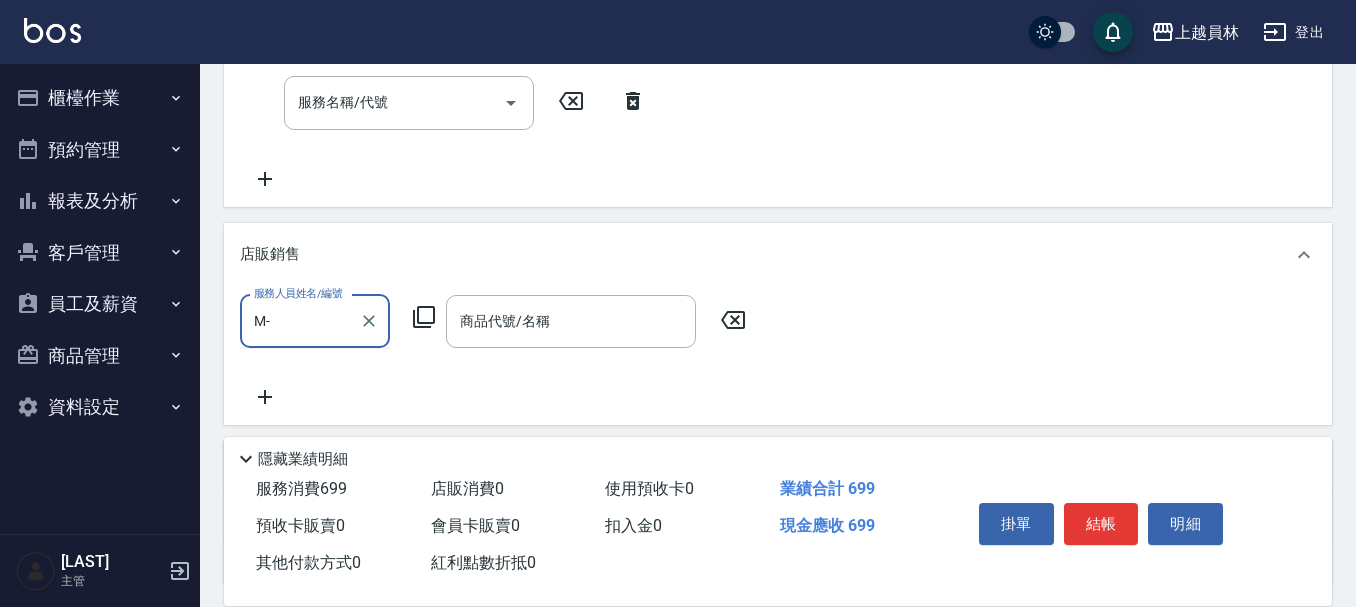 type on "M" 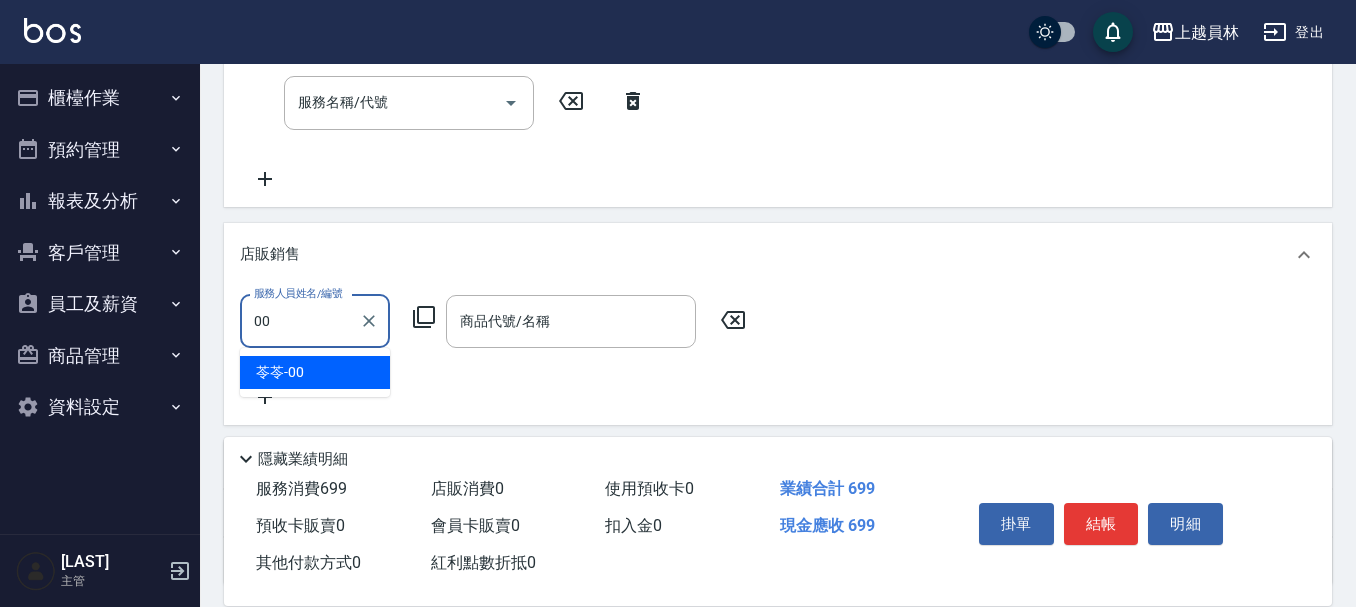 type on "苓苓-00" 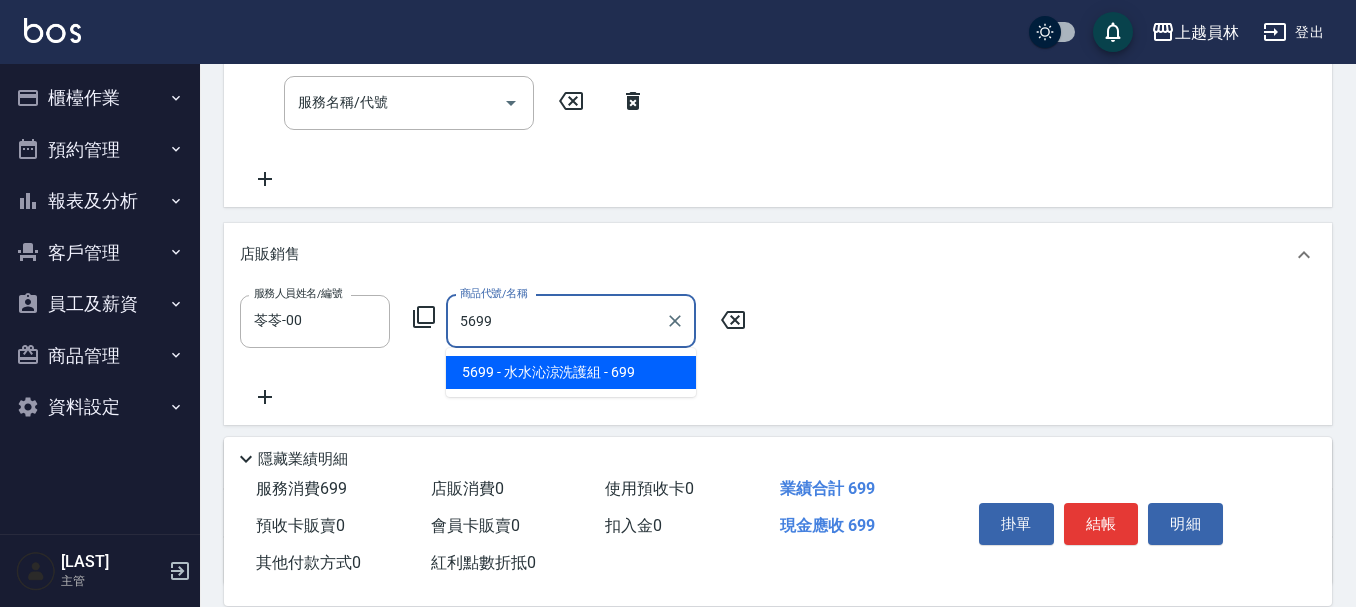 type on "水水沁涼洗護組" 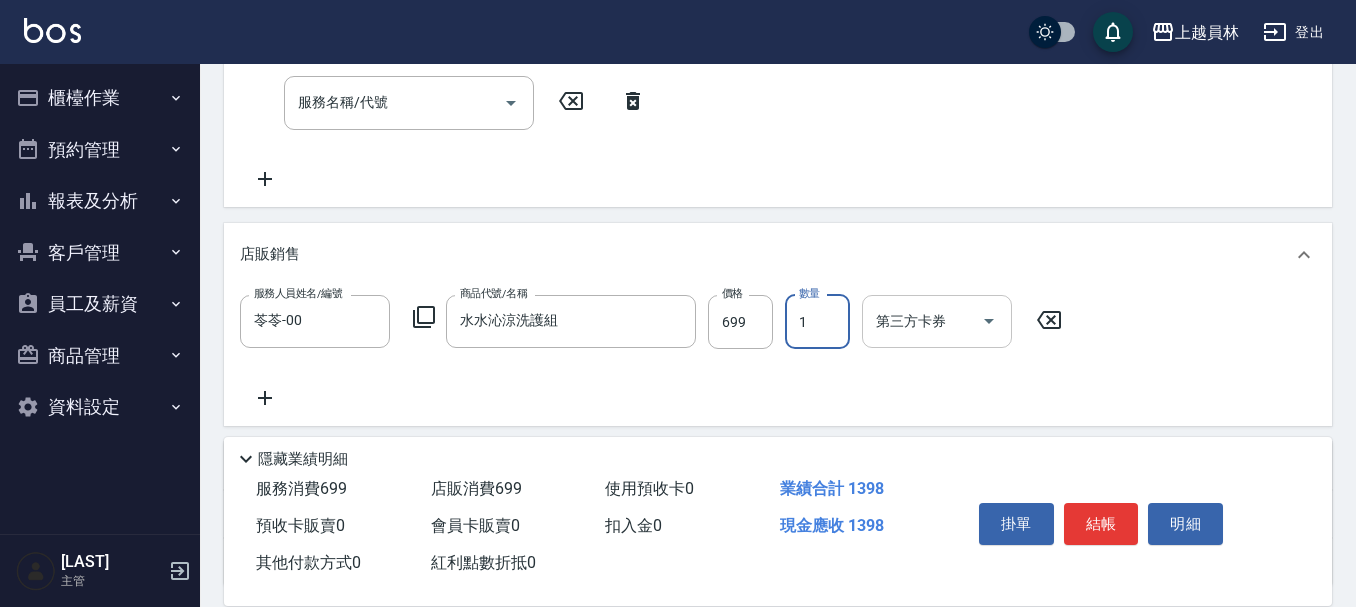 click on "第三方卡券" at bounding box center [922, 321] 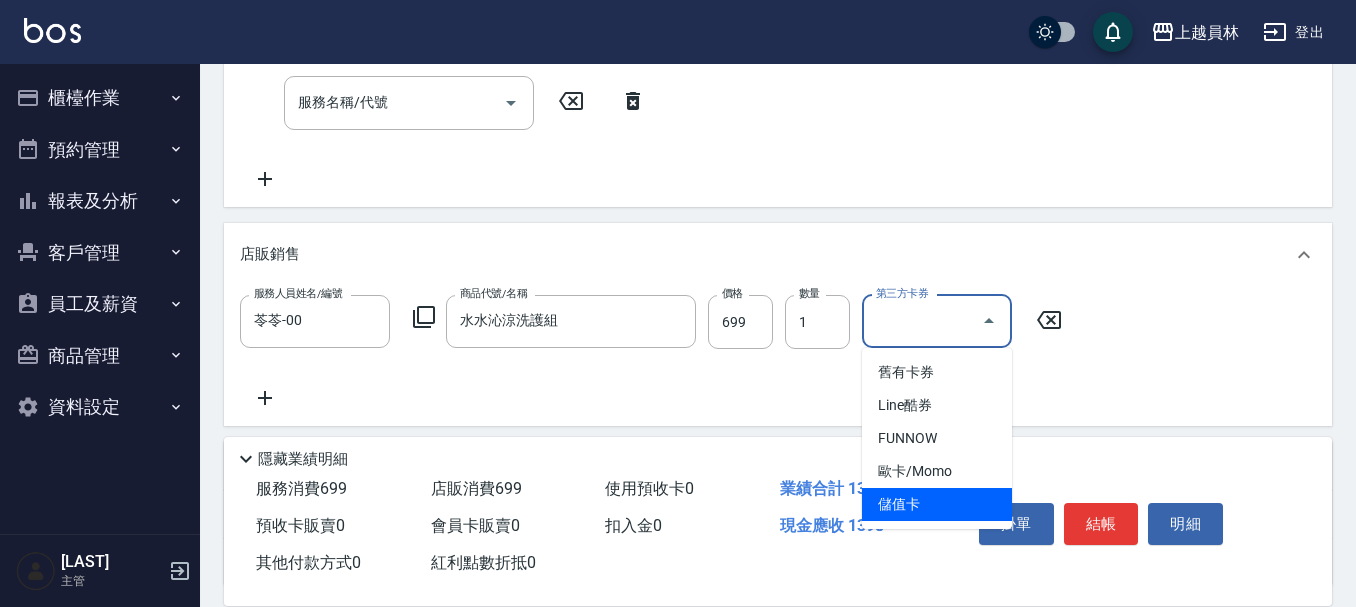 click on "儲值卡" at bounding box center [937, 504] 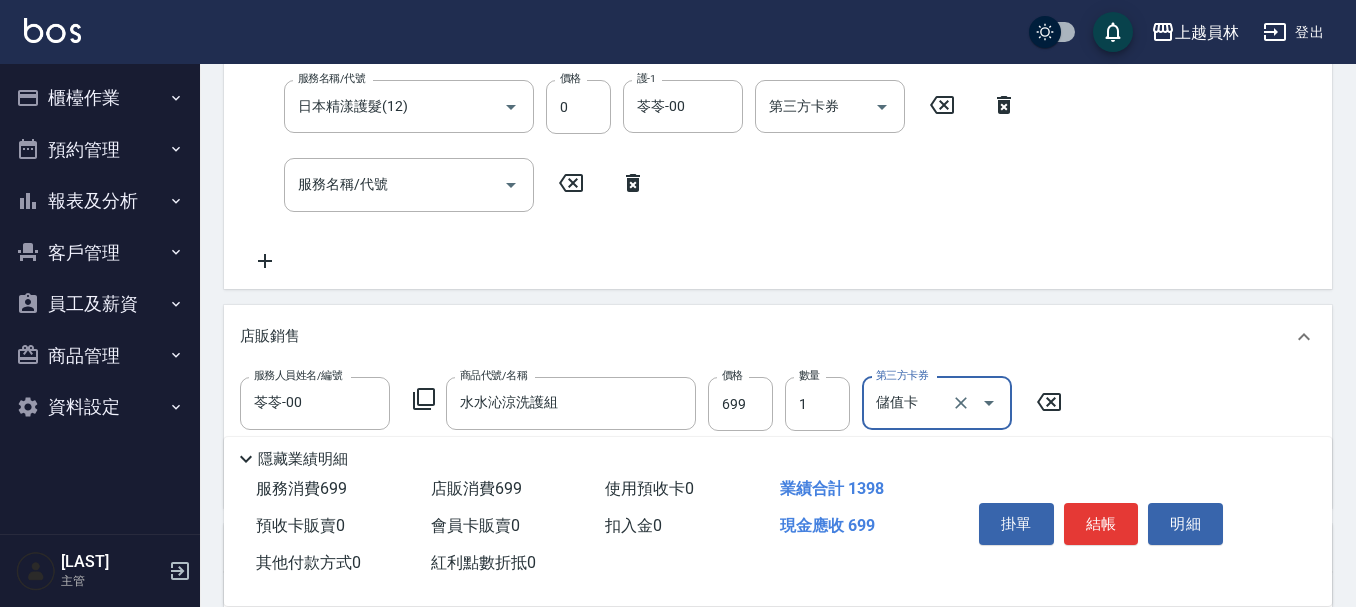 scroll, scrollTop: 80, scrollLeft: 0, axis: vertical 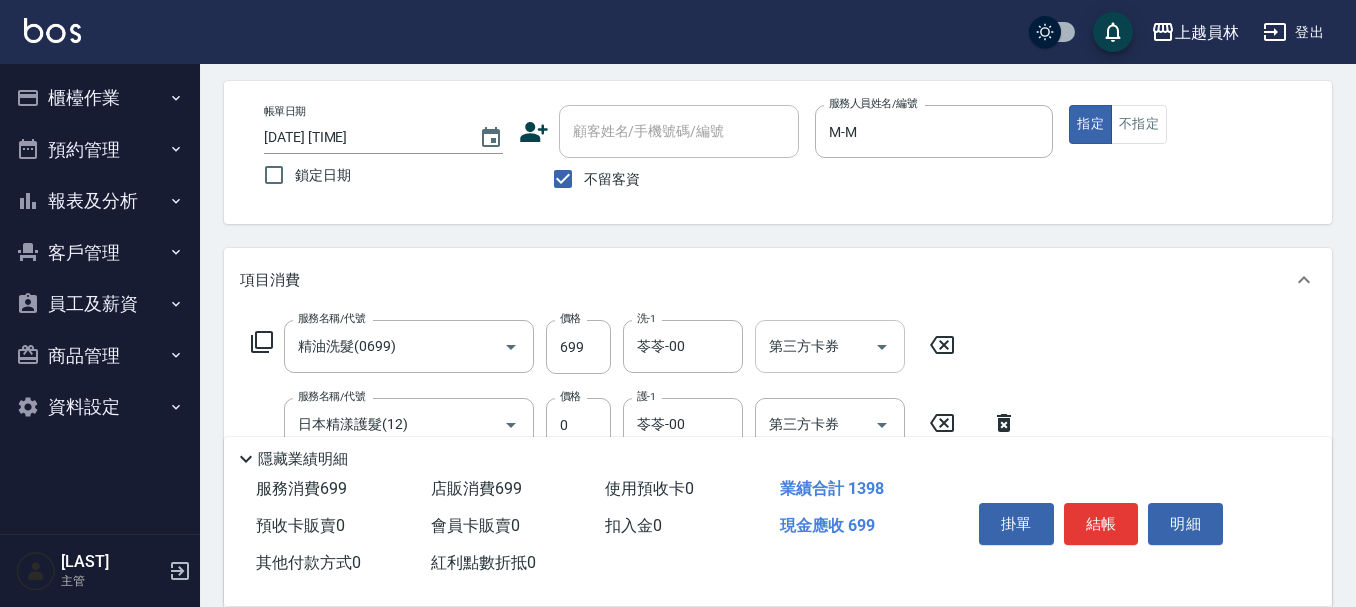click at bounding box center (881, 346) 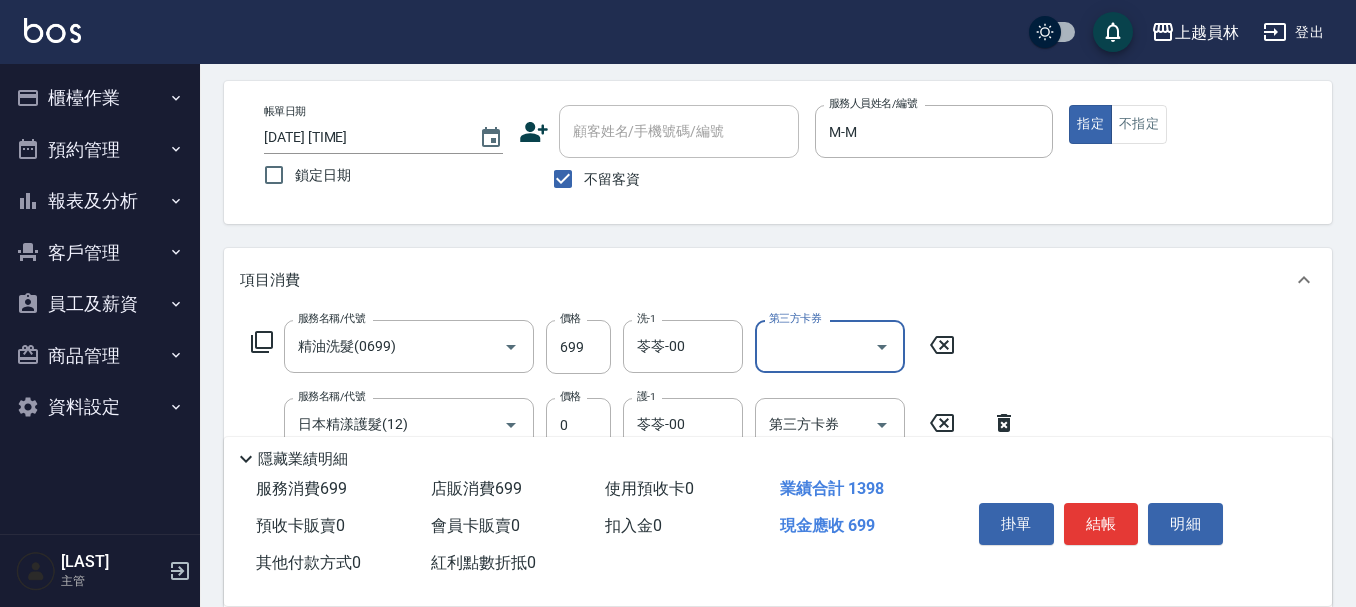 click on "第三方卡券" at bounding box center (815, 346) 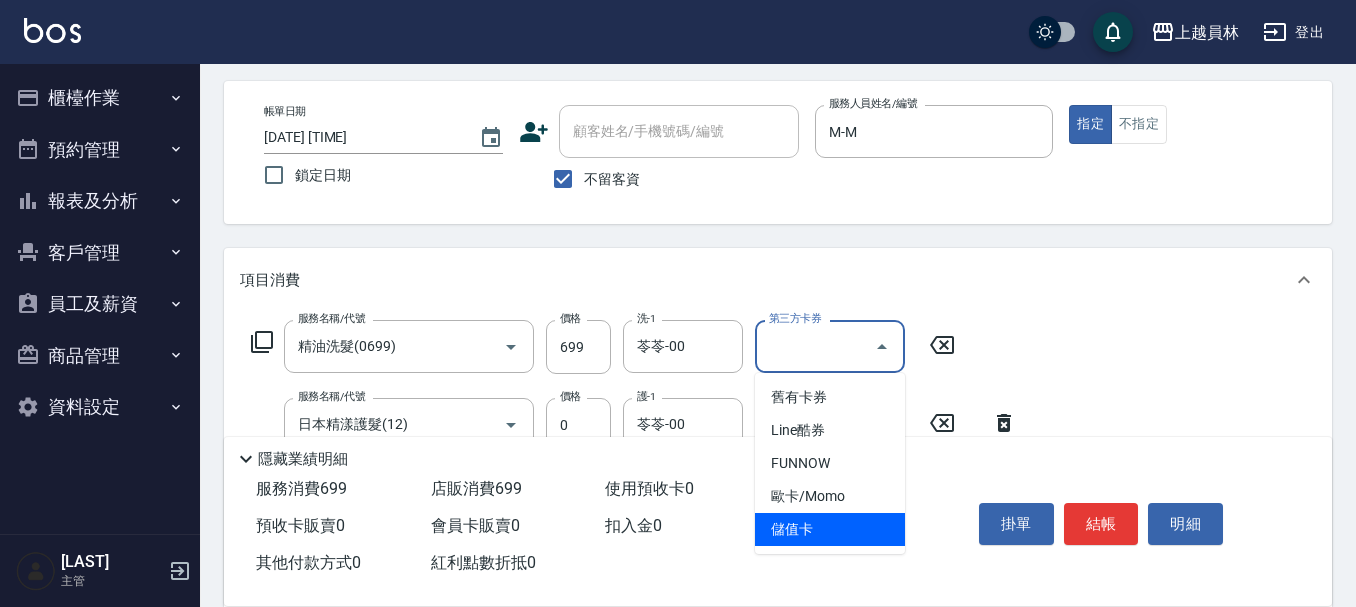 click on "儲值卡" at bounding box center (830, 529) 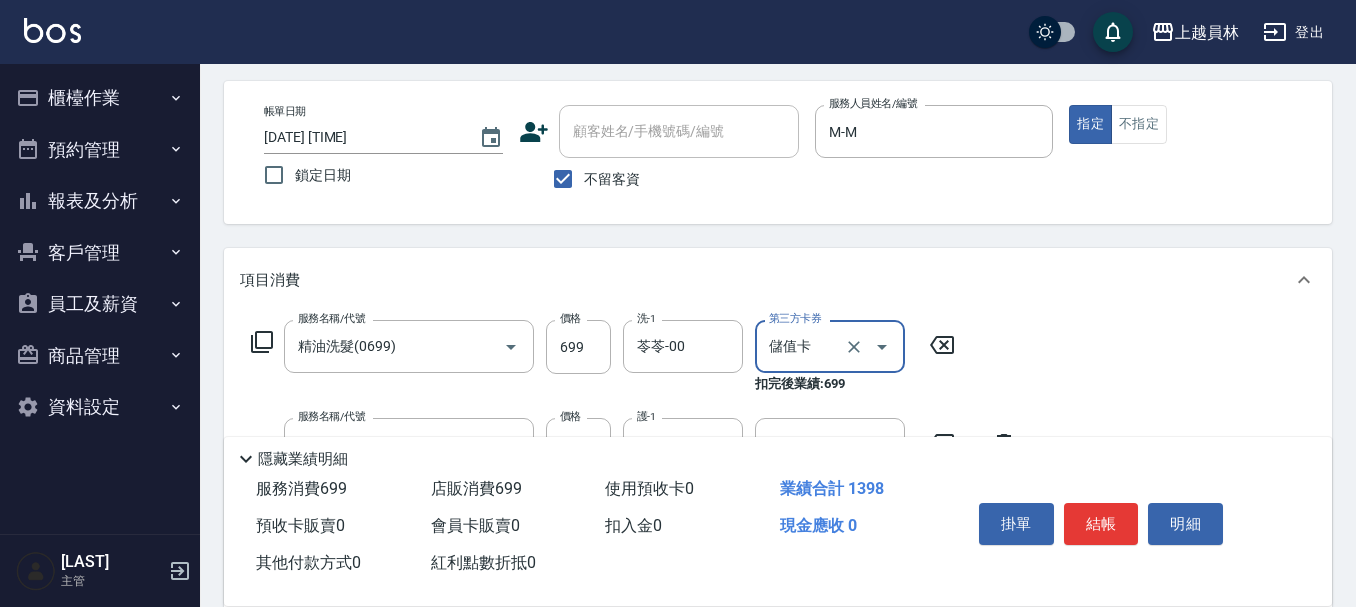 type on "儲值卡" 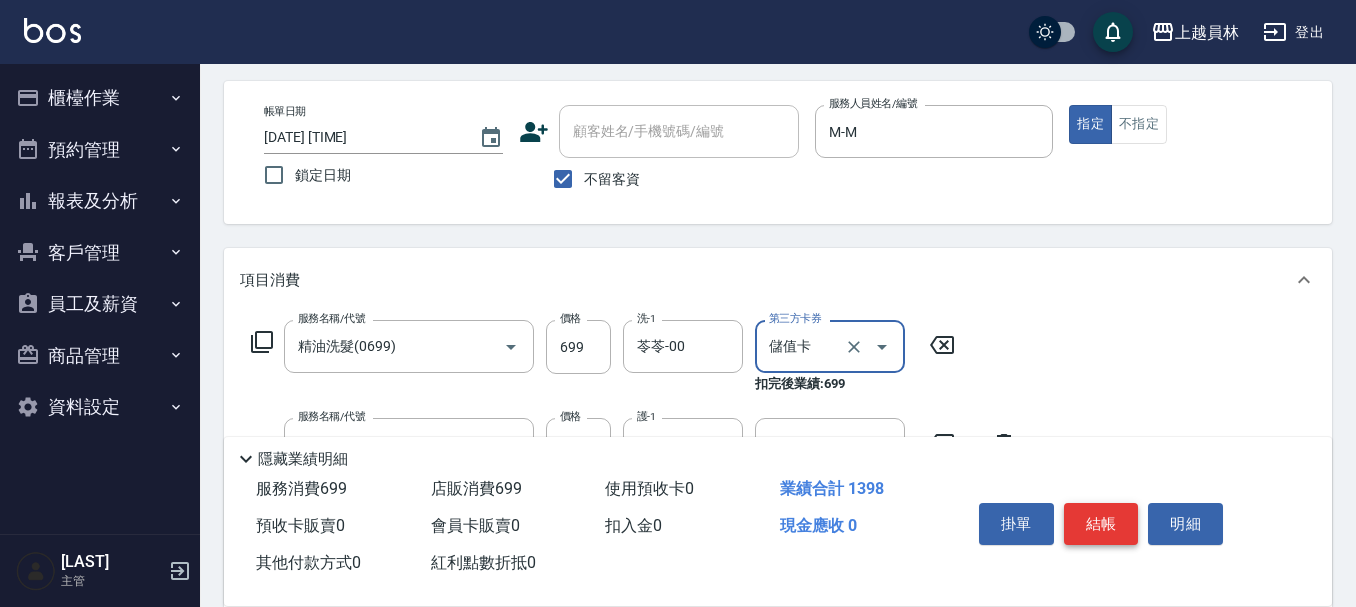 click on "結帳" at bounding box center [1101, 524] 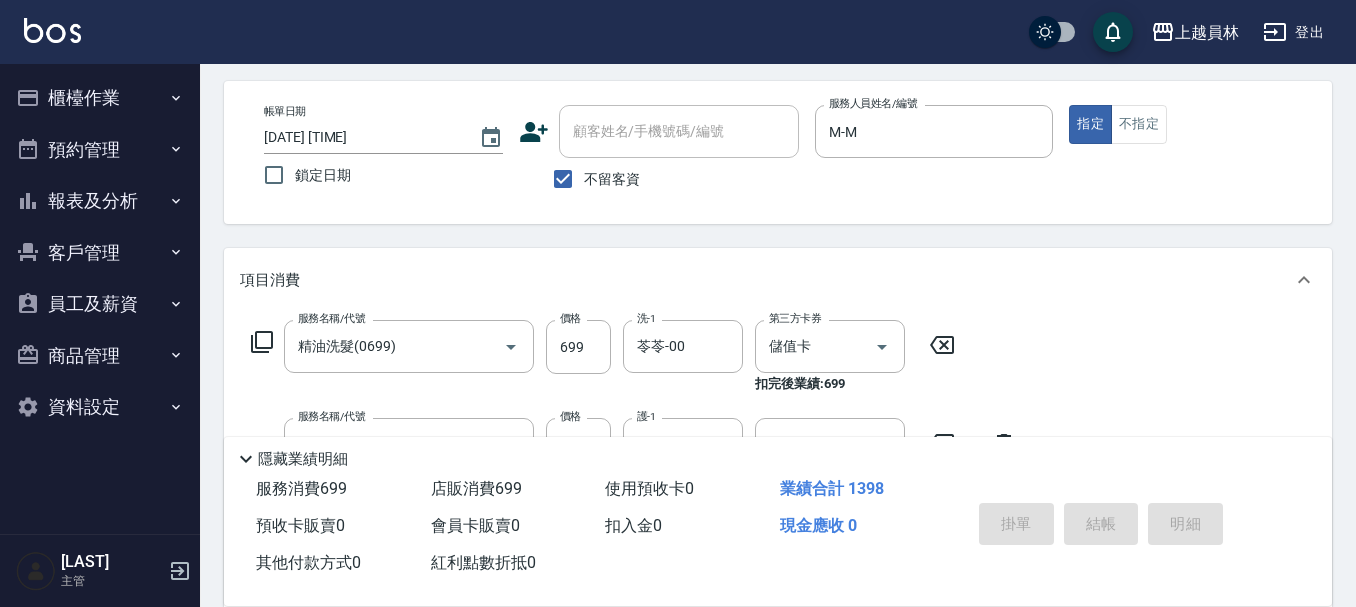 type on "[DATE] [TIME]" 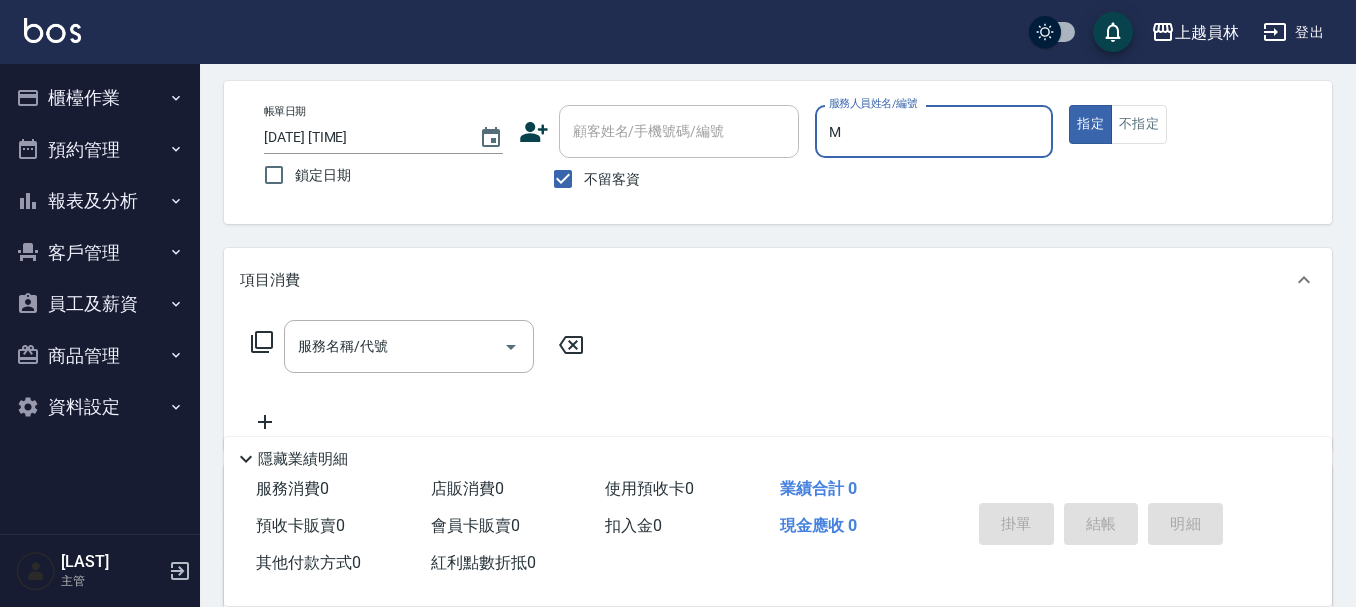 type on "M-M" 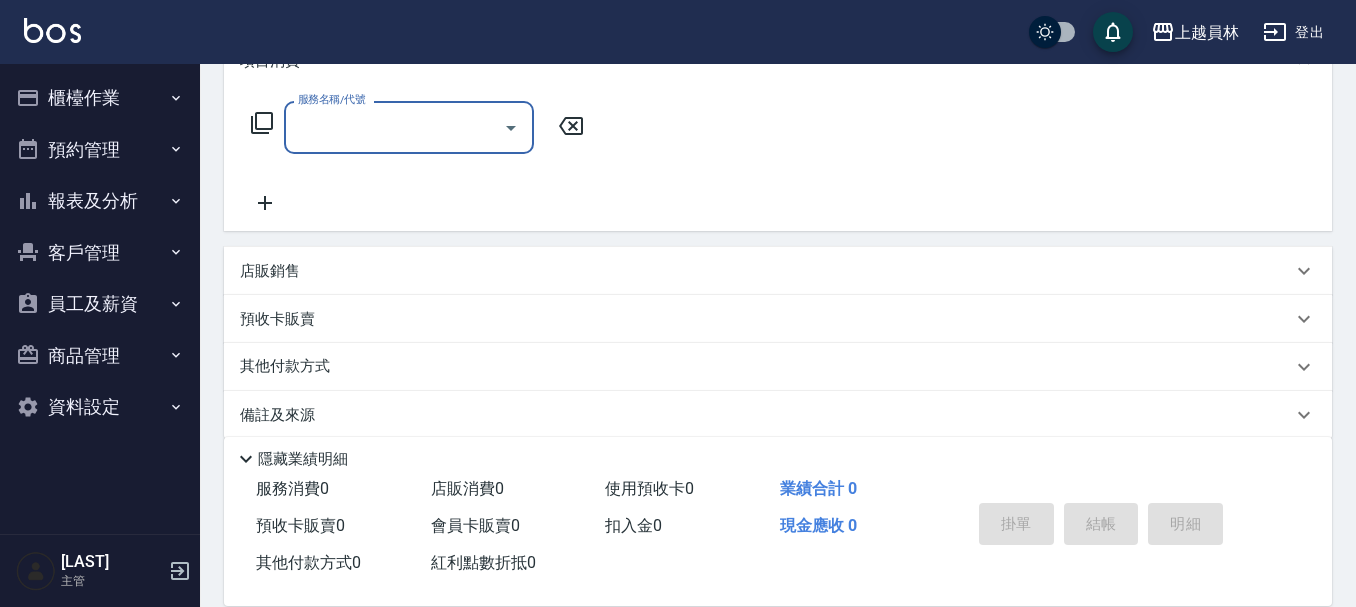 scroll, scrollTop: 323, scrollLeft: 0, axis: vertical 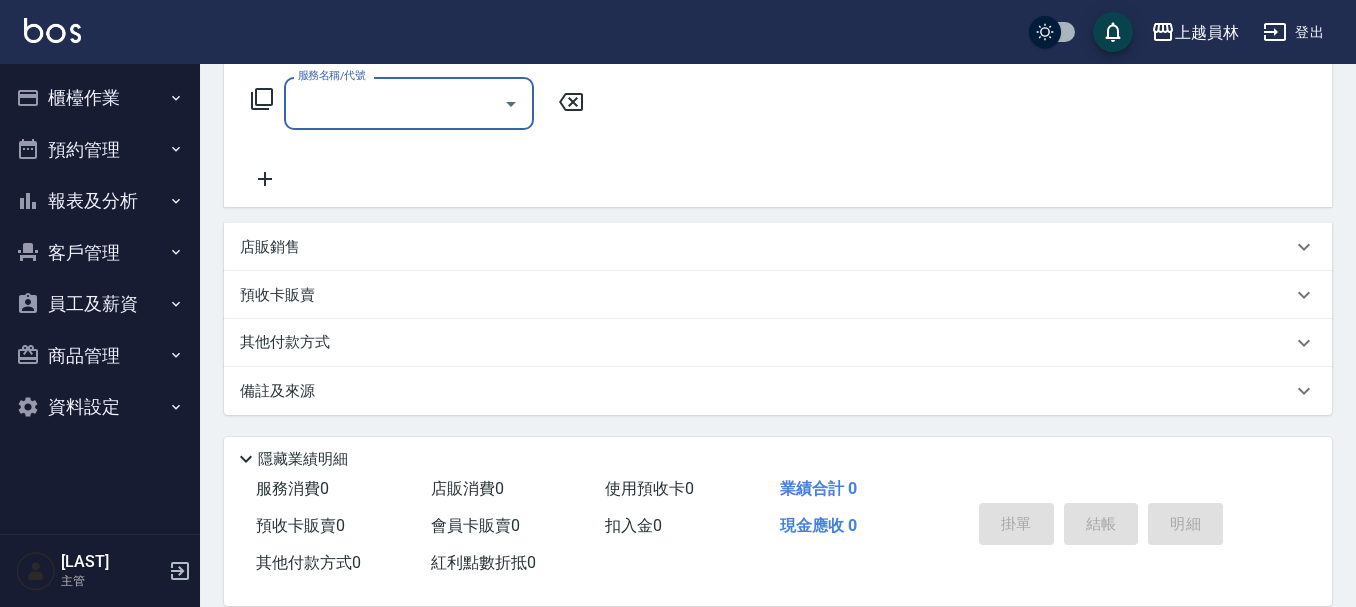 click on "店販銷售" at bounding box center [766, 247] 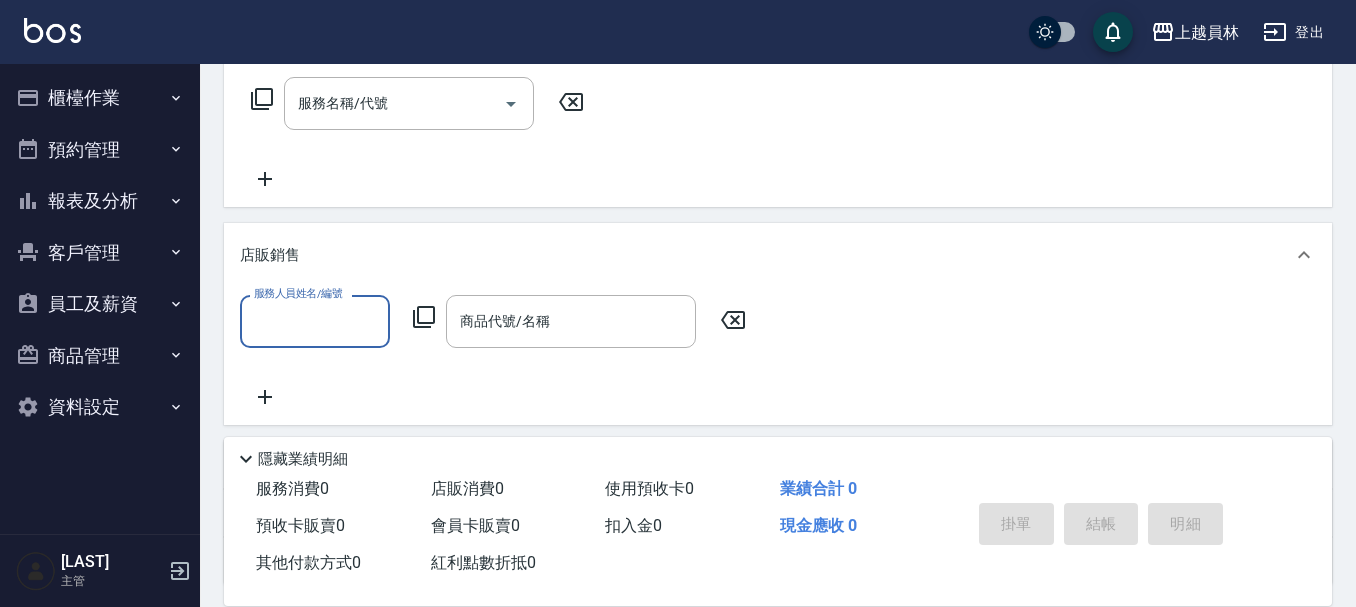 scroll, scrollTop: 0, scrollLeft: 0, axis: both 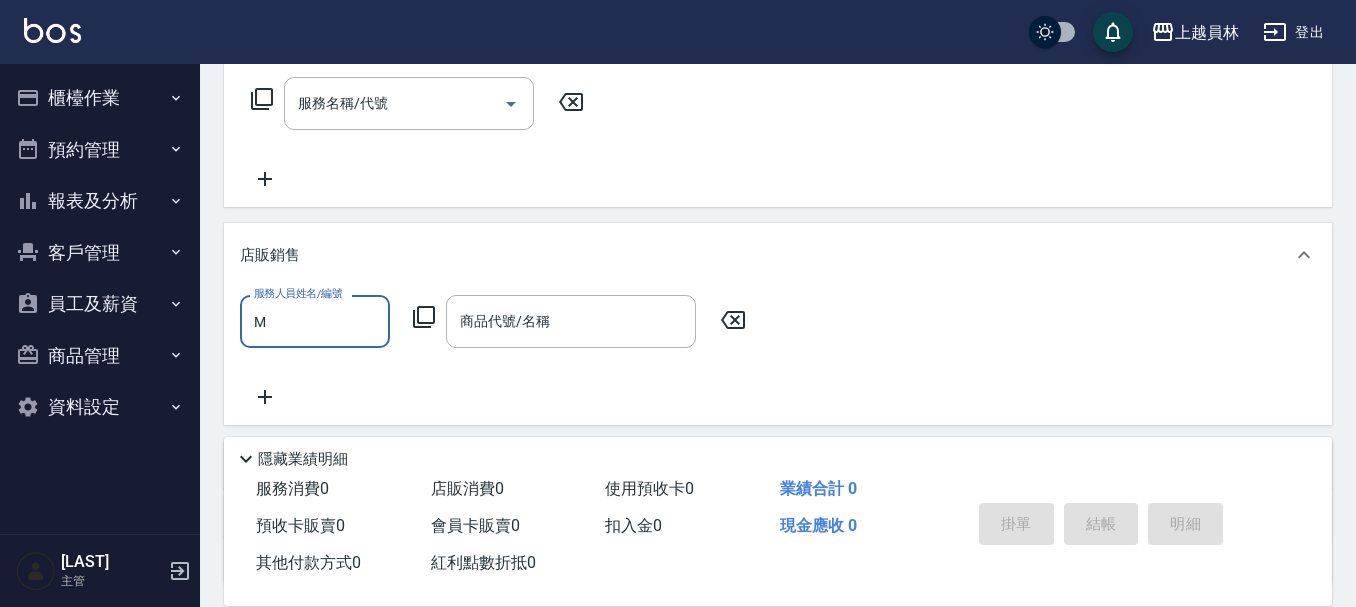 type on "M-M" 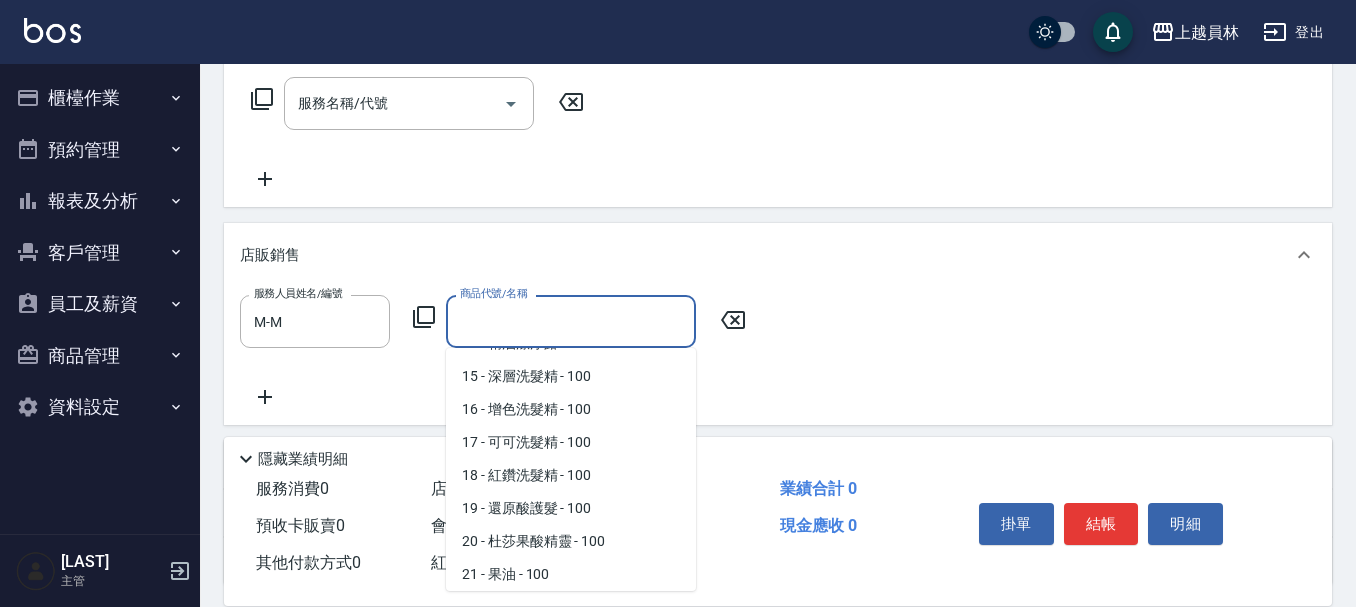 scroll, scrollTop: 557, scrollLeft: 0, axis: vertical 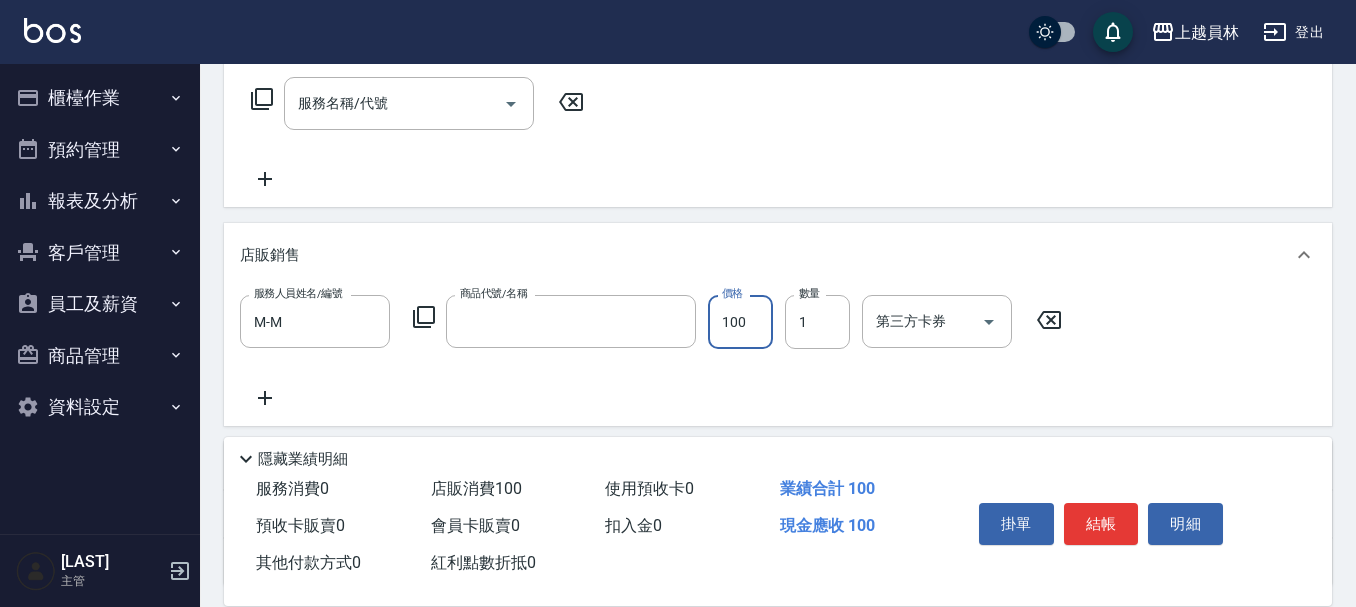 type on "果油" 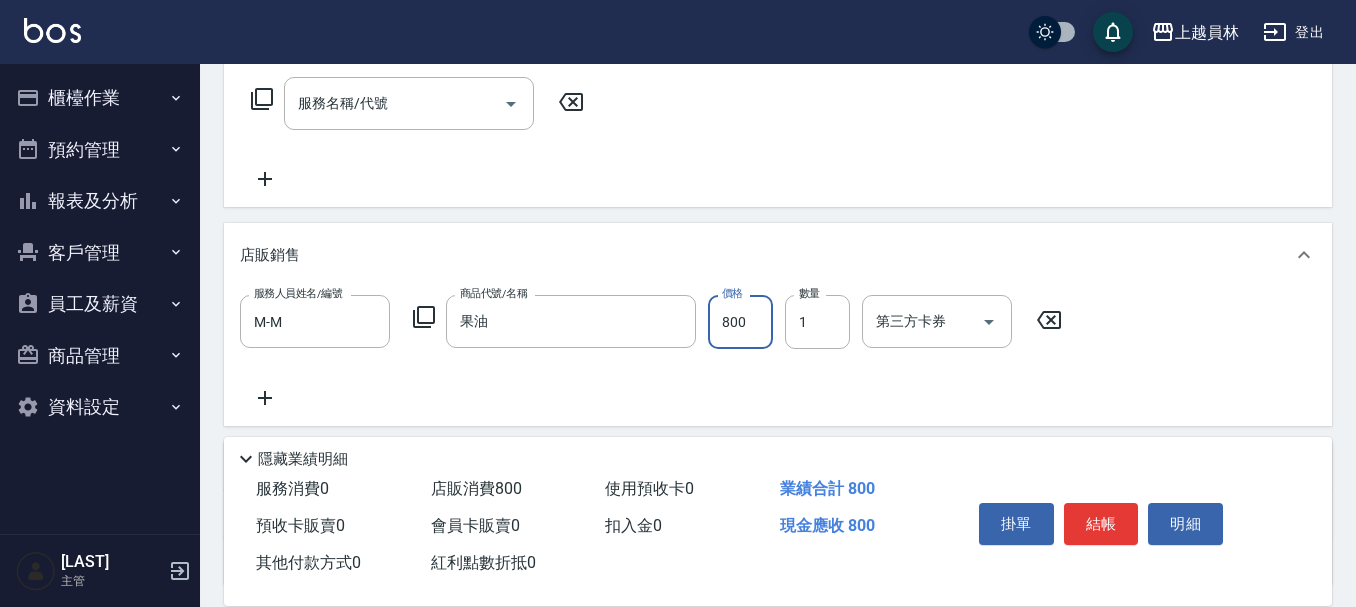 type on "800" 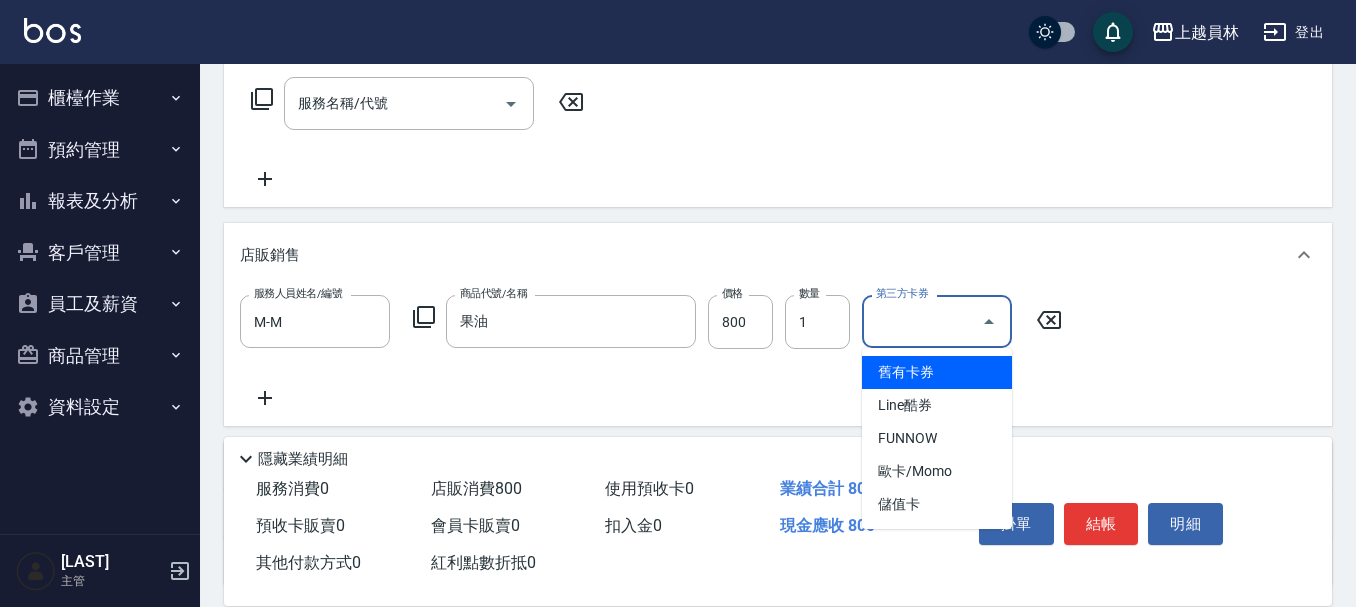 click on "第三方卡券" at bounding box center (922, 321) 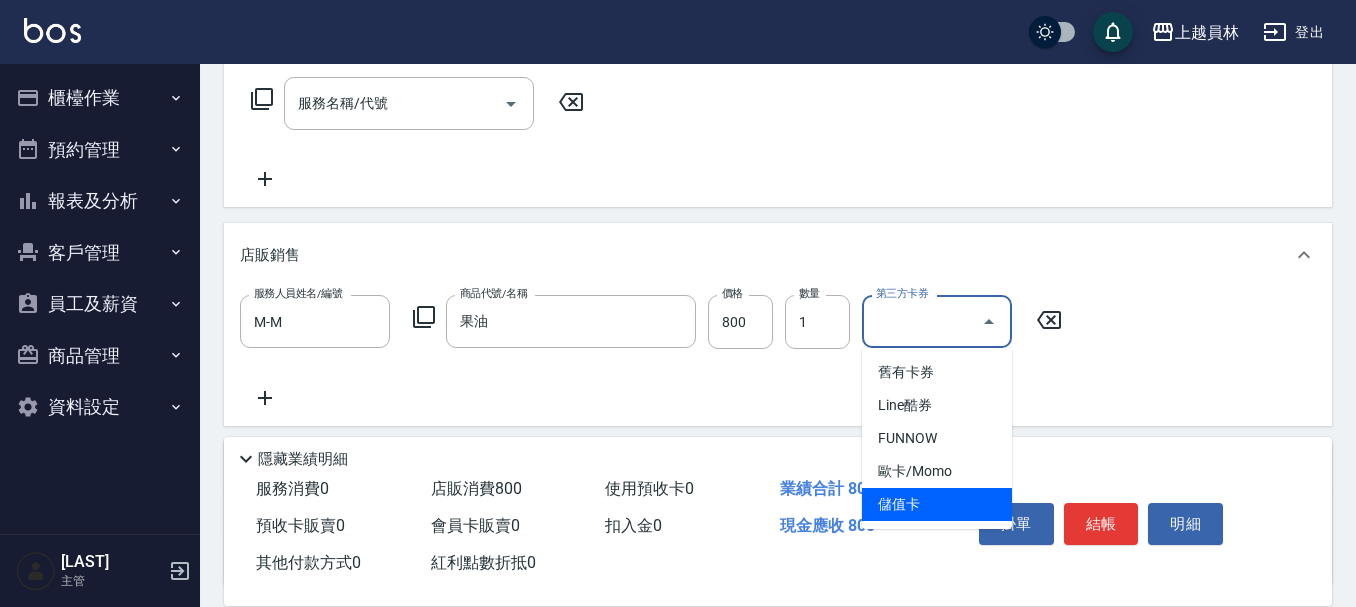 click on "儲值卡" at bounding box center (937, 504) 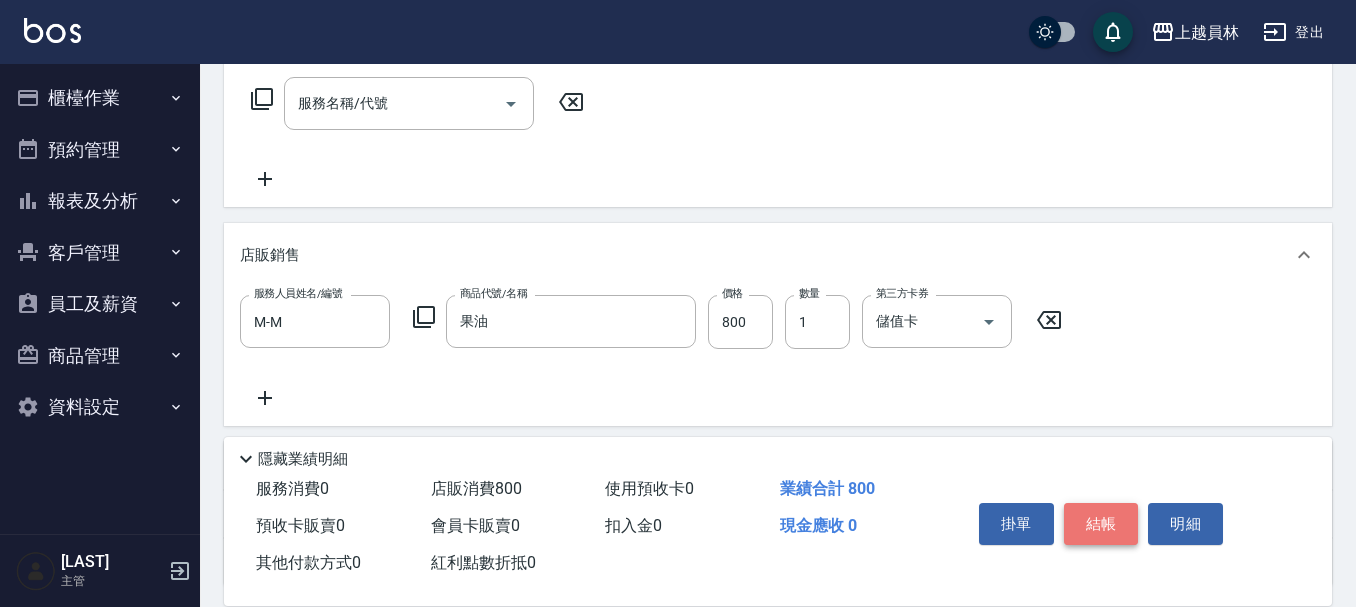click on "結帳" at bounding box center (1101, 524) 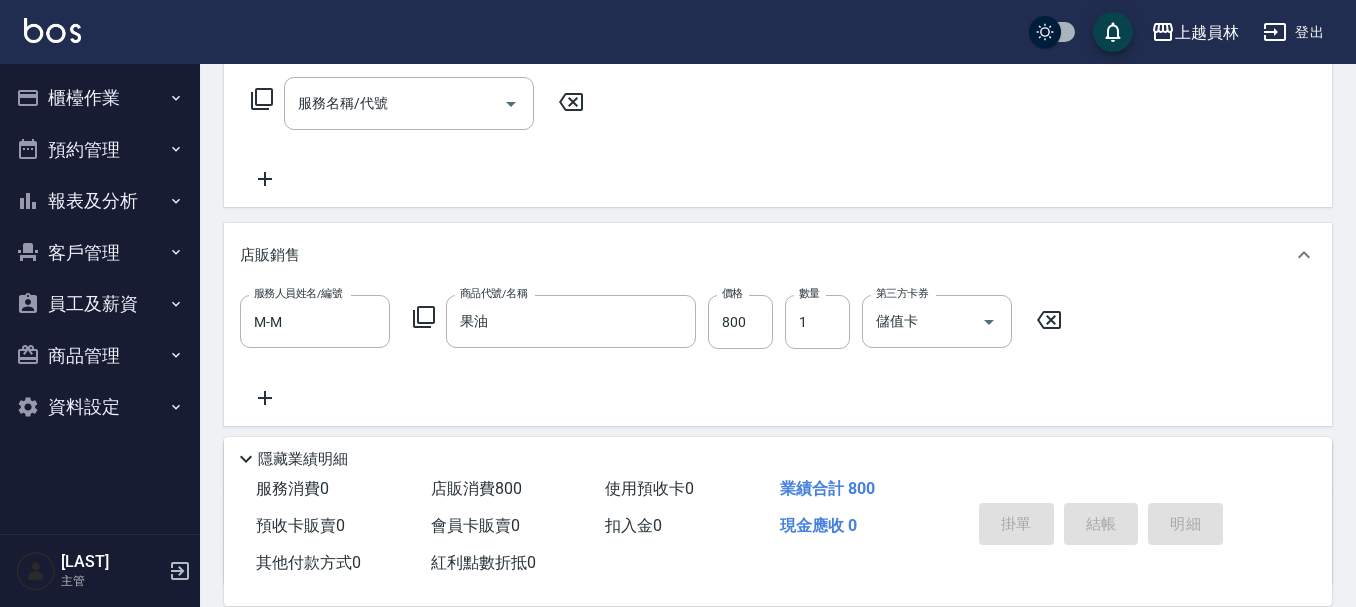 type 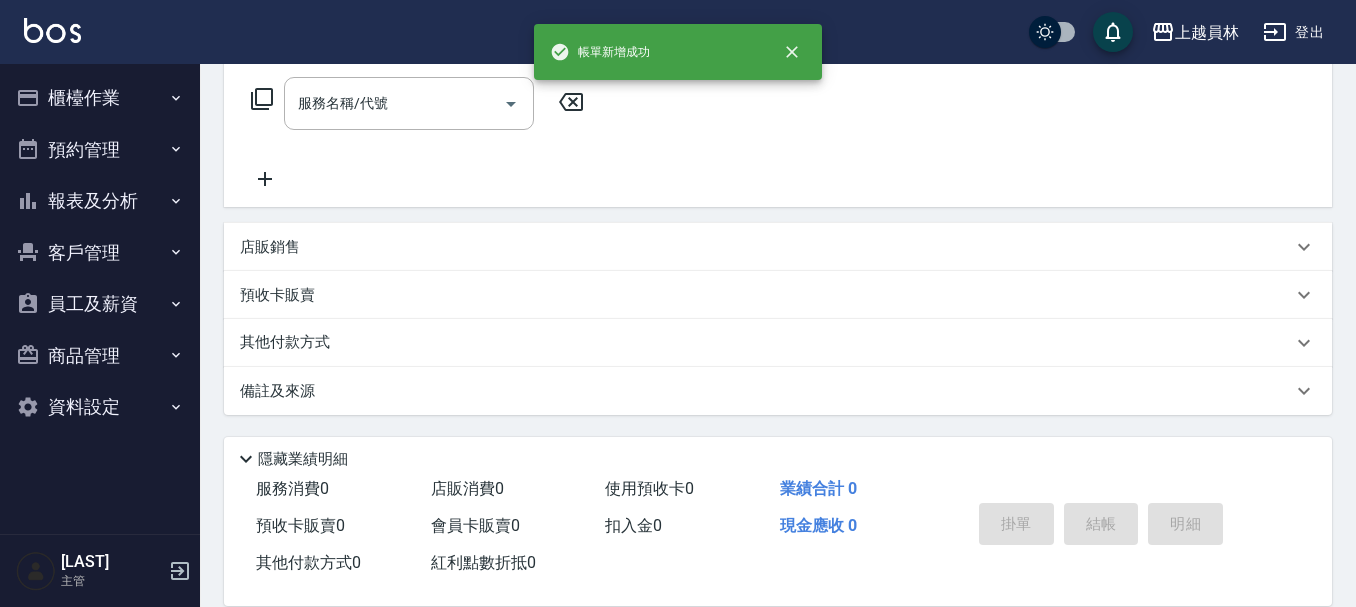 scroll, scrollTop: 0, scrollLeft: 0, axis: both 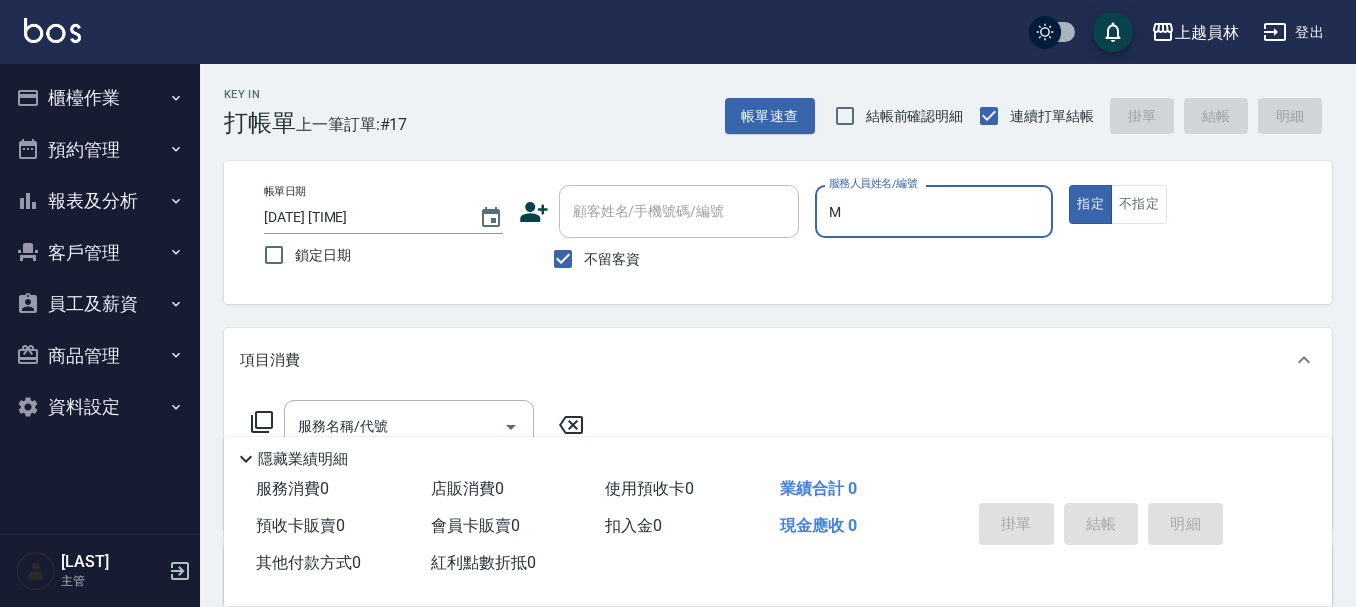 type on "M-M" 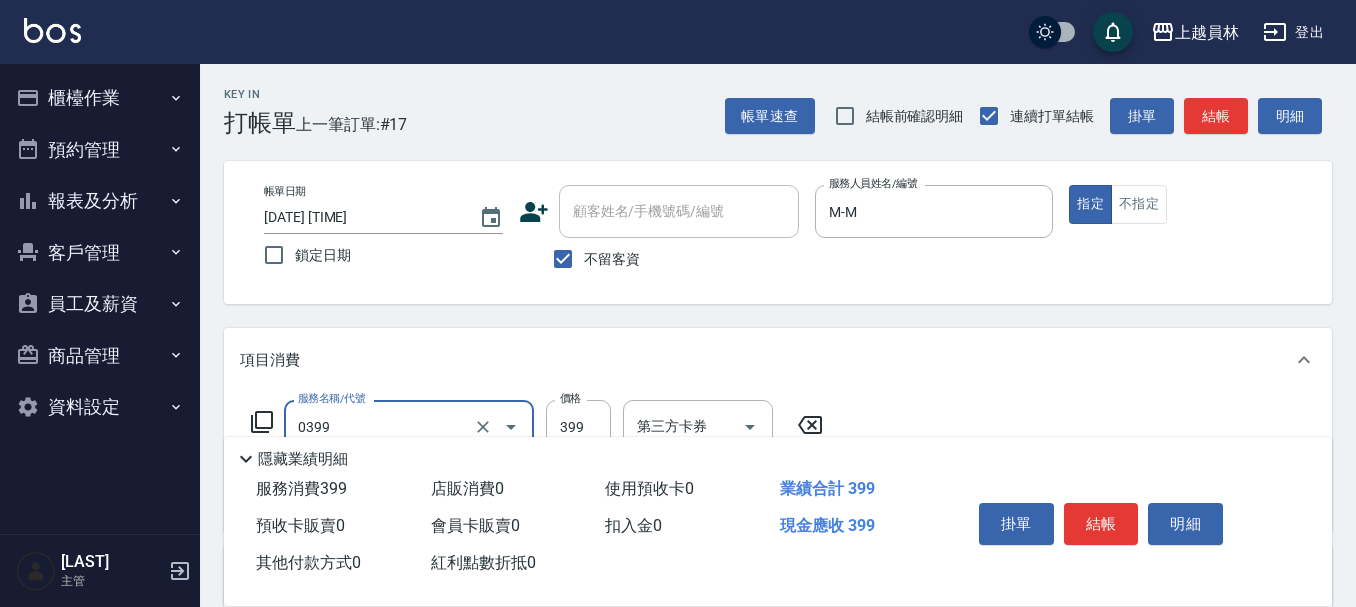 type on "海鹽SPA(0399)" 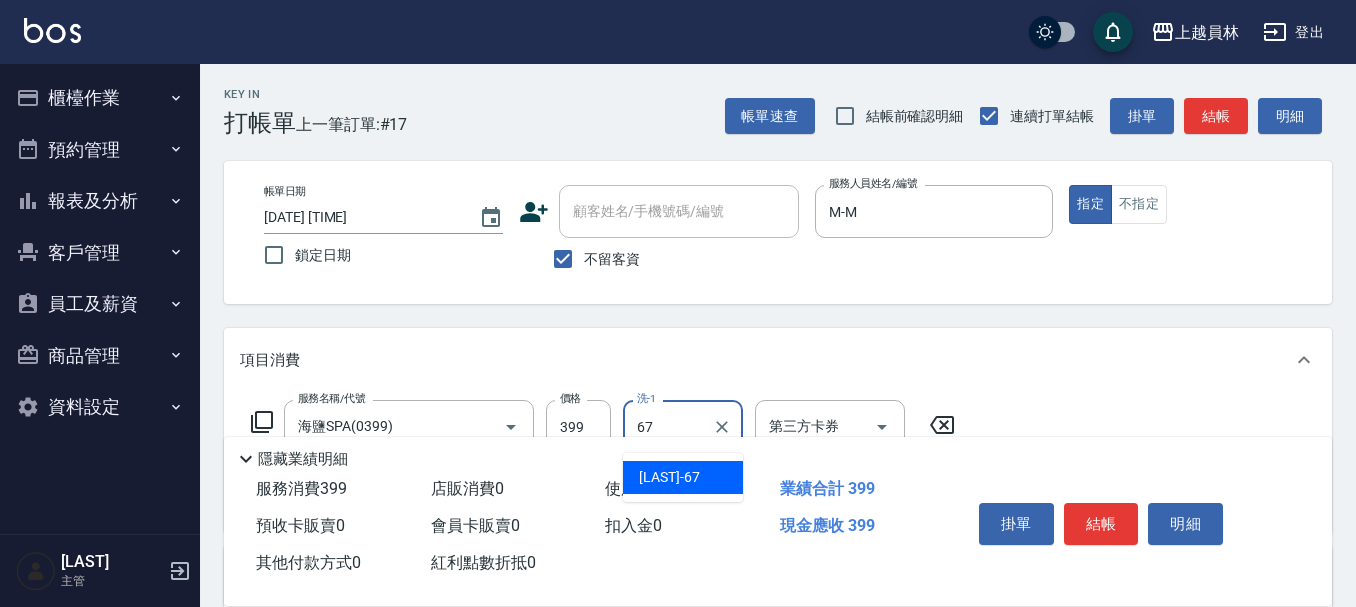 type on "[LAST]-[NUMBER]" 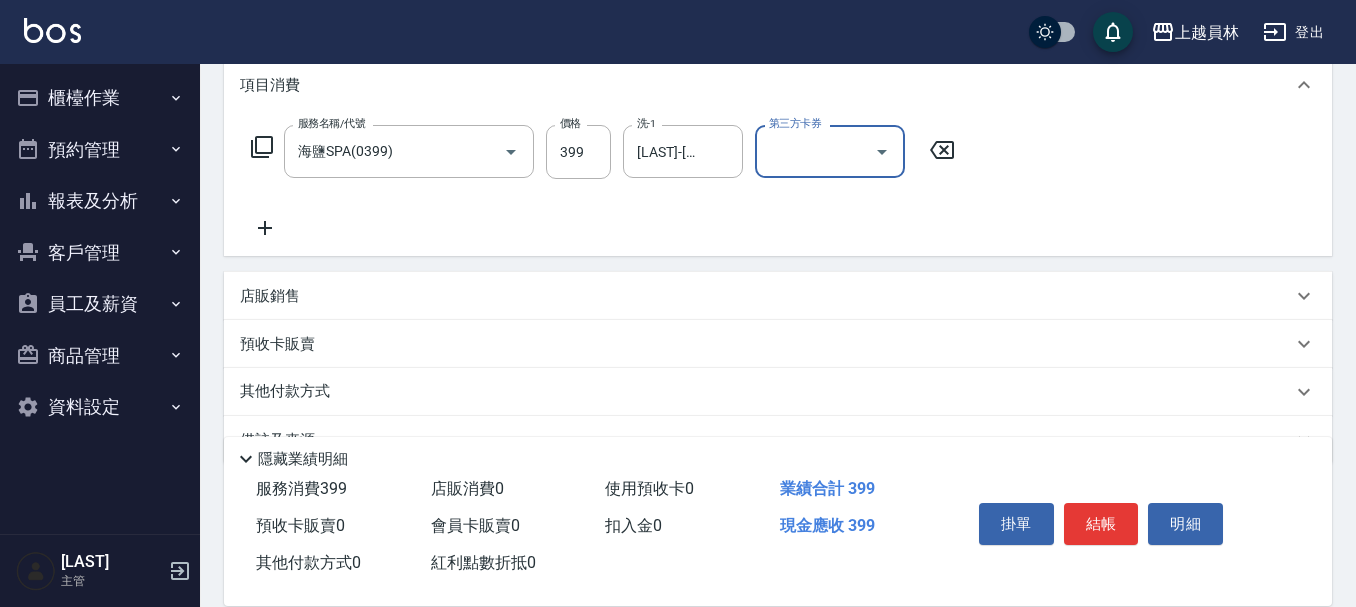 scroll, scrollTop: 300, scrollLeft: 0, axis: vertical 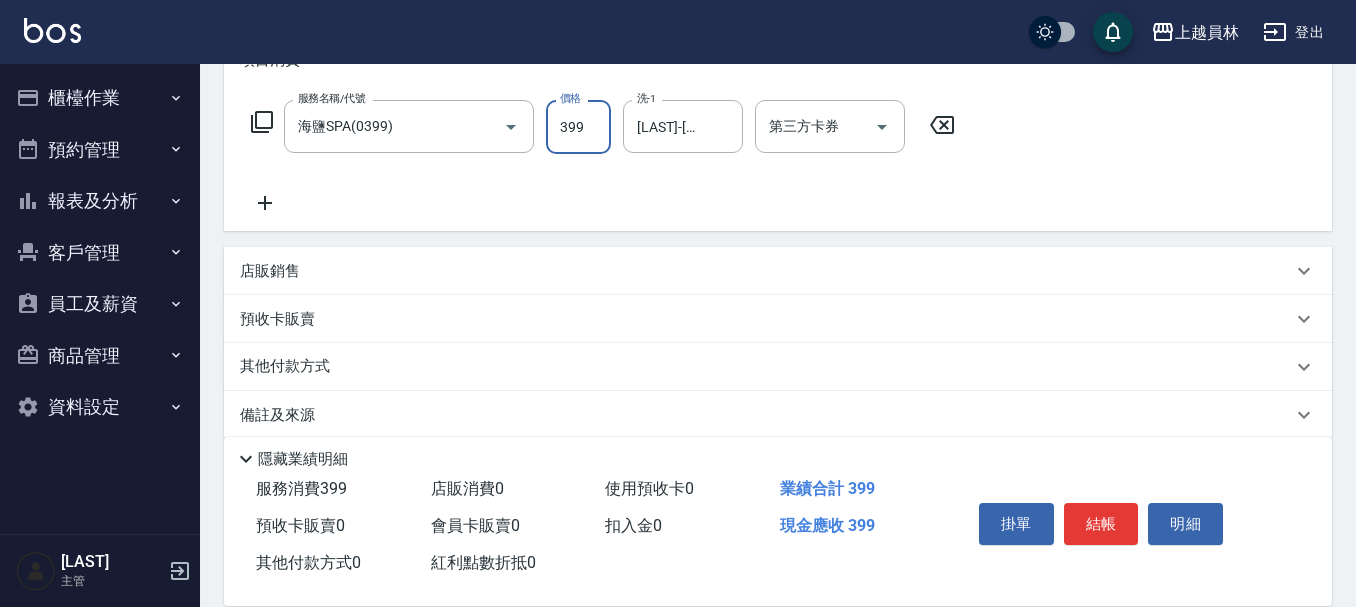 click on "399" at bounding box center [578, 127] 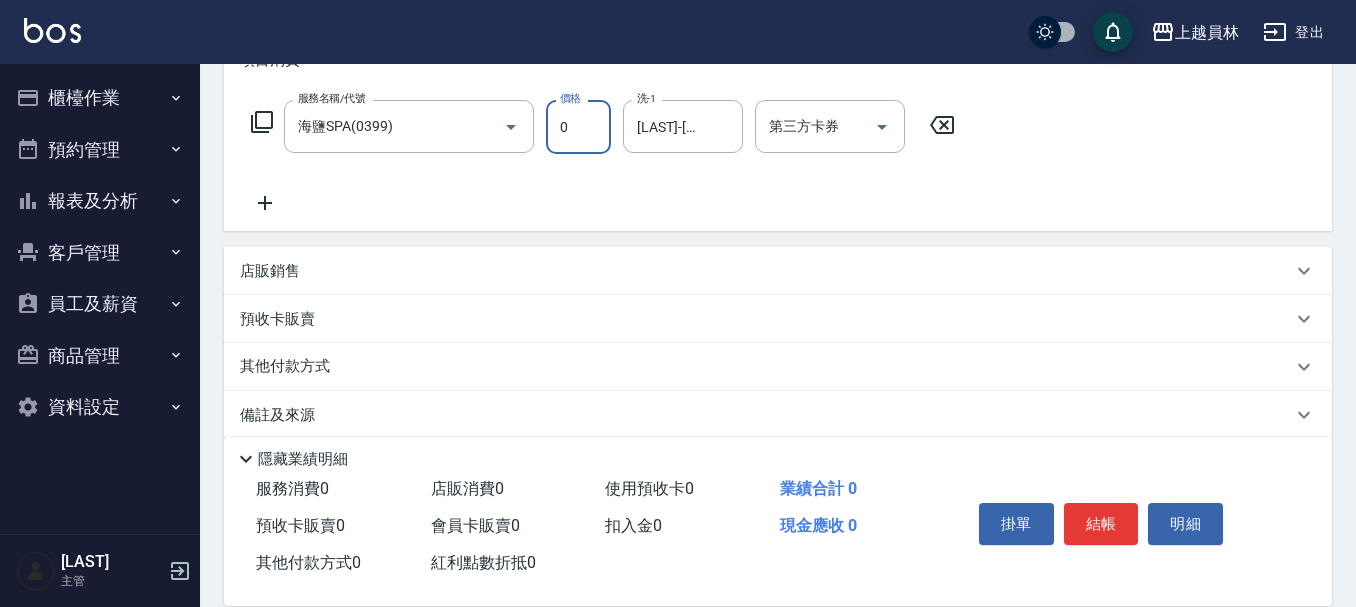 type on "0" 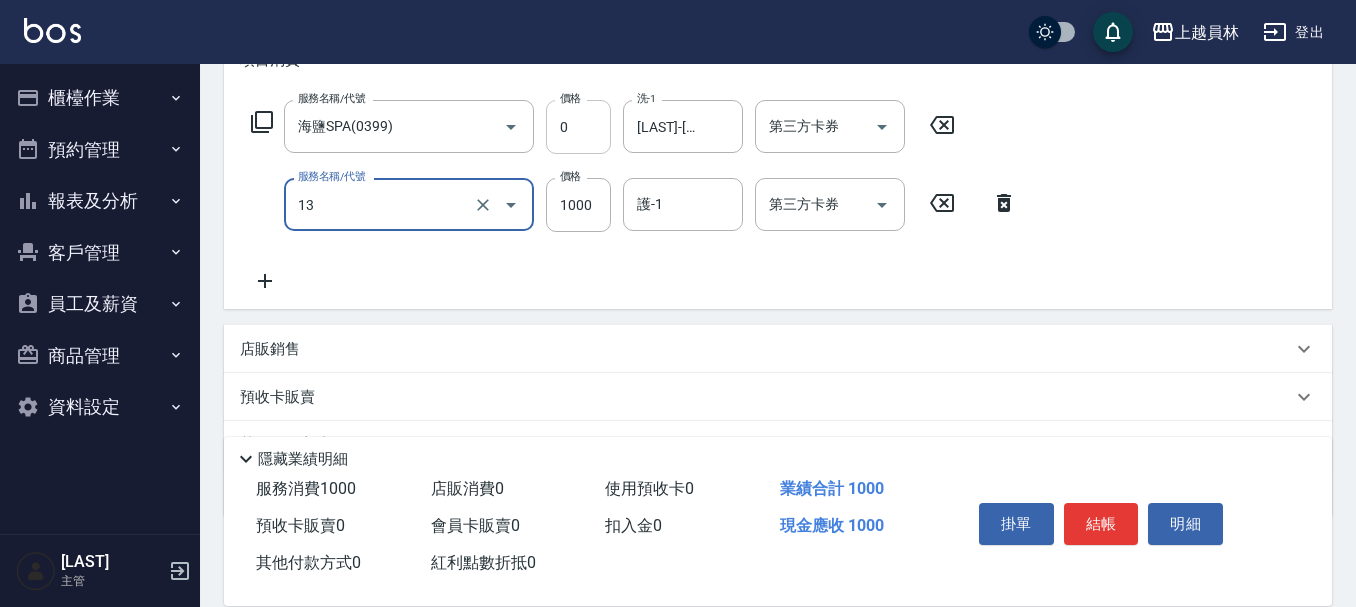 type on "酵素護髮(13)" 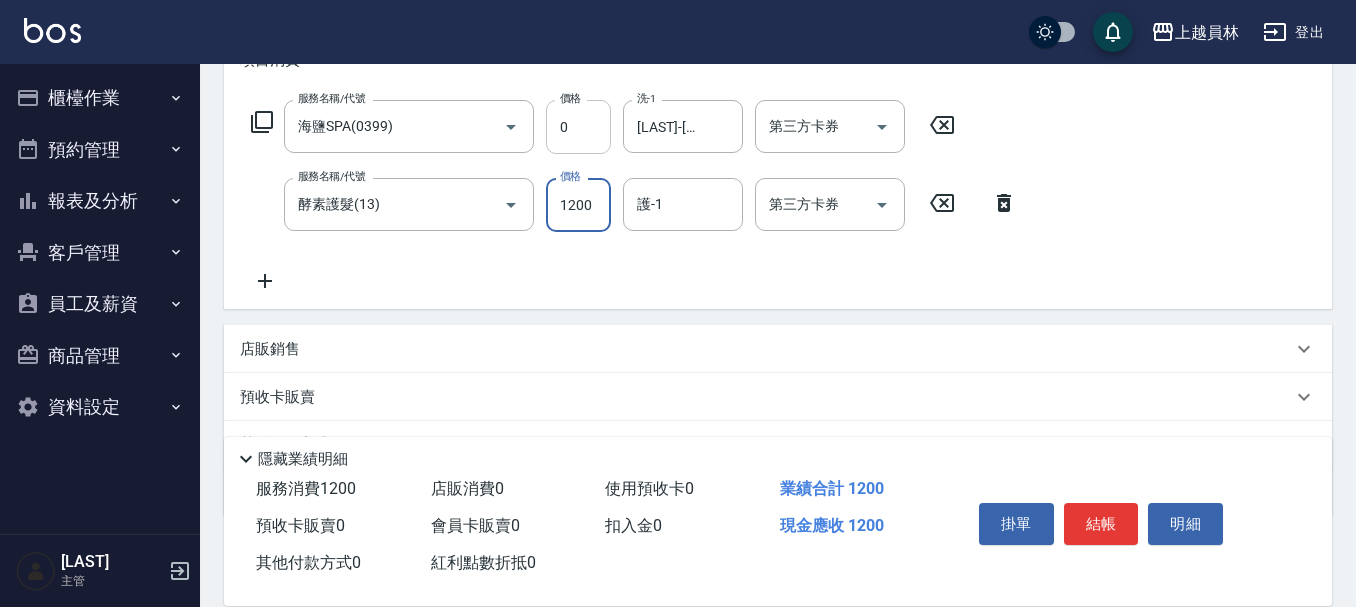 type on "1200" 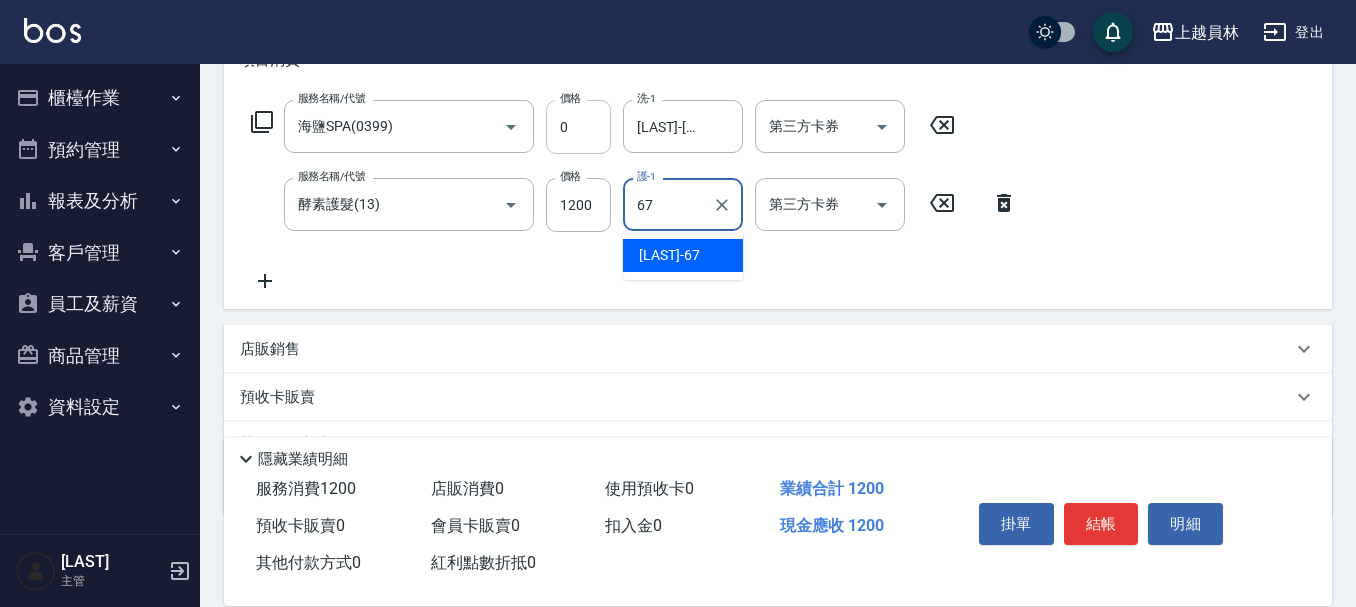 type on "[LAST]-[NUMBER]" 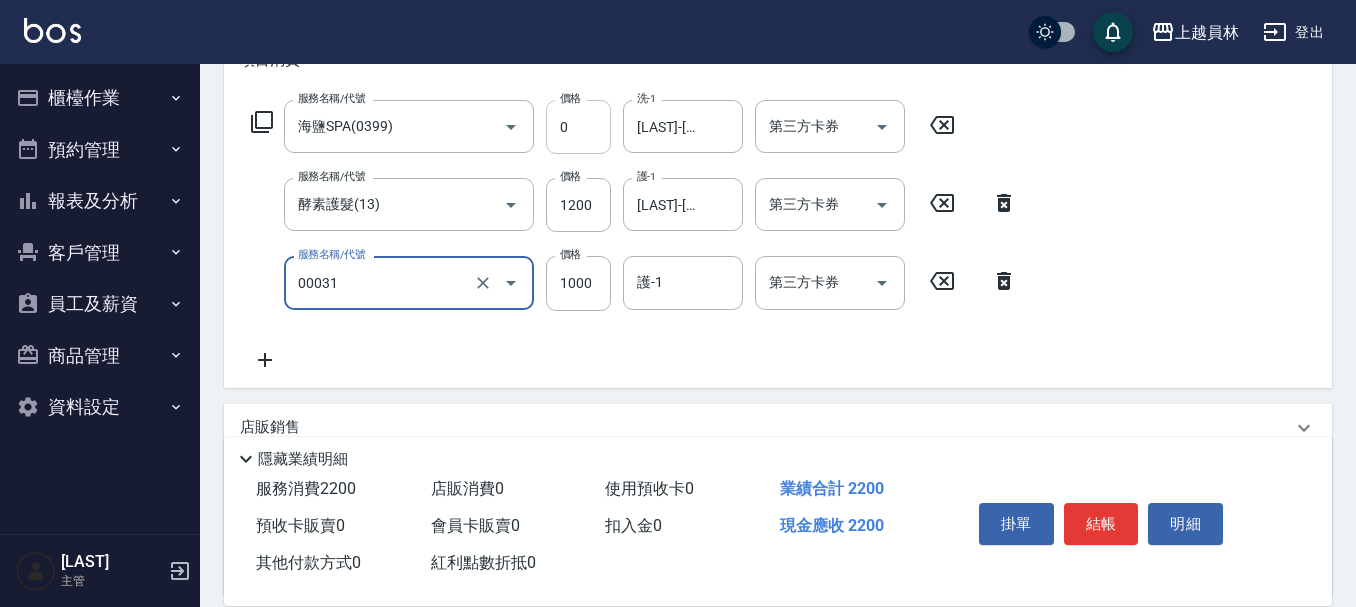 type on "單卸髮片(00031)" 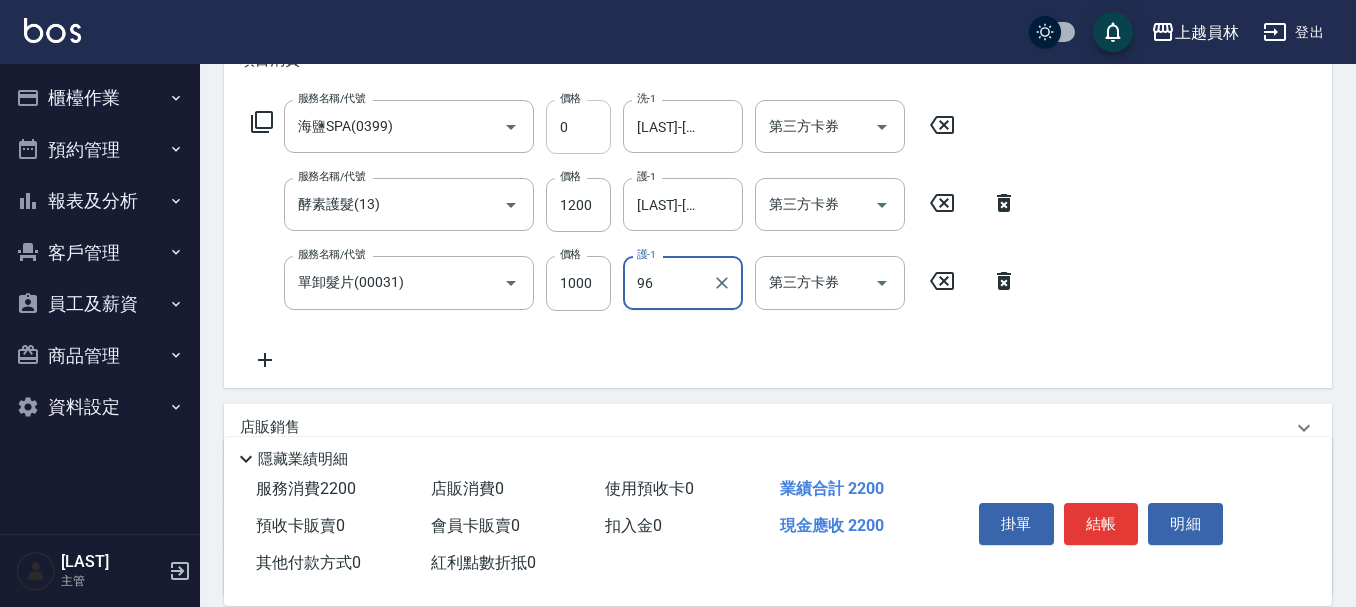 type on "9" 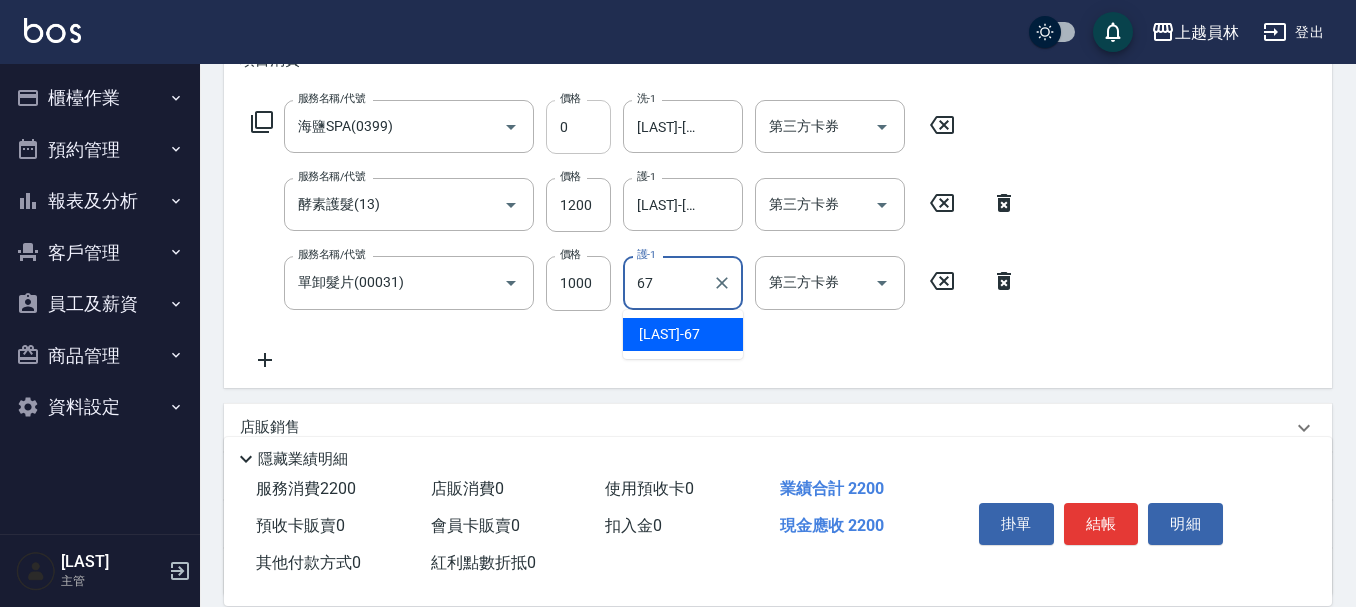 type on "[LAST]-[NUMBER]" 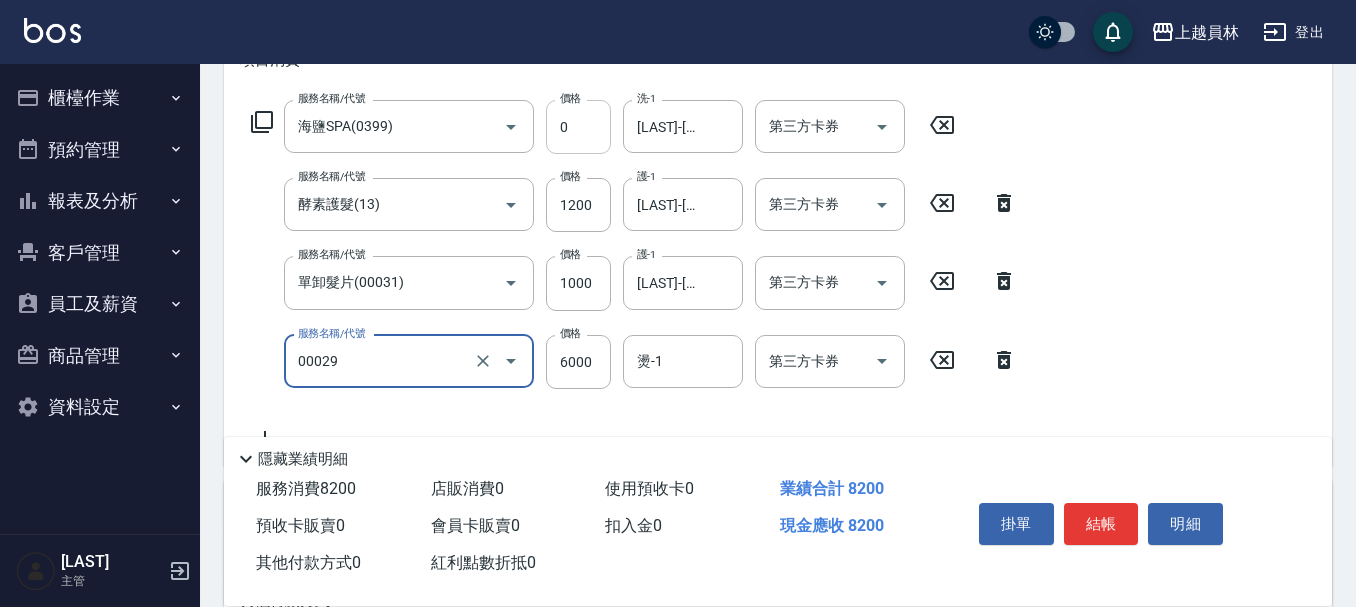type on "零觸感雙珠重整(00029)" 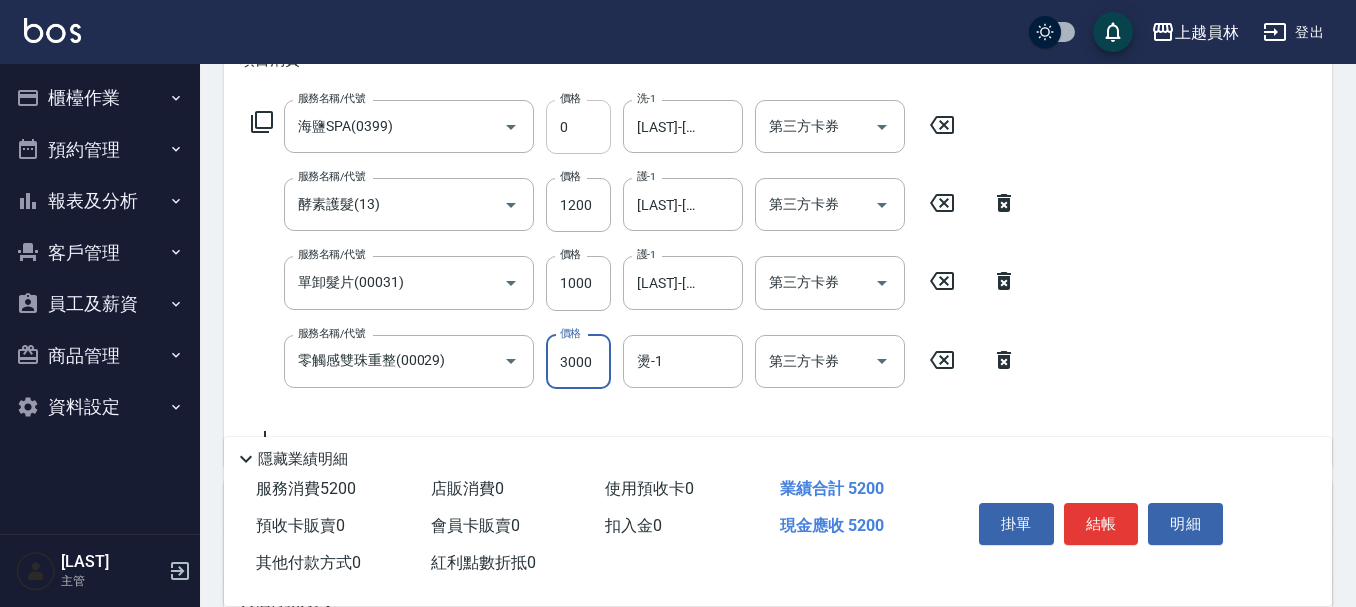 type on "3000" 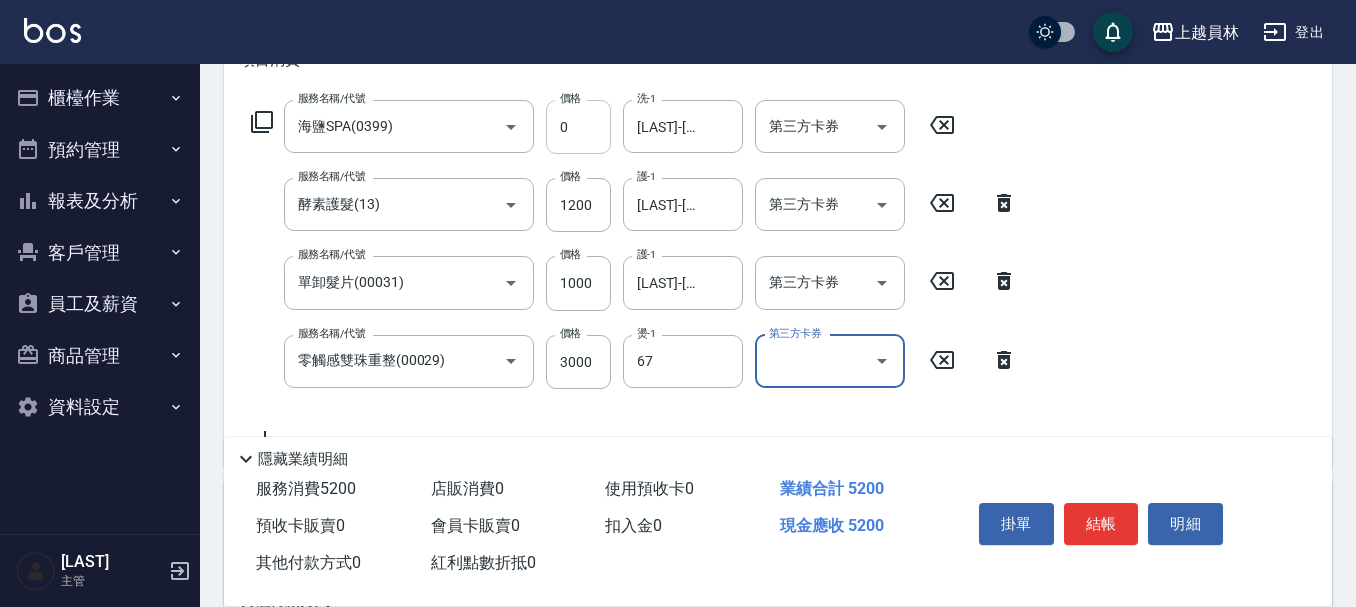 type on "[LAST]-[NUMBER]" 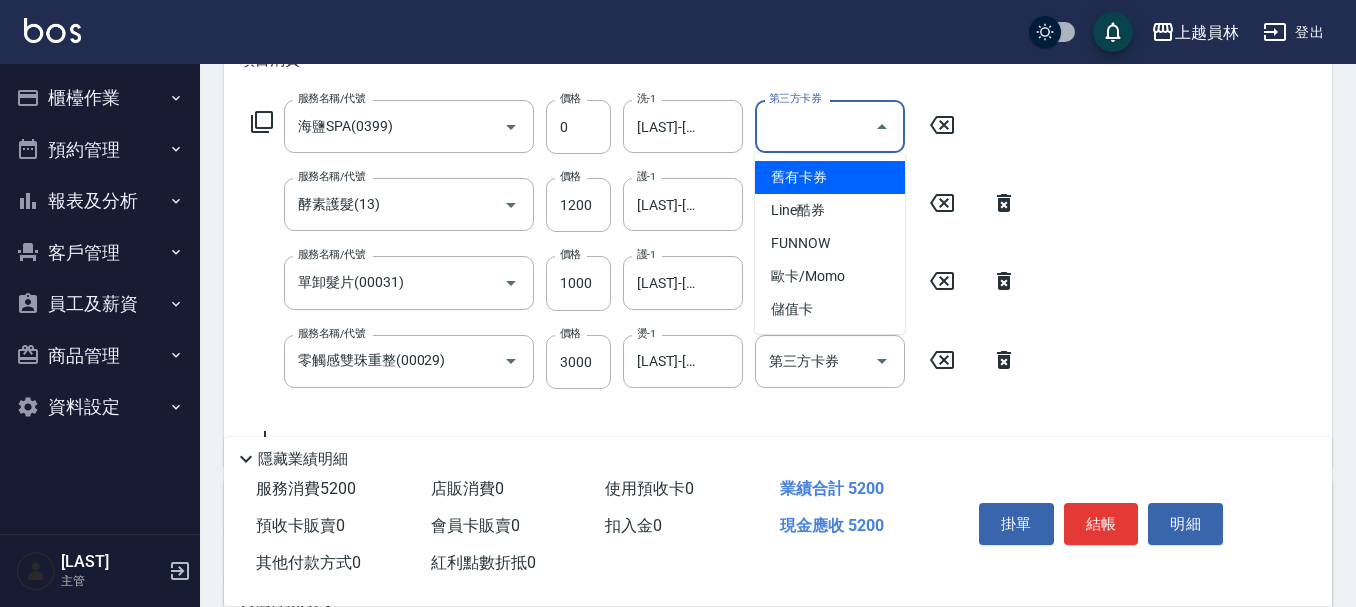 click on "第三方卡券 第三方卡券" at bounding box center [830, 126] 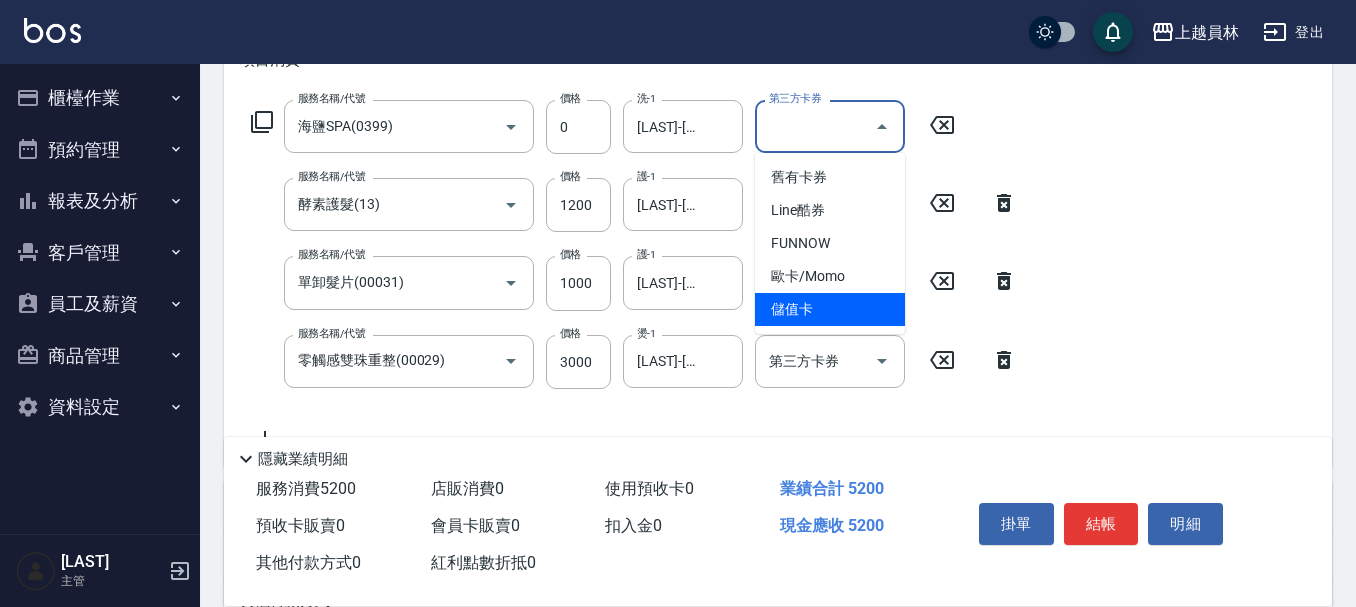 click on "儲值卡" at bounding box center [830, 309] 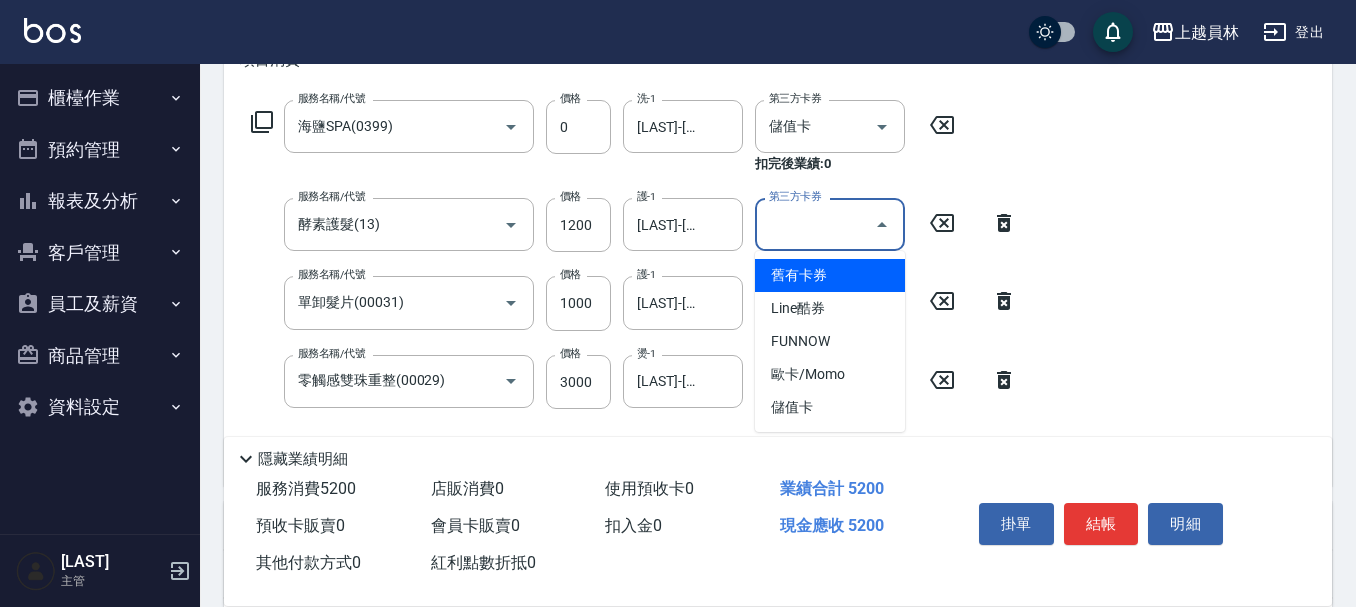 click on "第三方卡券" at bounding box center (815, 224) 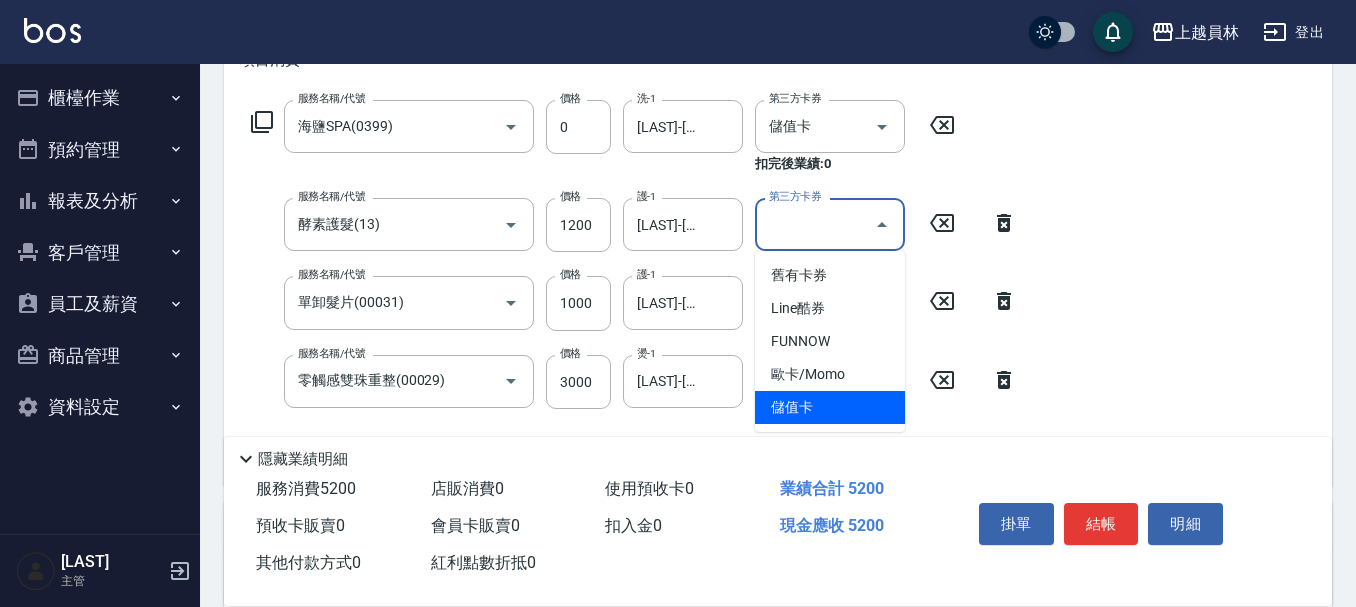 drag, startPoint x: 808, startPoint y: 421, endPoint x: 810, endPoint y: 395, distance: 26.076809 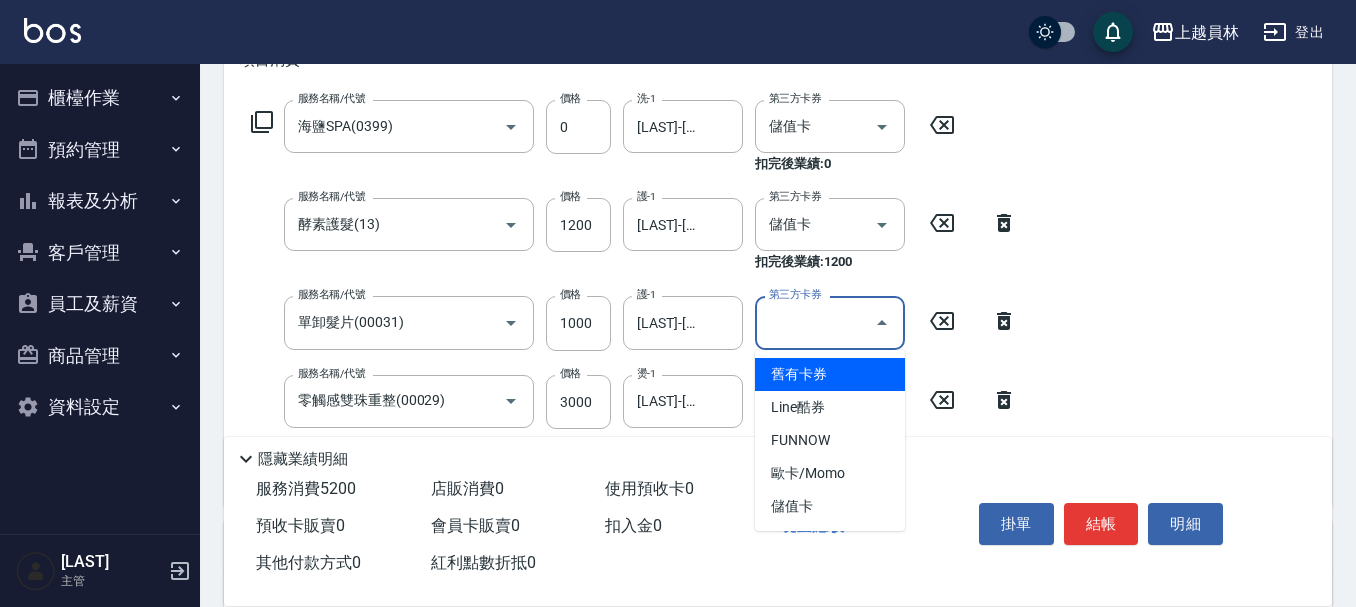 click on "第三方卡券 第三方卡券" at bounding box center (830, 322) 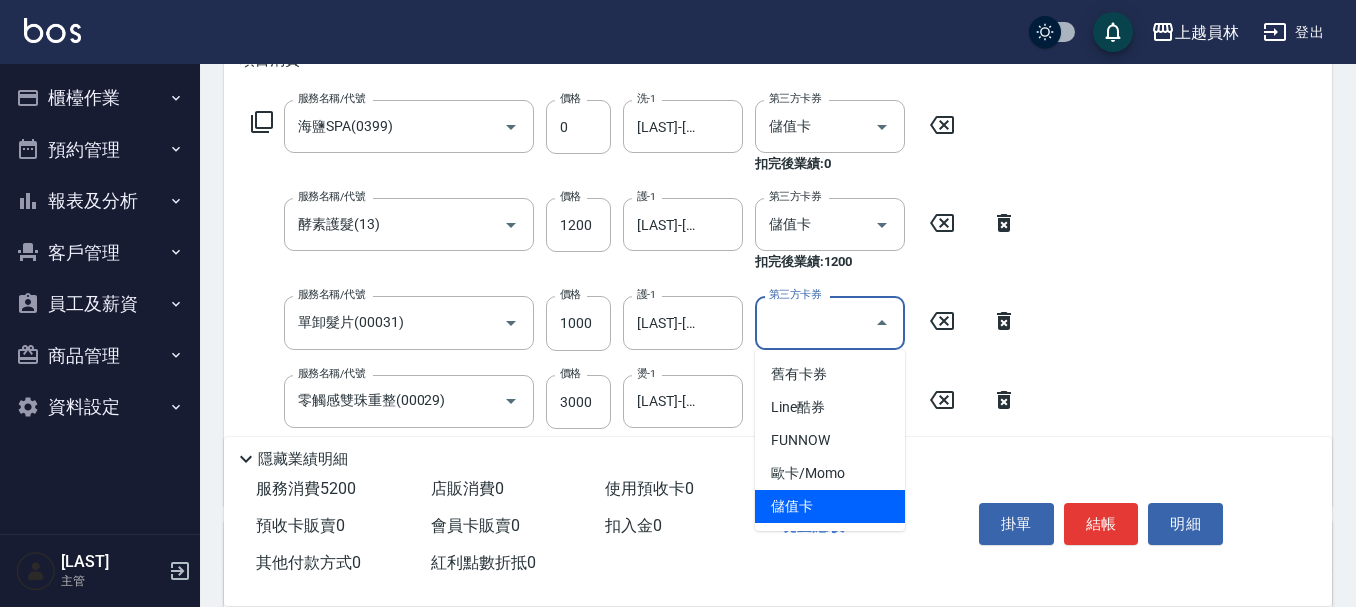 click on "儲值卡" at bounding box center (830, 506) 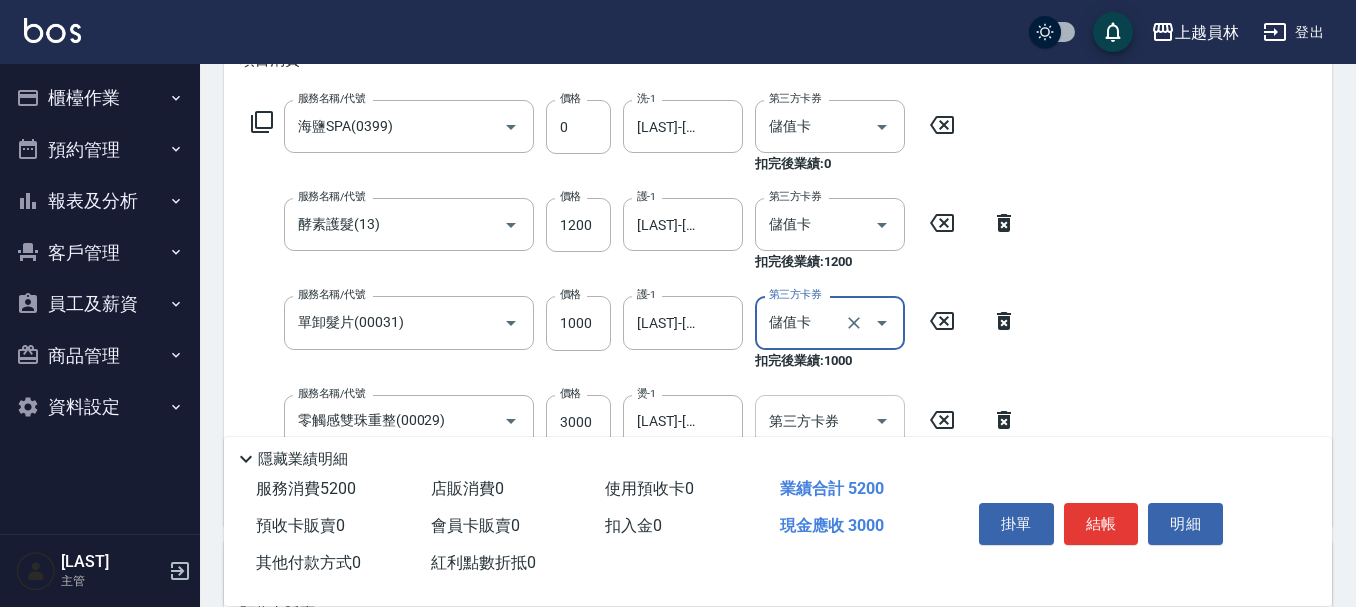 click on "第三方卡券 第三方卡券" at bounding box center [830, 421] 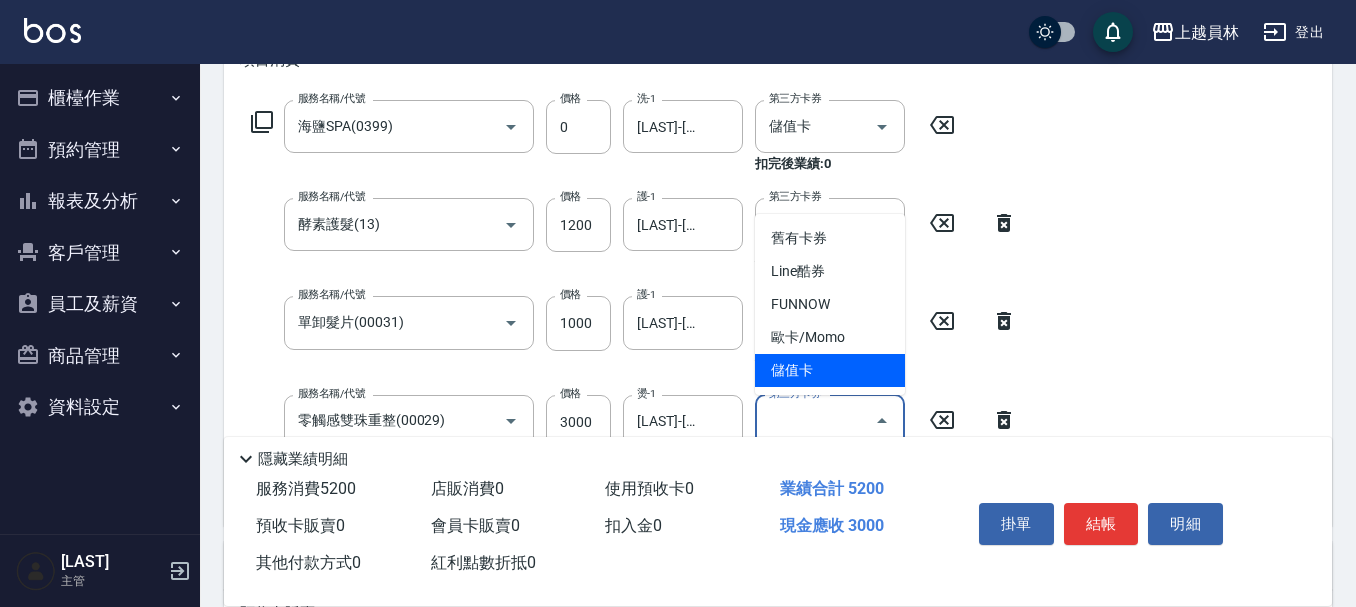click on "儲值卡" at bounding box center [830, 370] 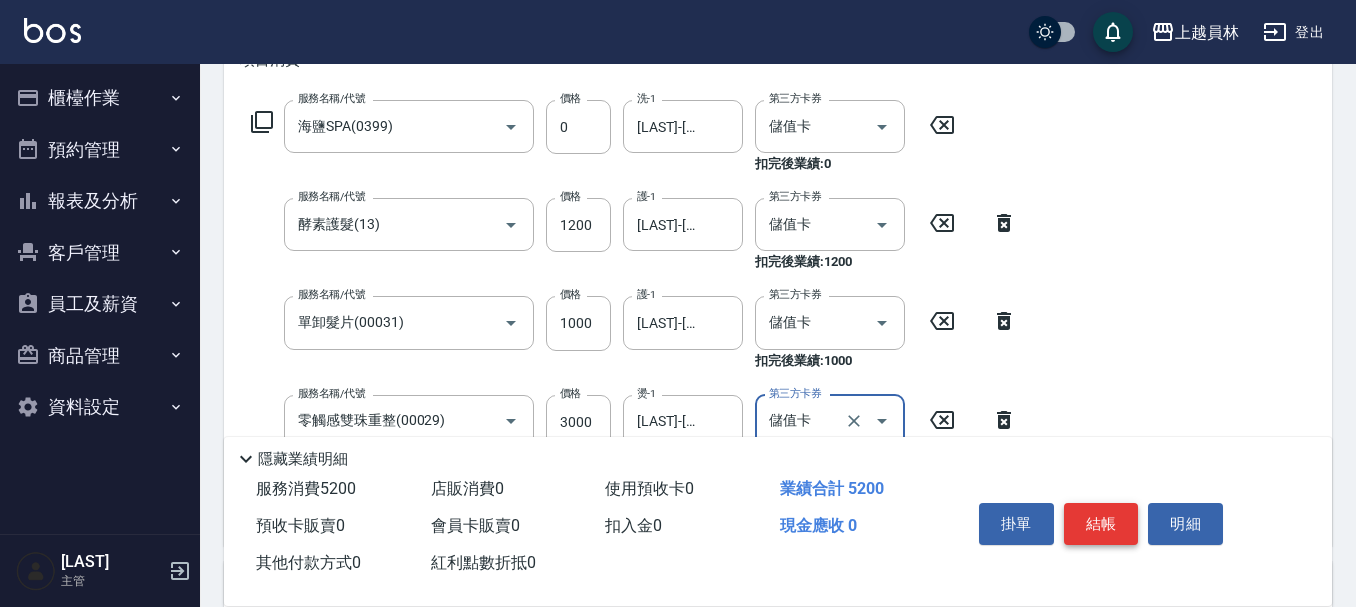 click on "結帳" at bounding box center [1101, 524] 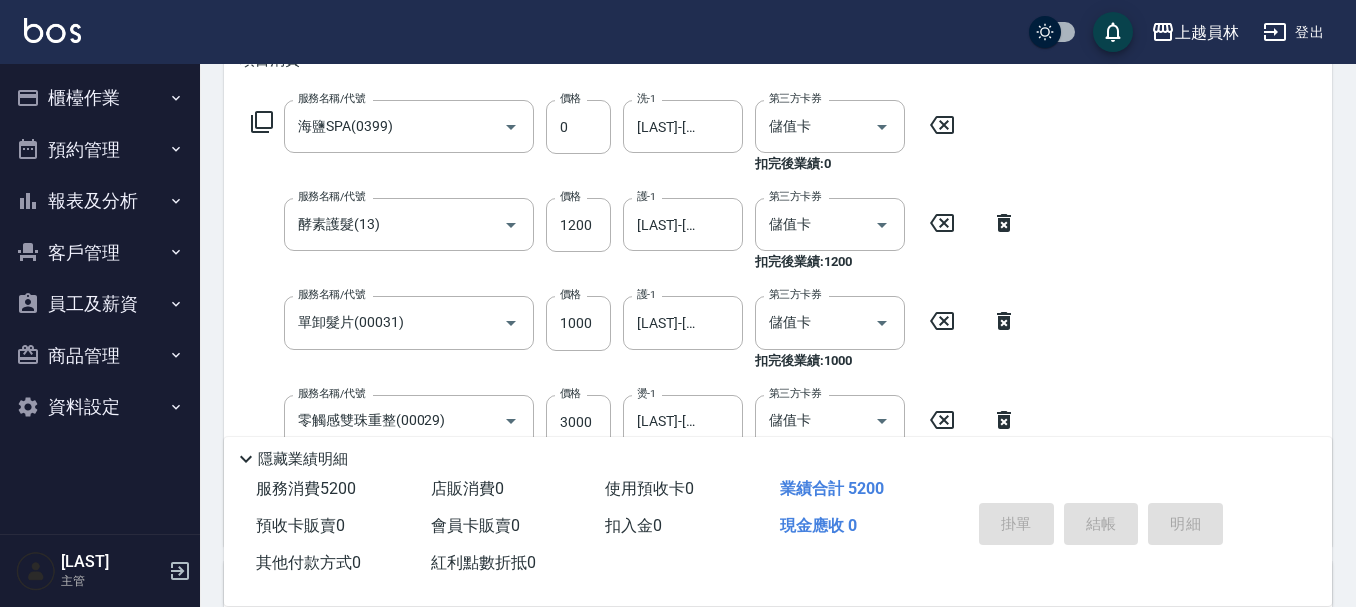 type on "[DATE] [TIME]" 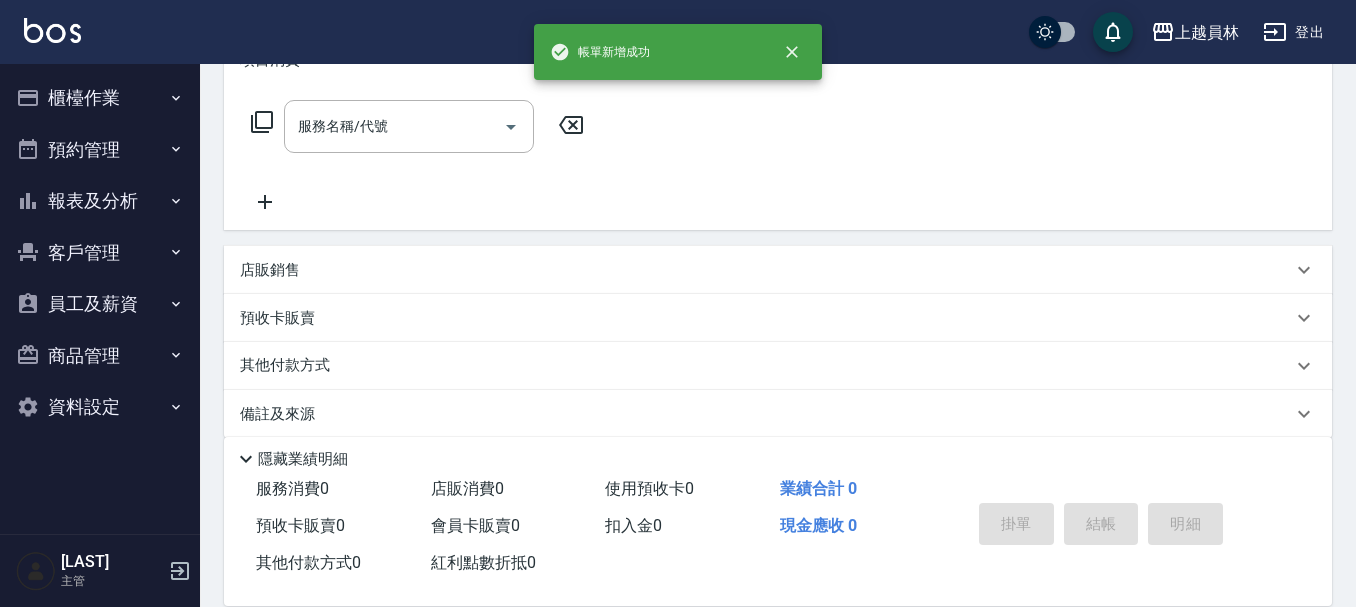 scroll, scrollTop: 0, scrollLeft: 0, axis: both 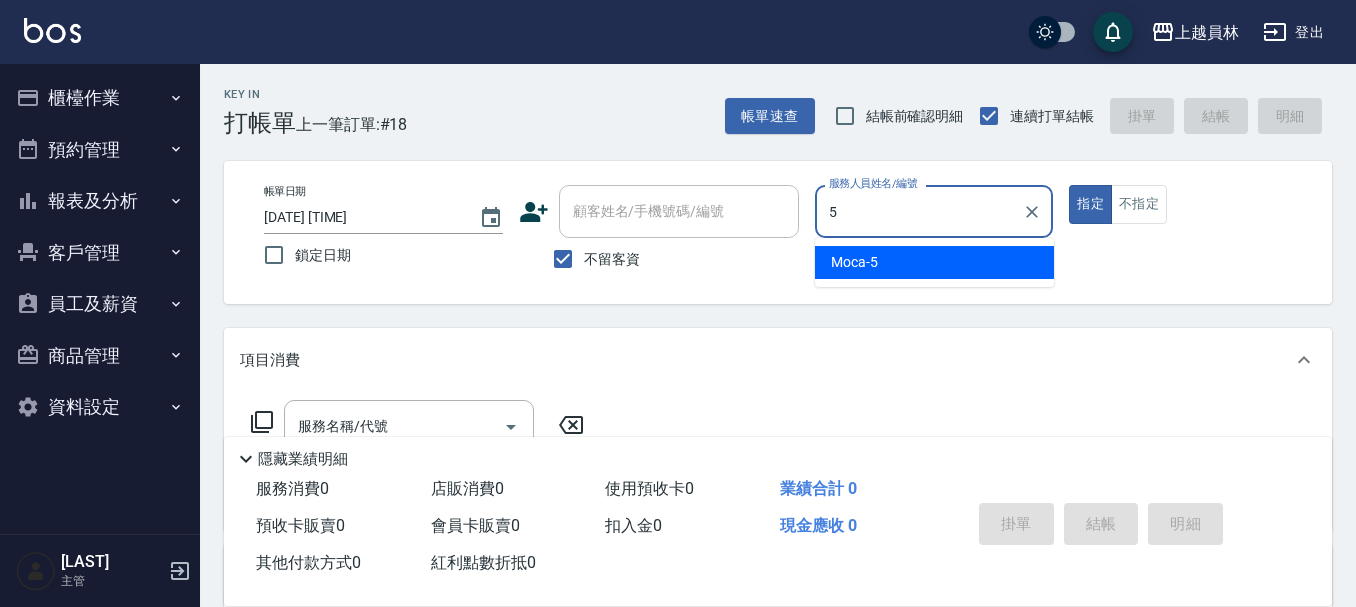 type on "Moca-5" 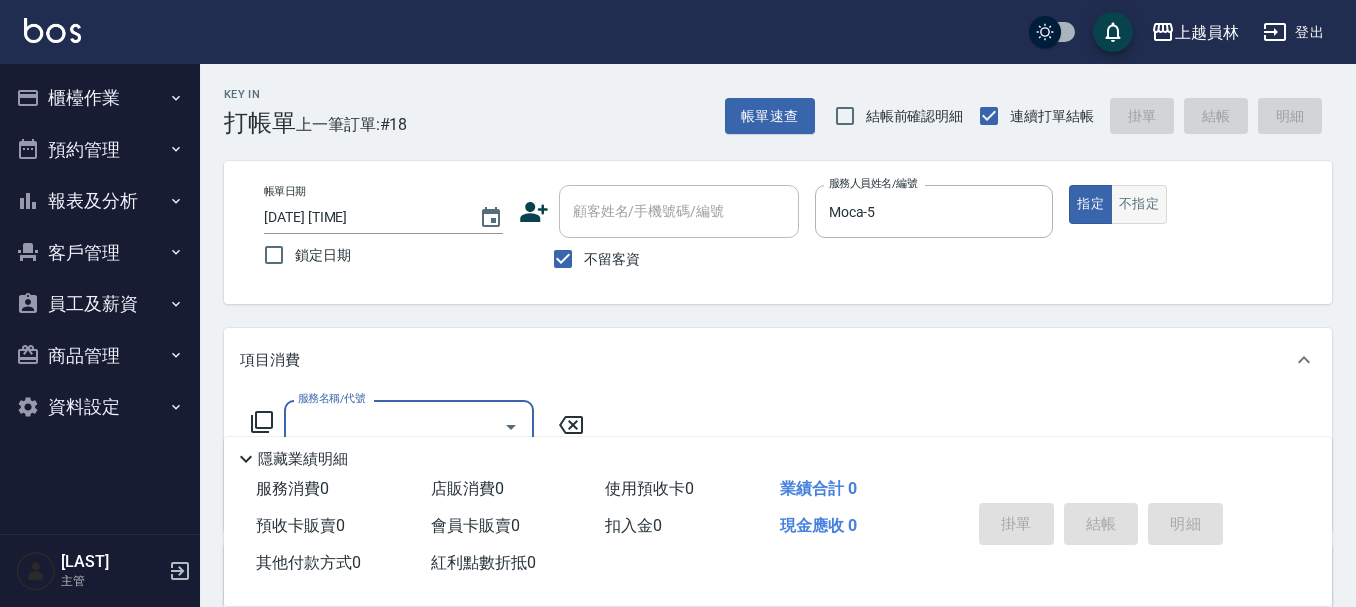 click on "不指定" at bounding box center (1139, 204) 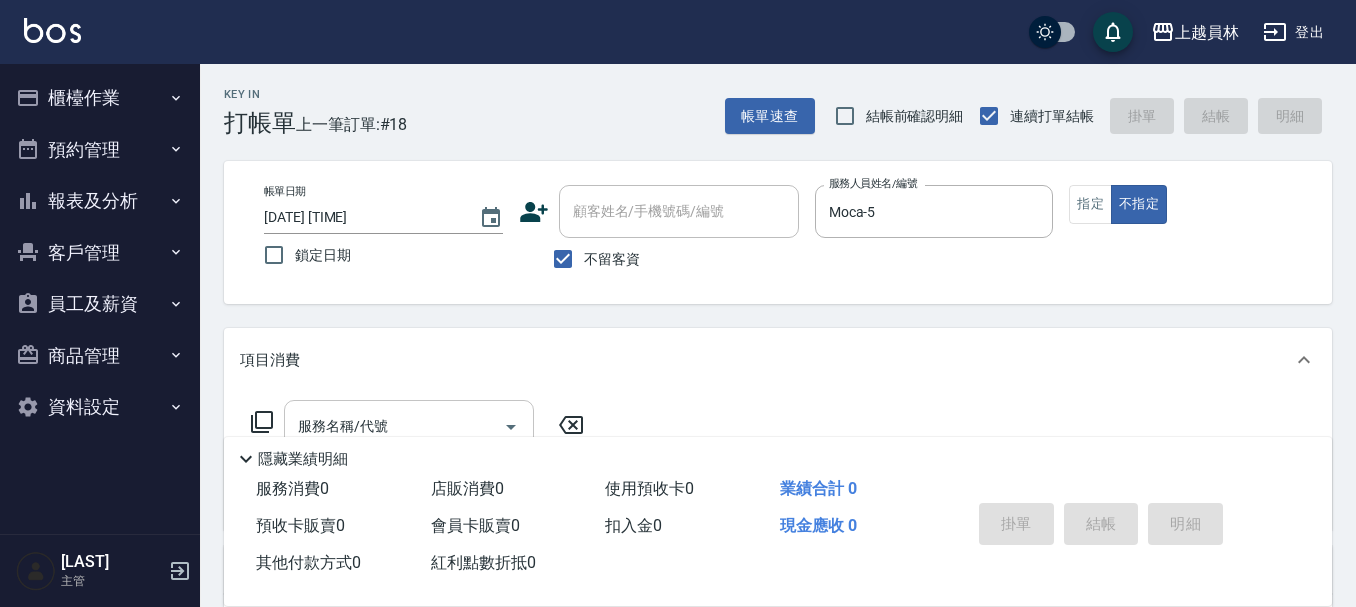 click on "服務名稱/代號" at bounding box center (394, 426) 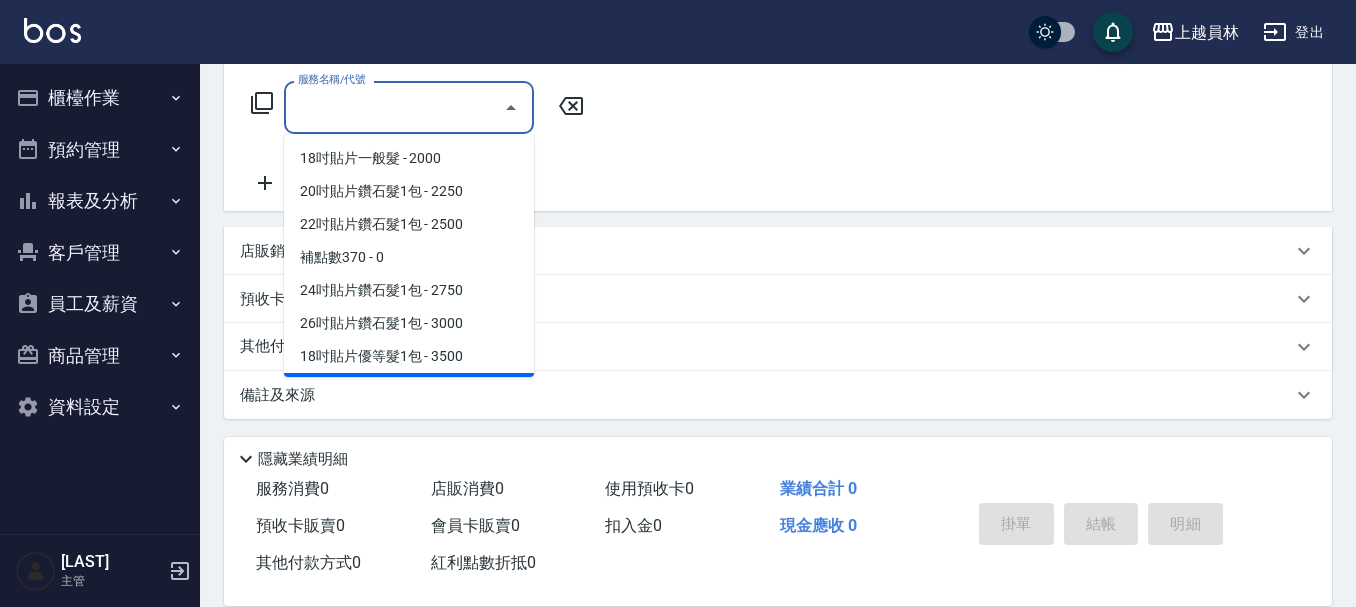 scroll, scrollTop: 323, scrollLeft: 0, axis: vertical 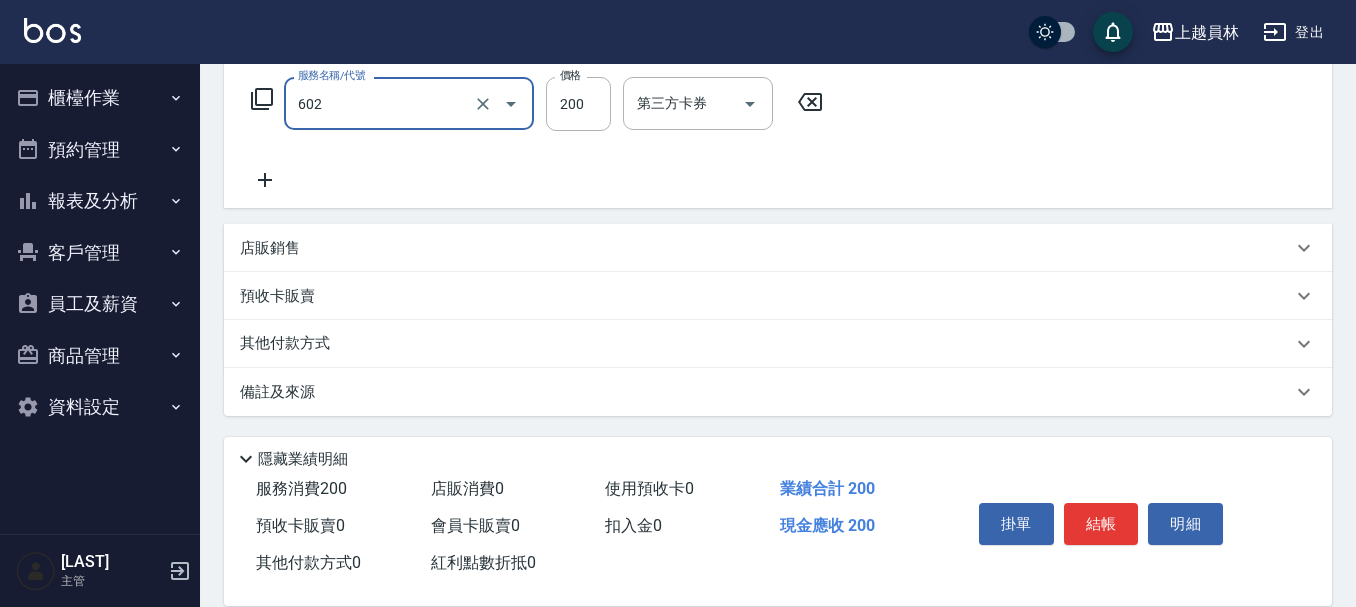 type on "一般洗髮(602)" 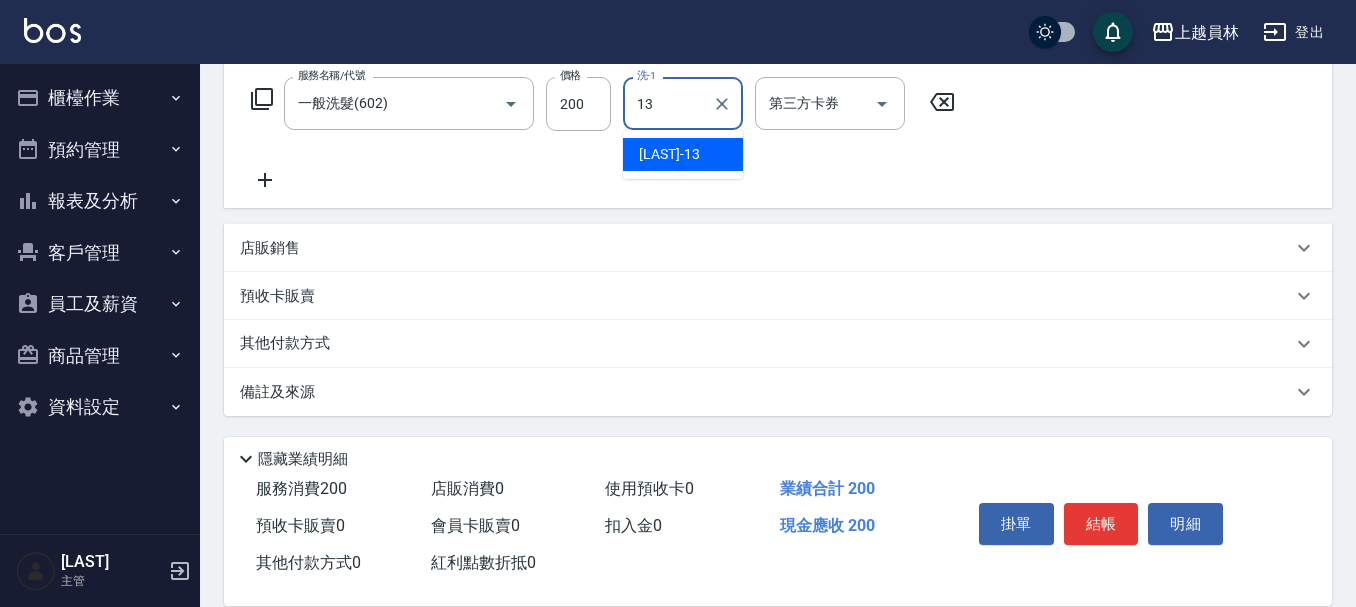 type on "[LAST]-[NUMBER]" 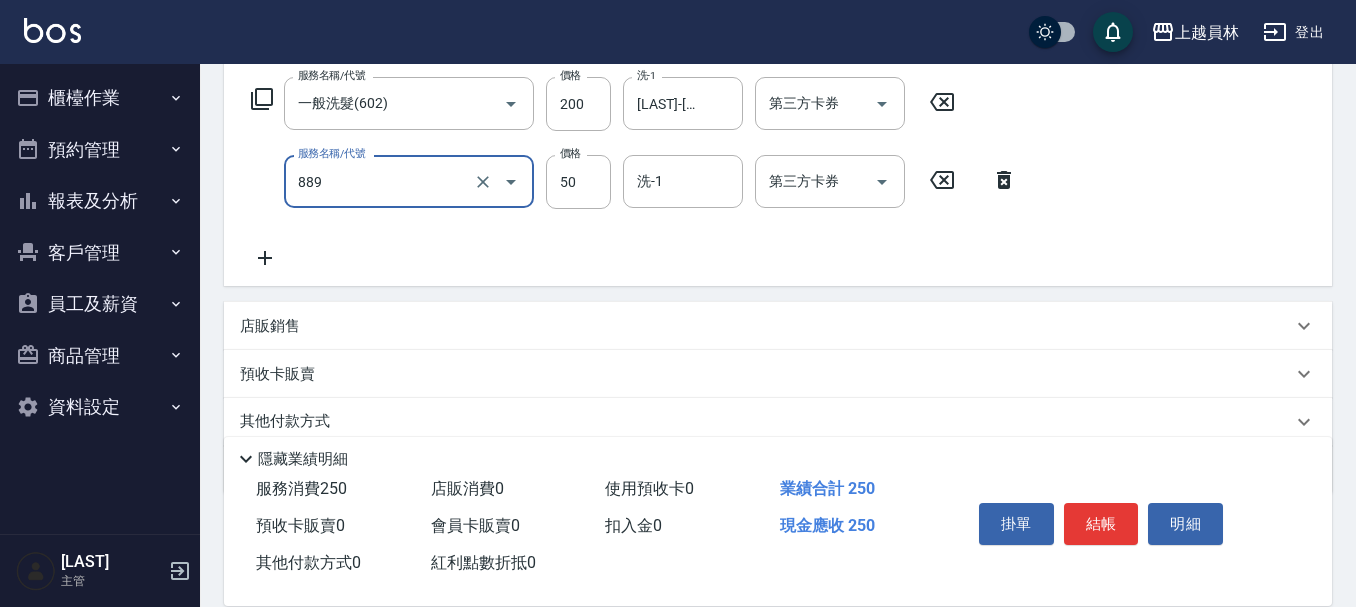 type on "精油(889)" 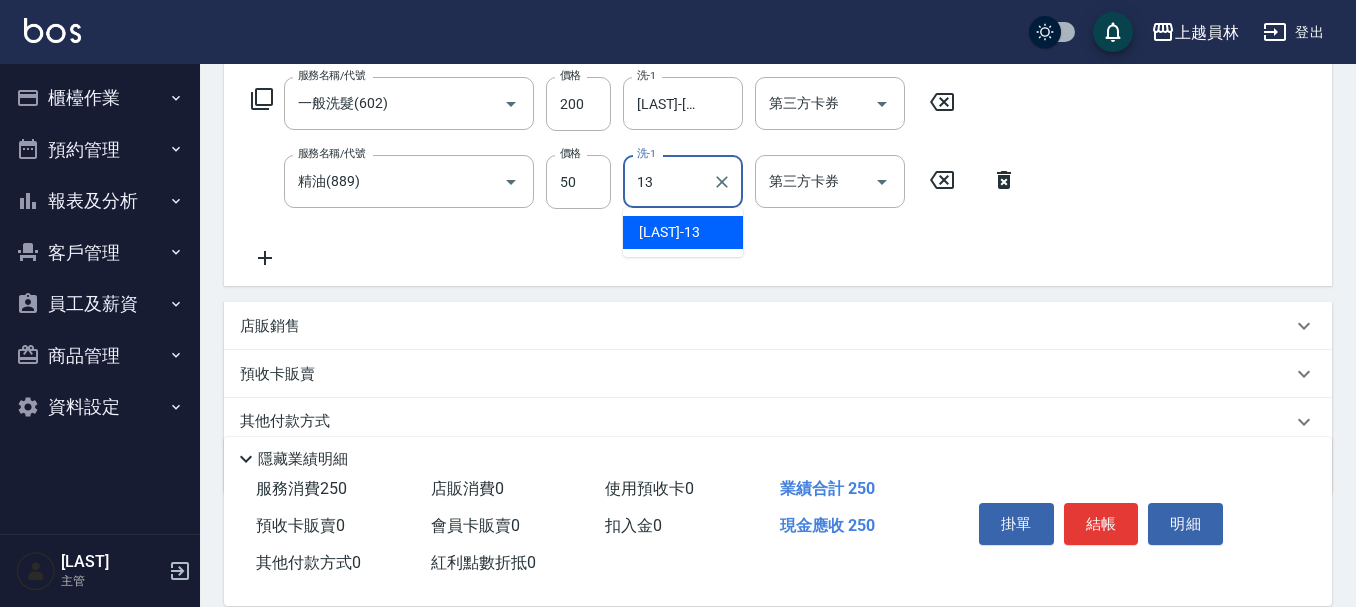 type on "[LAST]-[NUMBER]" 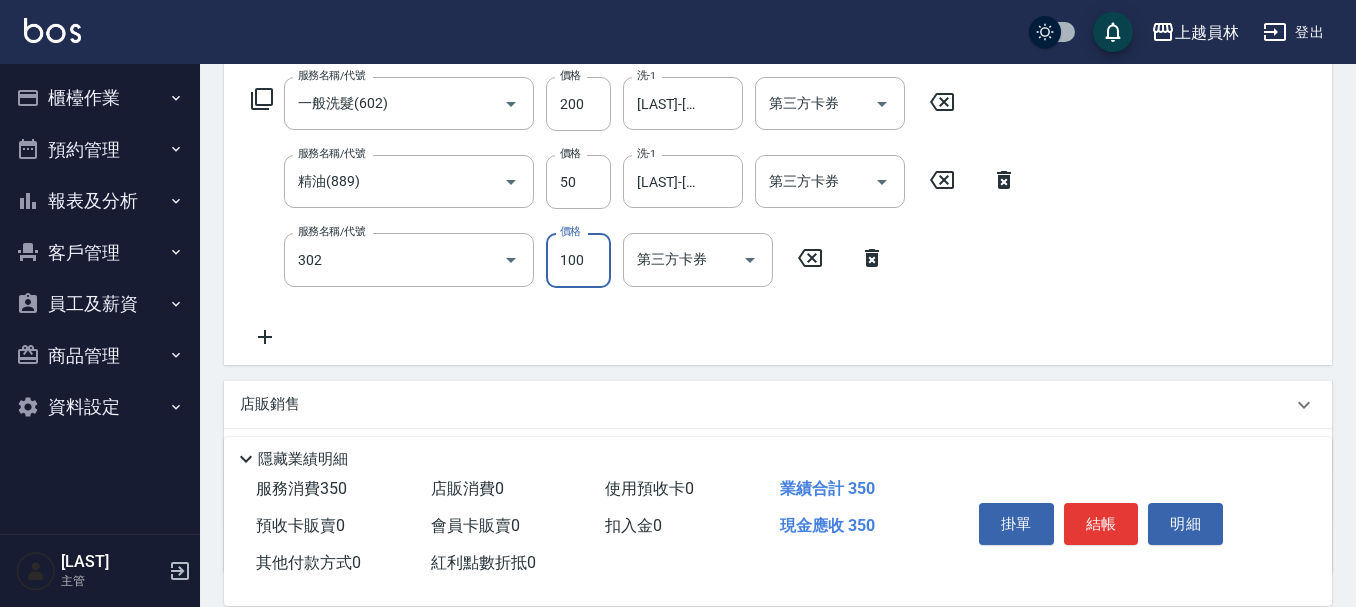 type on "剪髮(302)" 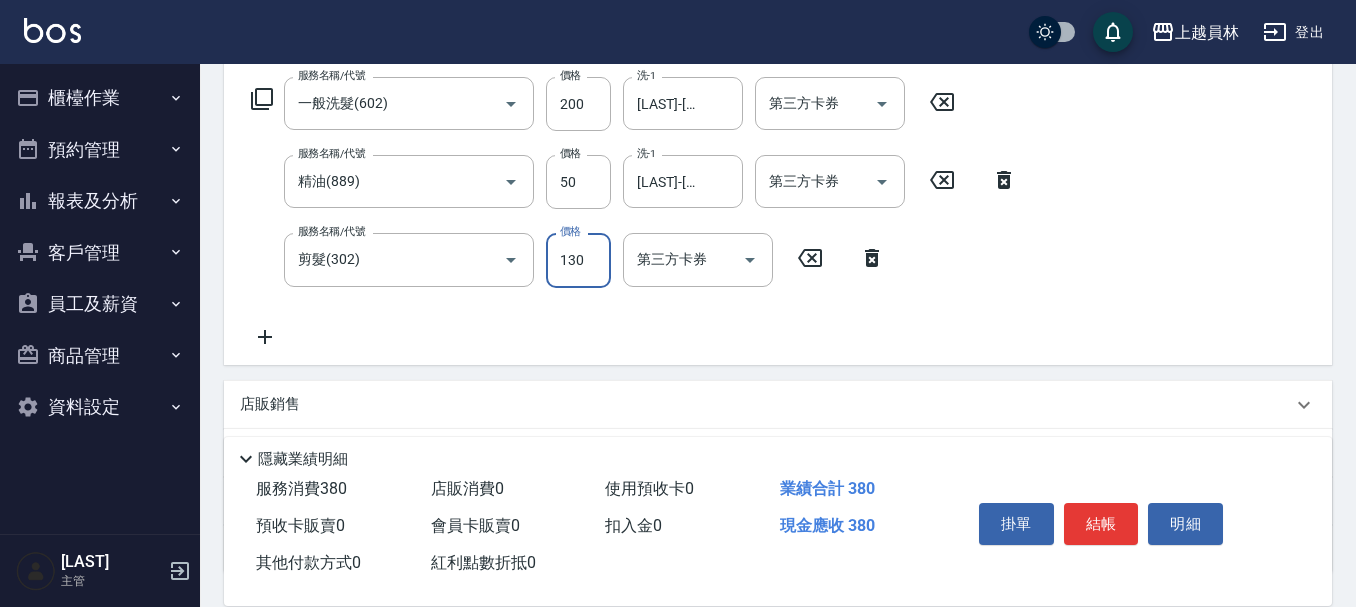 type on "130" 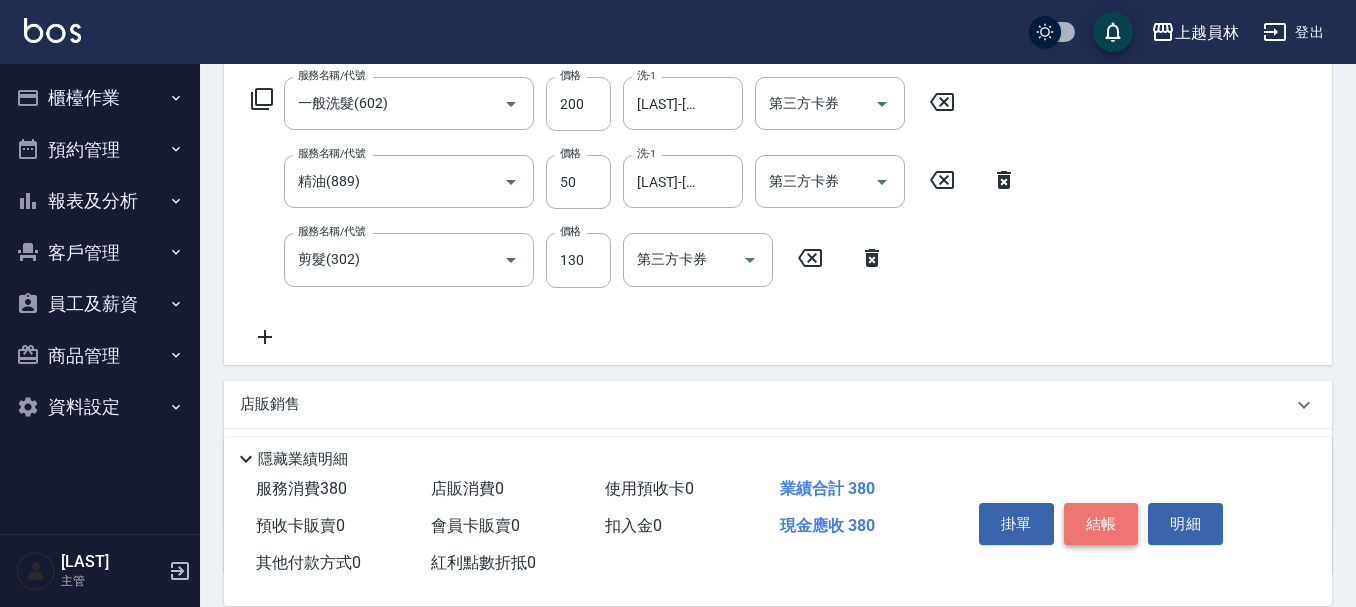 click on "結帳" at bounding box center (1101, 524) 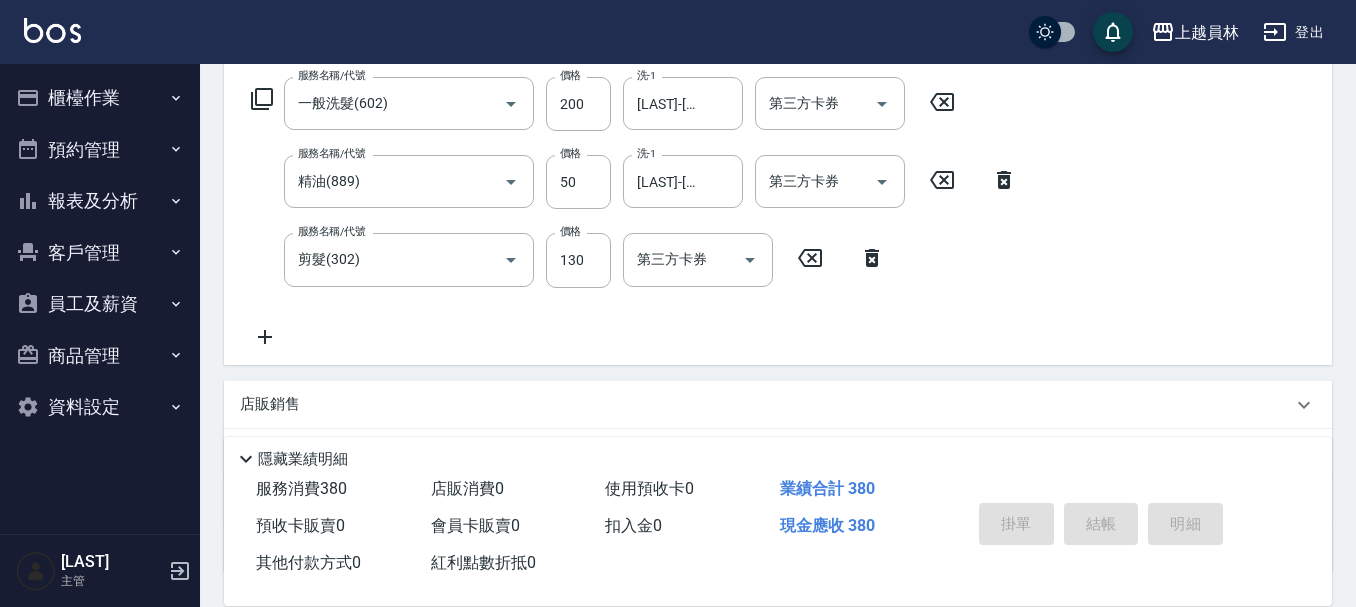type on "[DATE] [TIME]" 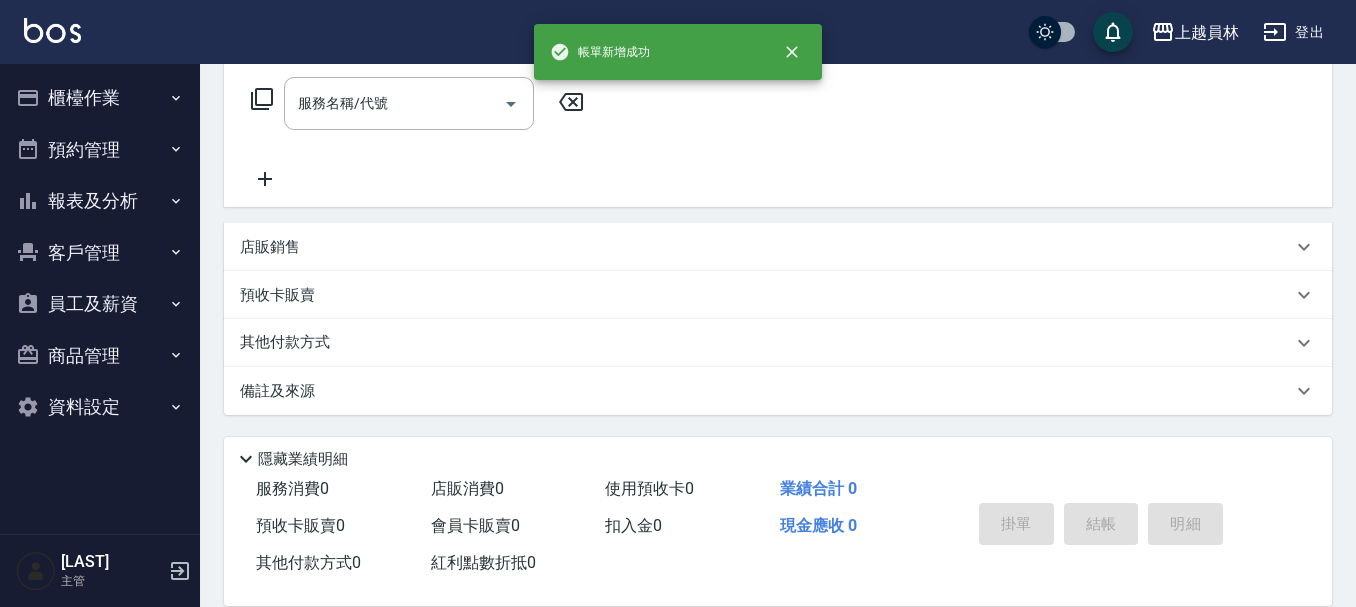 scroll, scrollTop: 0, scrollLeft: 0, axis: both 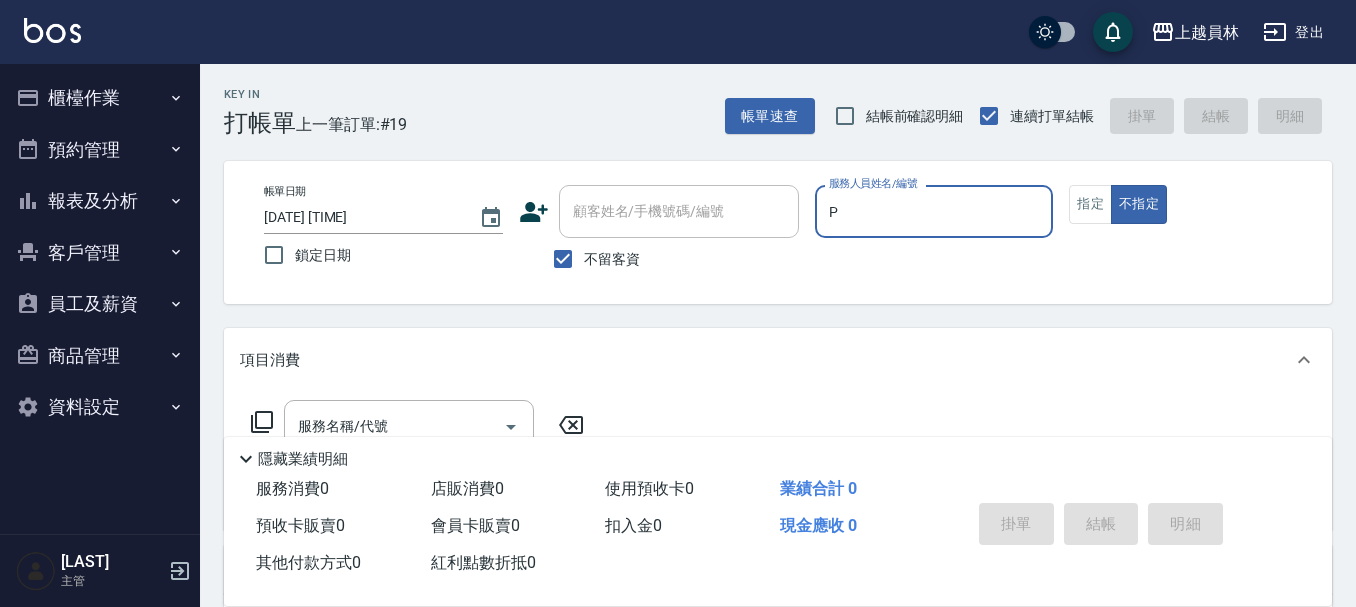 type on "[LAST]-P" 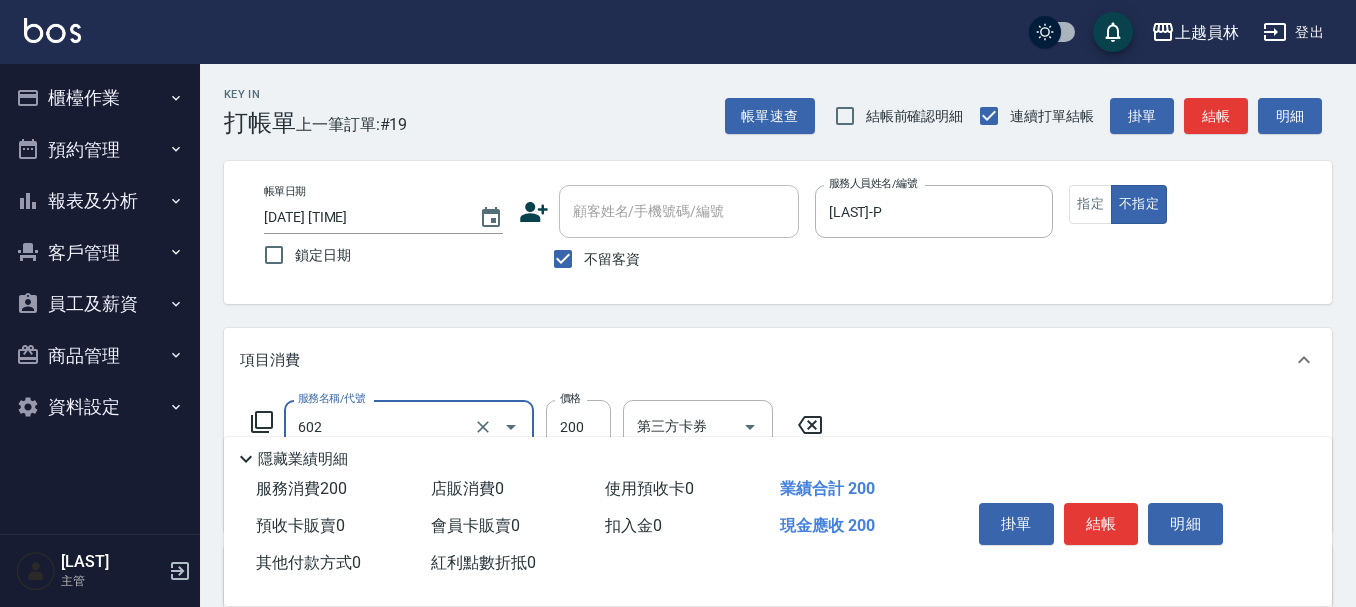 type on "一般洗髮(602)" 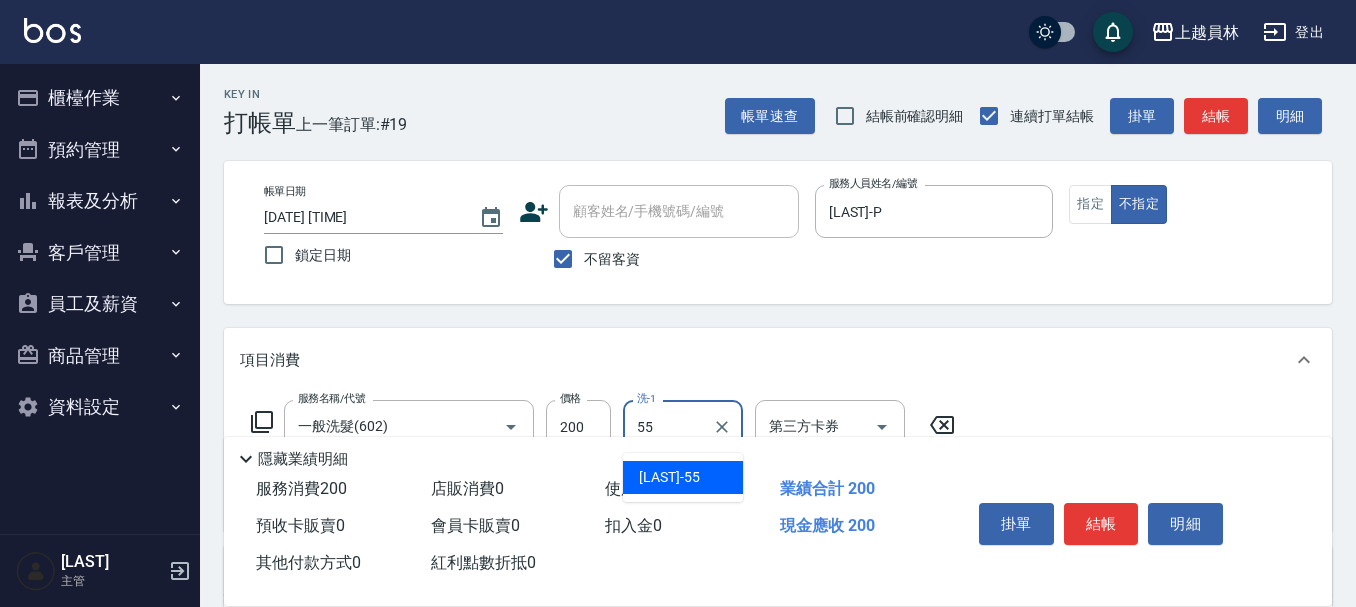 type on "[LAST]-[NUMBER]" 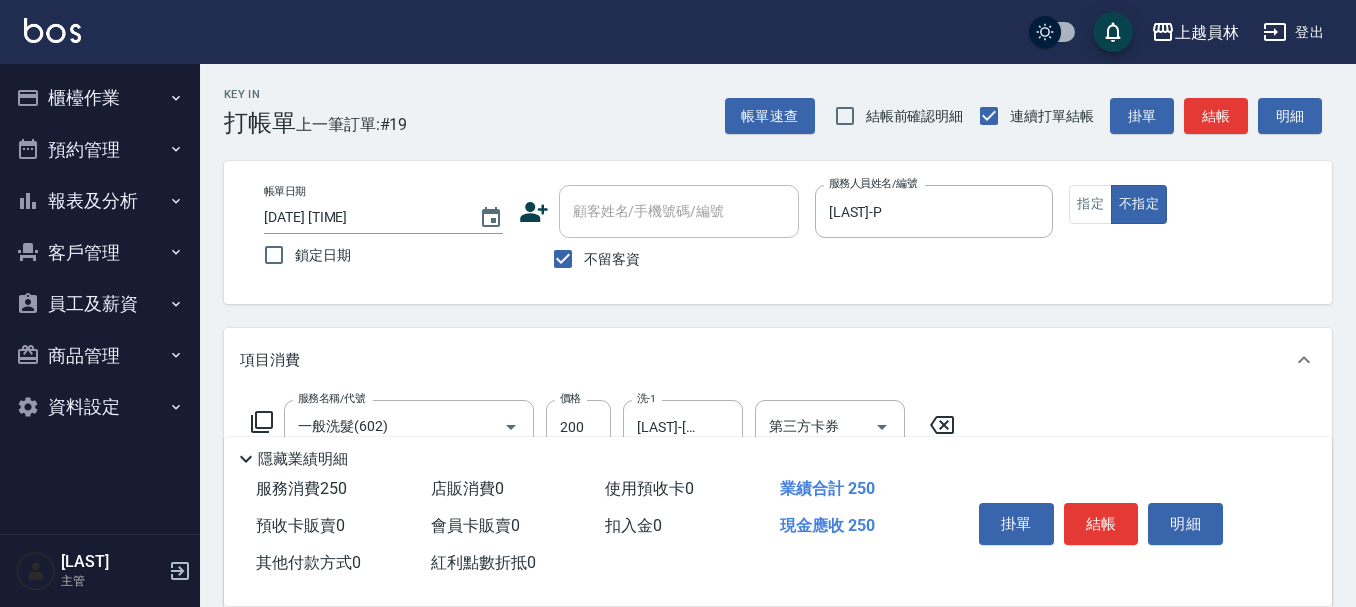 type on "精油(889)" 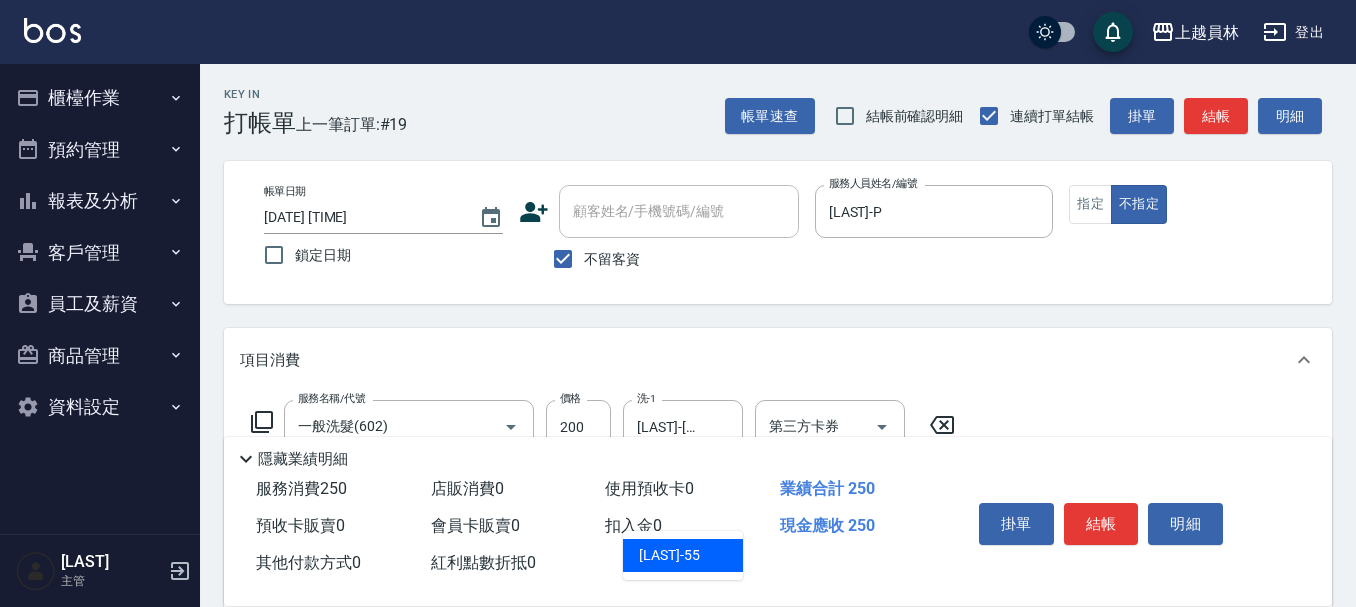 type on "[LAST]-[NUMBER]" 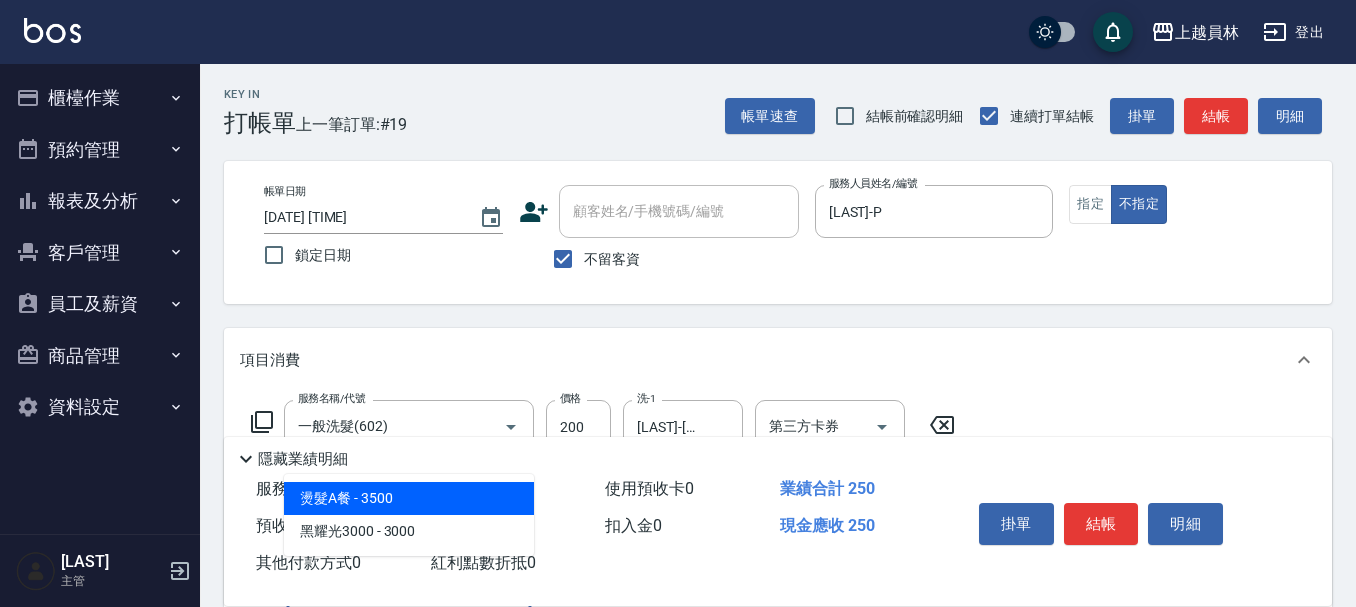 type on "3" 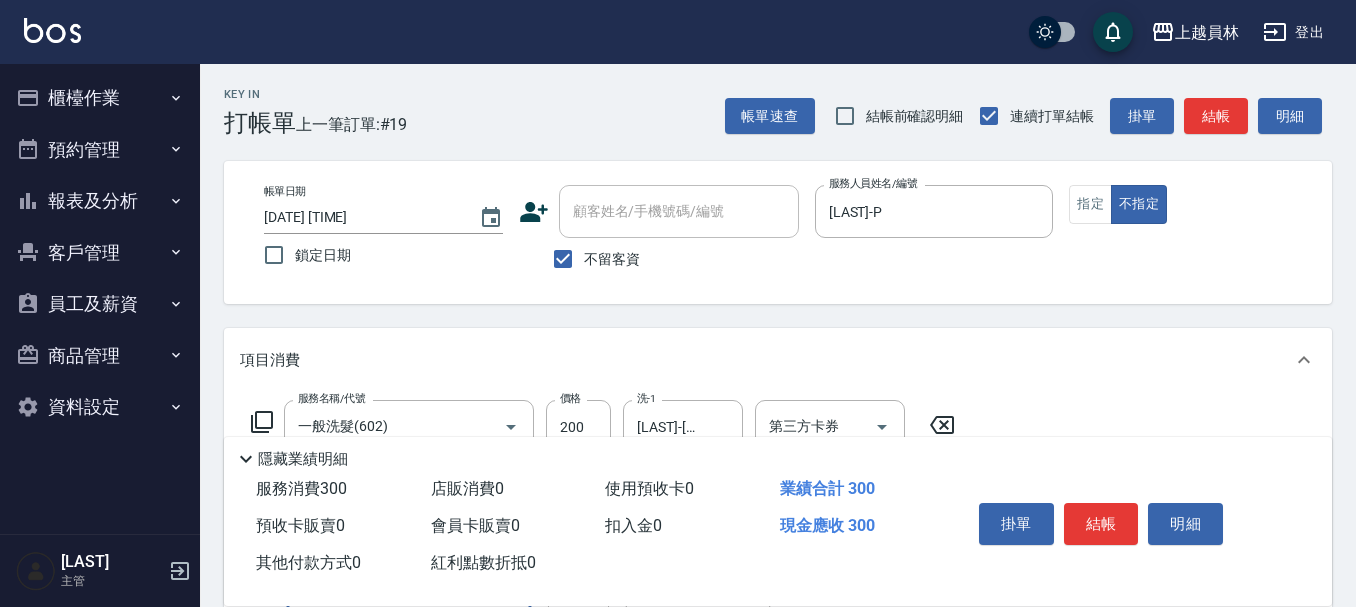 type on "瞬間保養(415)" 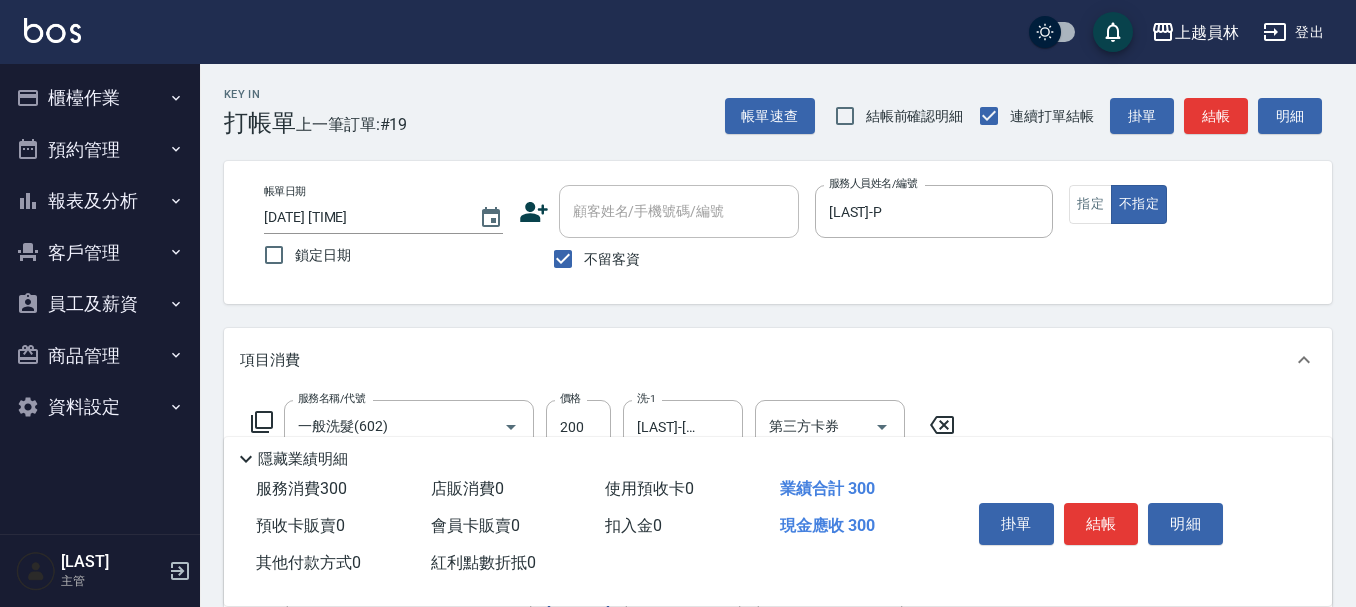 scroll, scrollTop: 4, scrollLeft: 0, axis: vertical 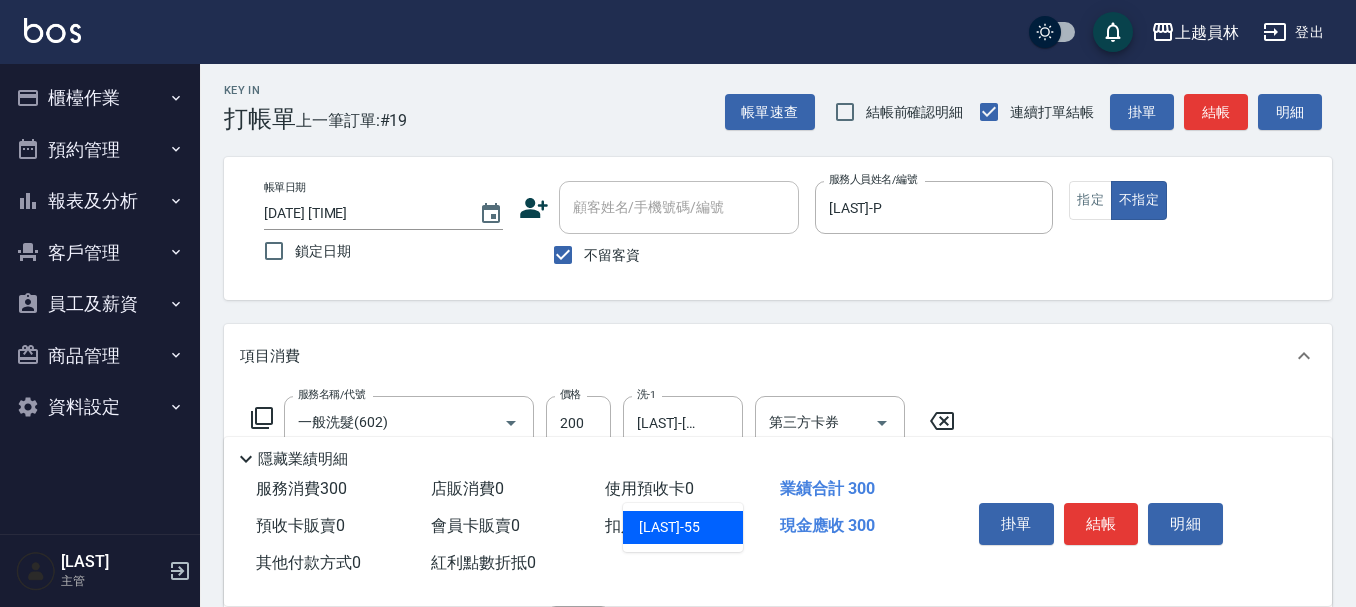 type on "[LAST]-[NUMBER]" 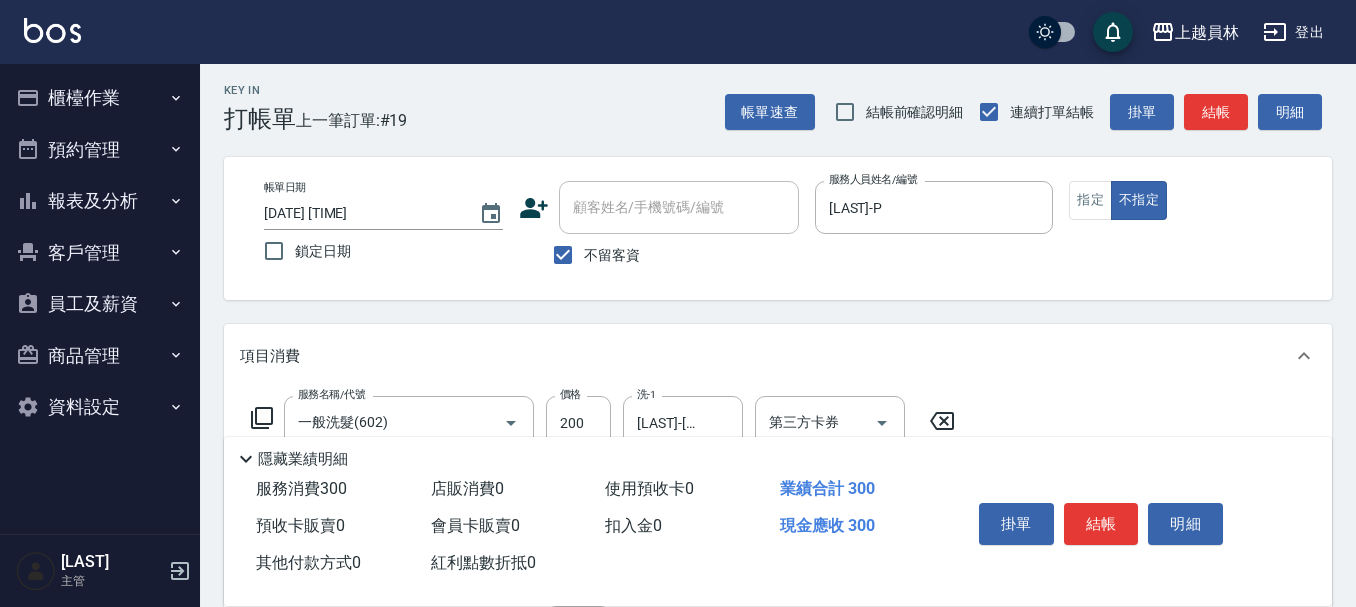 scroll, scrollTop: 358, scrollLeft: 0, axis: vertical 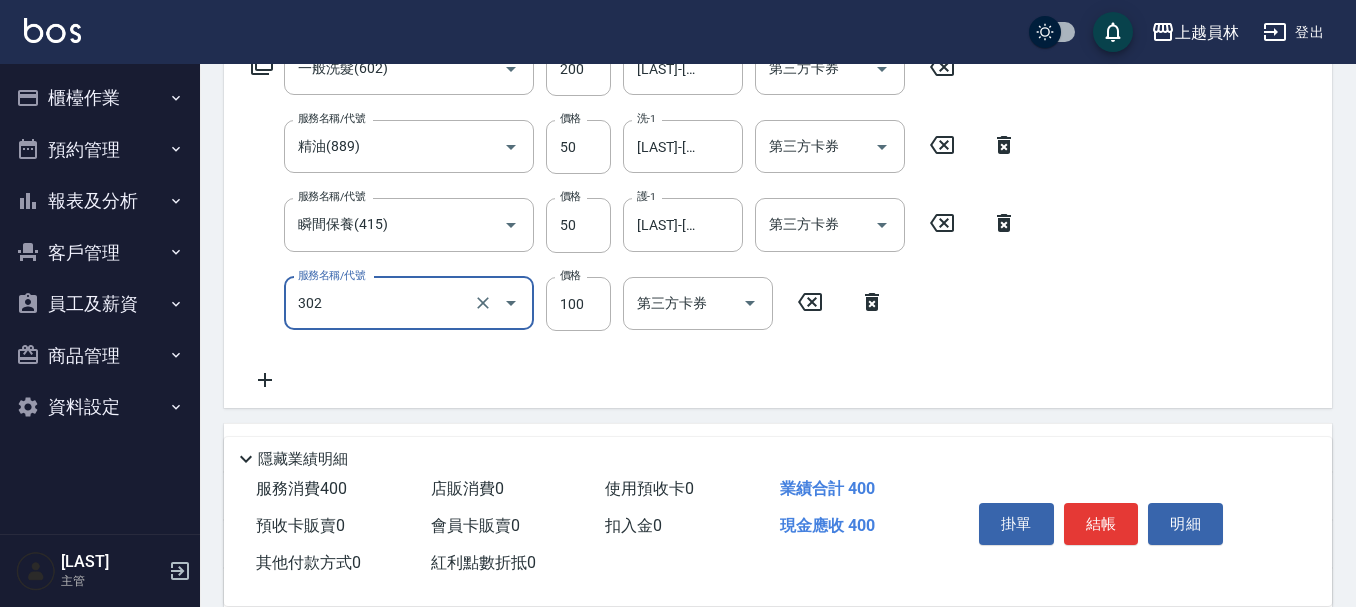 type on "剪髮(302)" 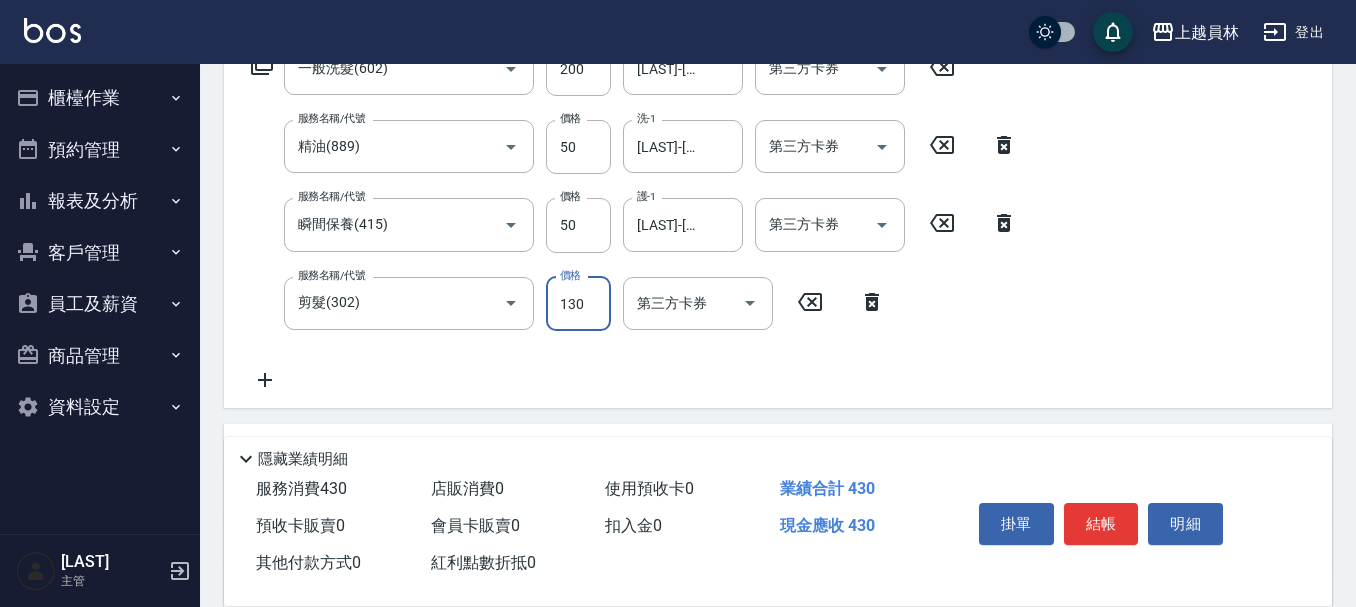 type on "130" 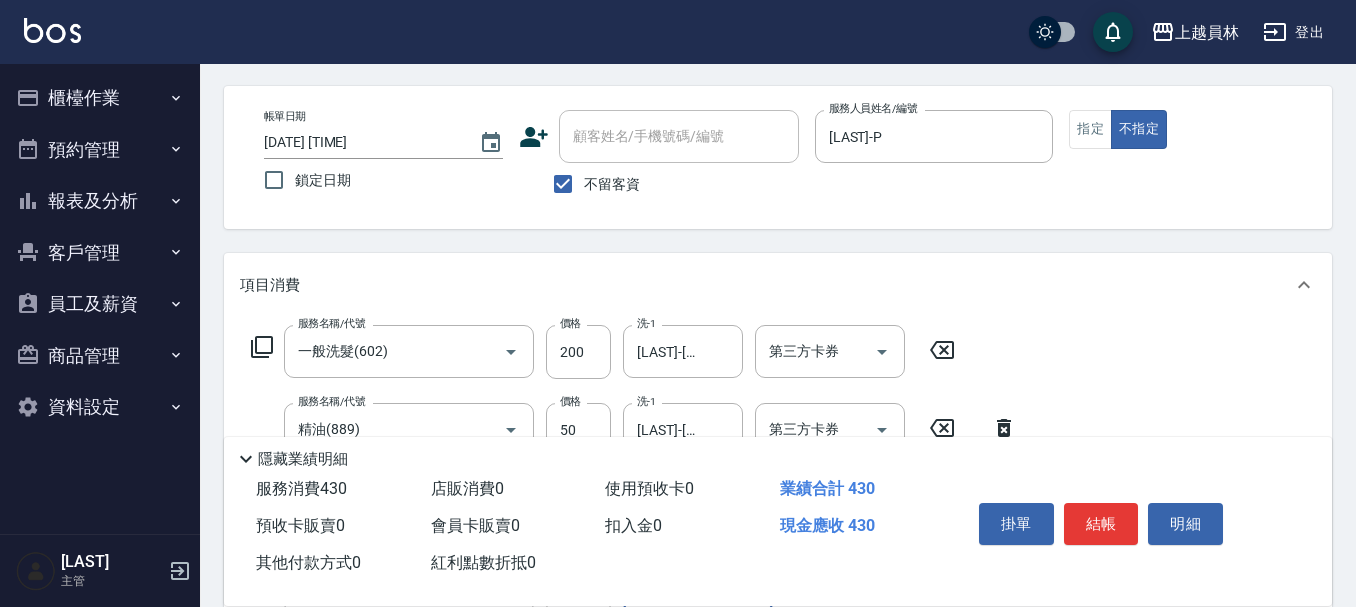 scroll, scrollTop: 58, scrollLeft: 0, axis: vertical 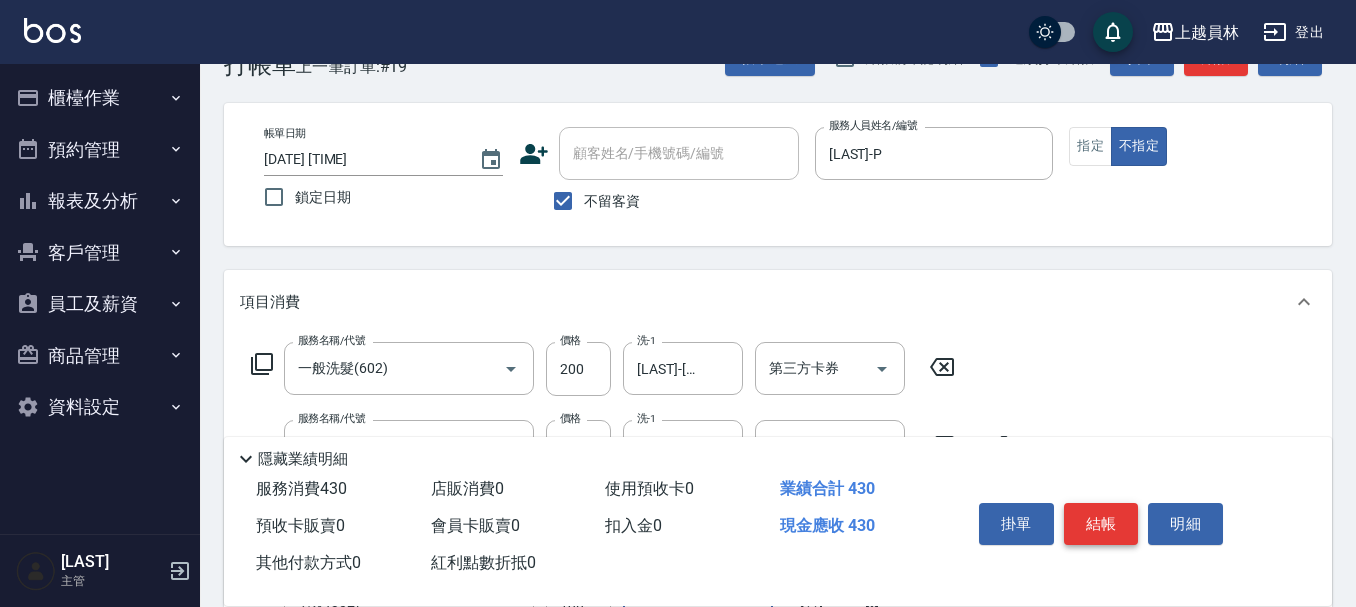 click on "結帳" at bounding box center [1101, 524] 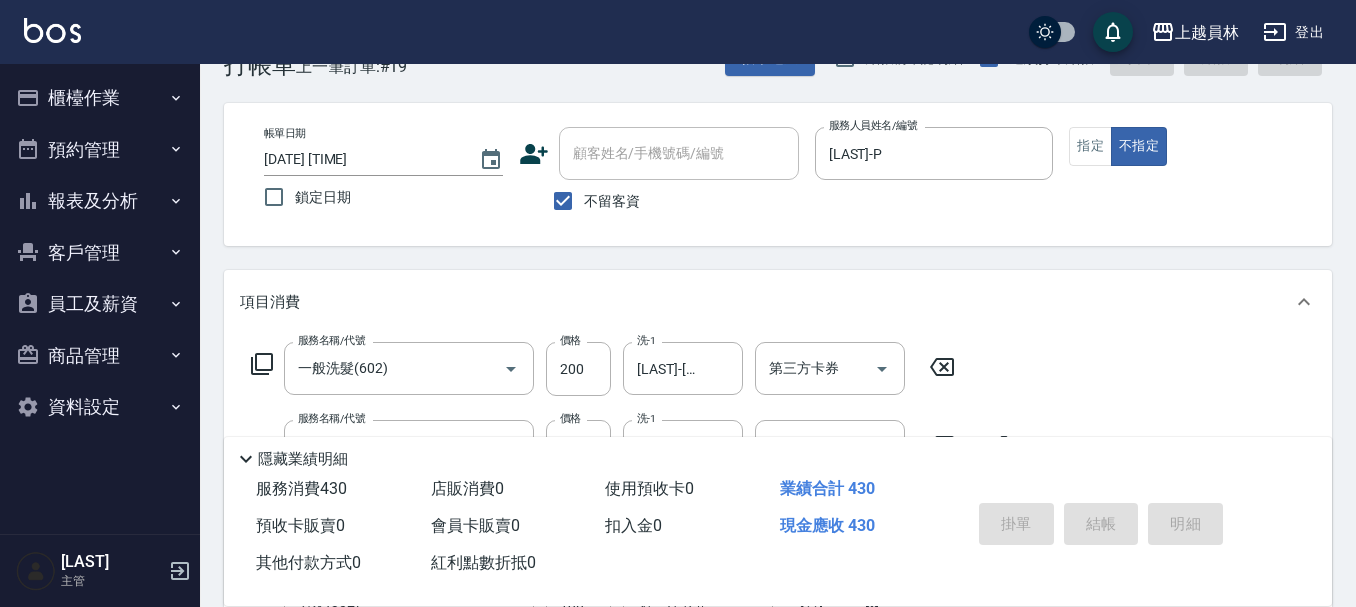 type 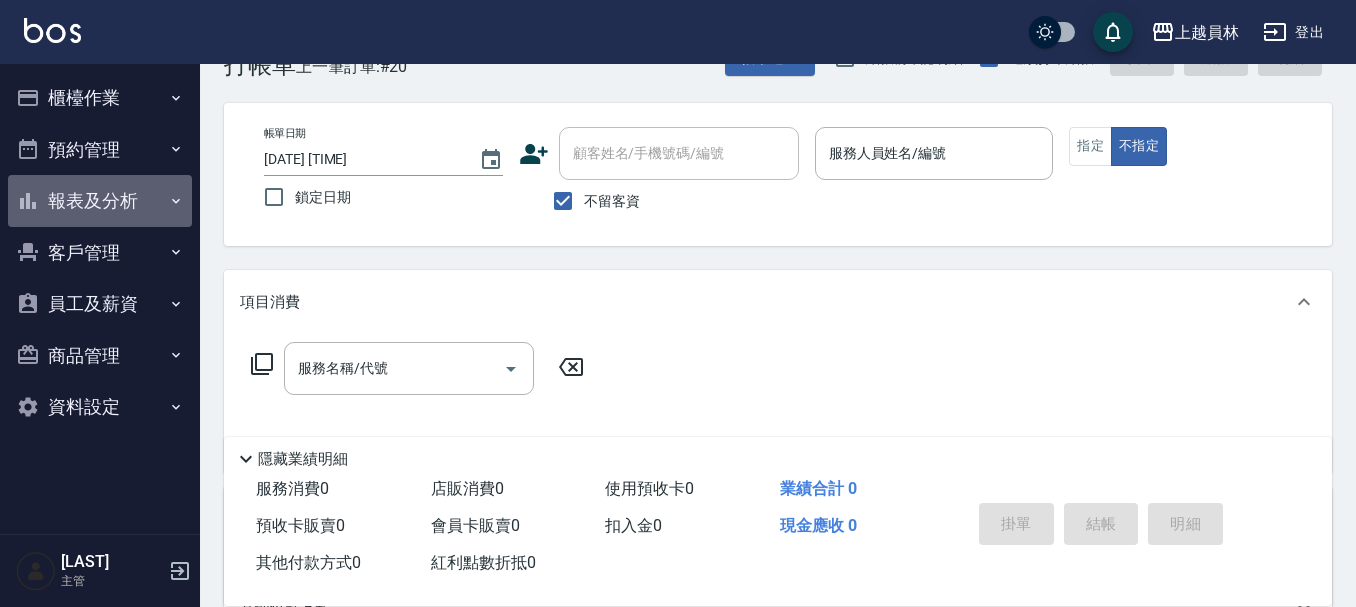 click on "報表及分析" at bounding box center (100, 201) 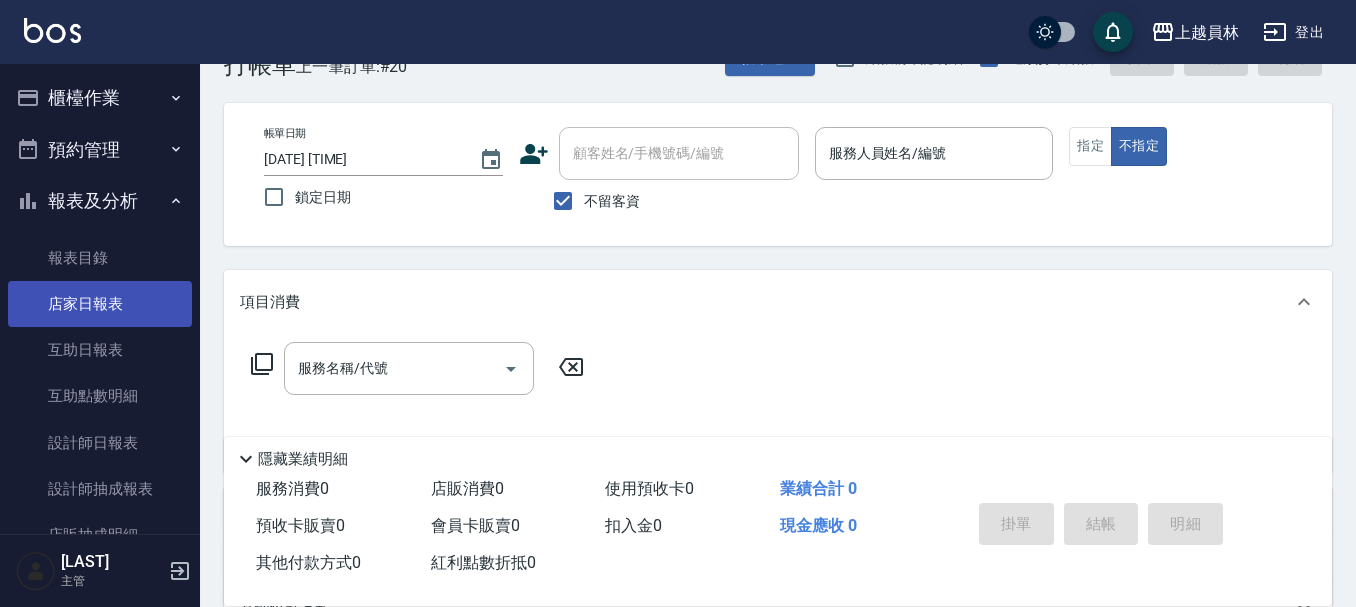 click on "店家日報表" at bounding box center [100, 304] 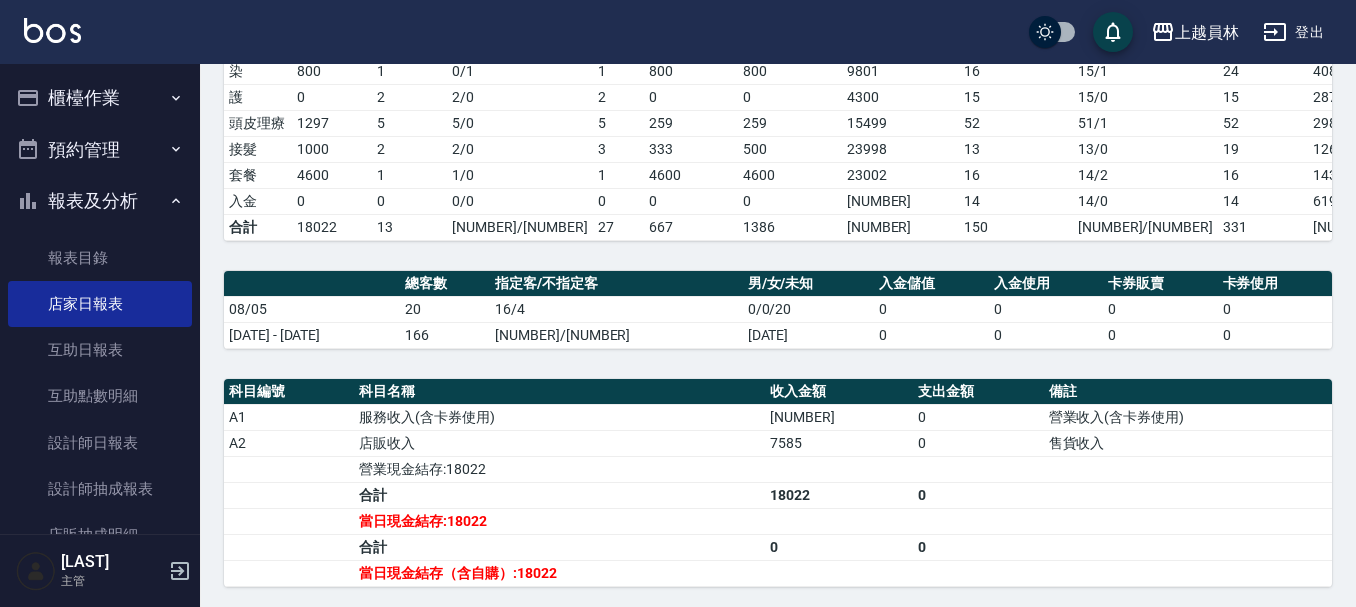 scroll, scrollTop: 600, scrollLeft: 0, axis: vertical 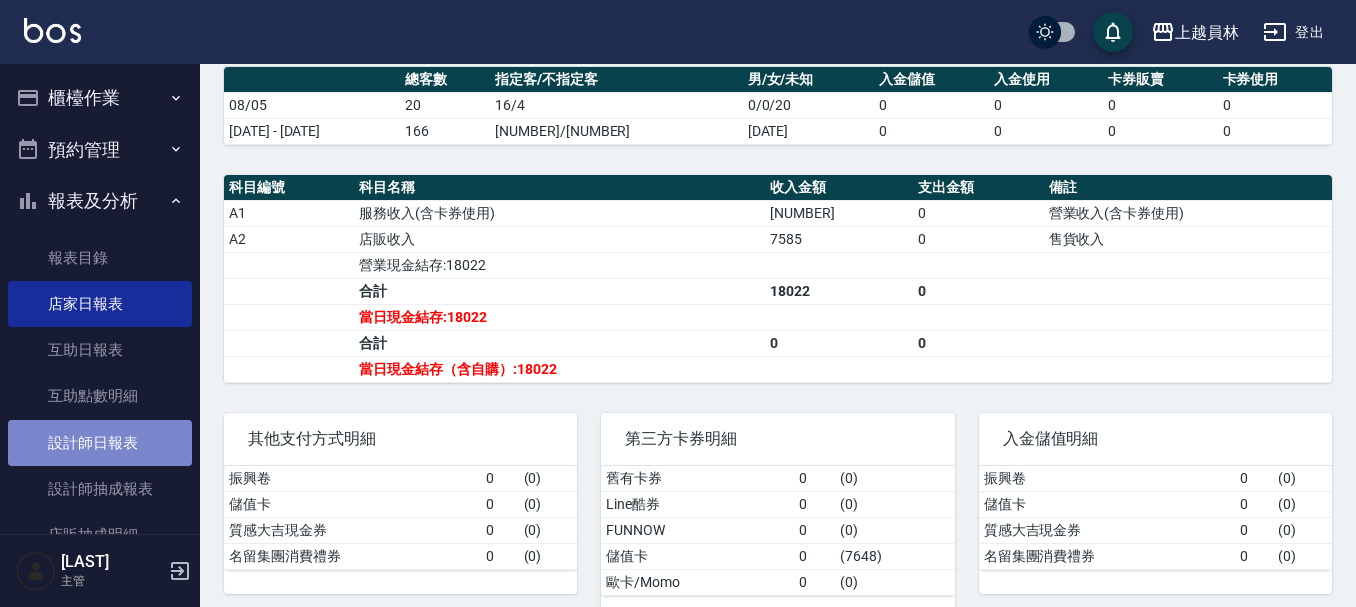 click on "設計師日報表" at bounding box center [100, 443] 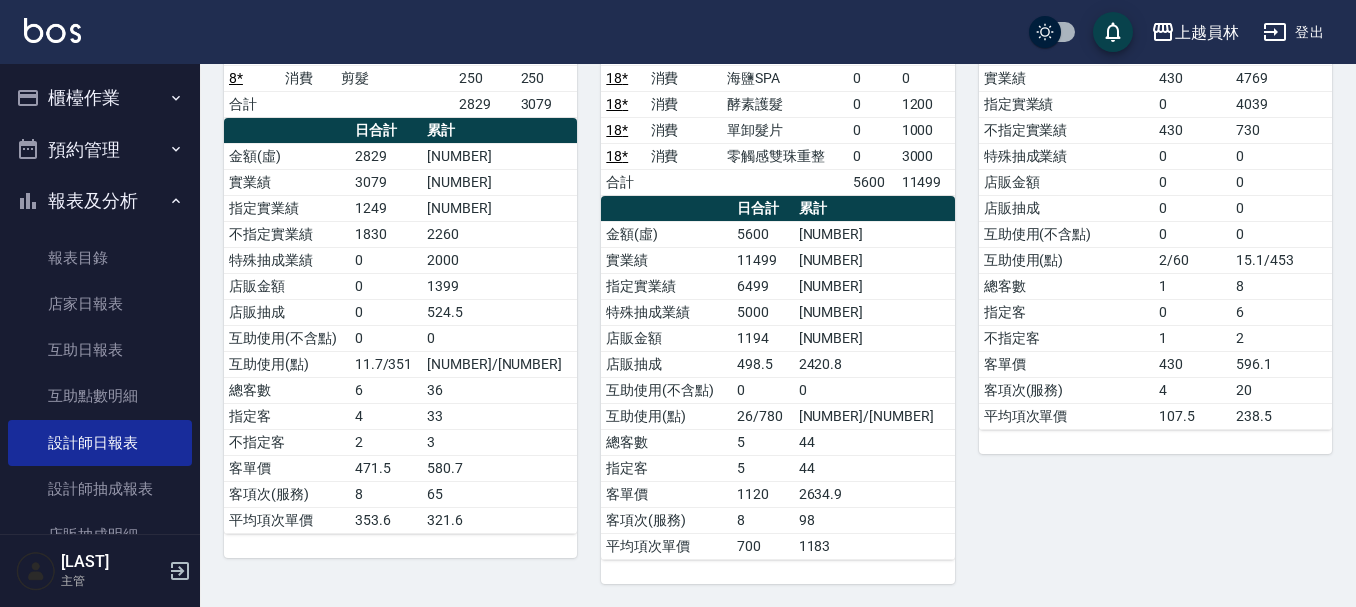scroll, scrollTop: 1738, scrollLeft: 0, axis: vertical 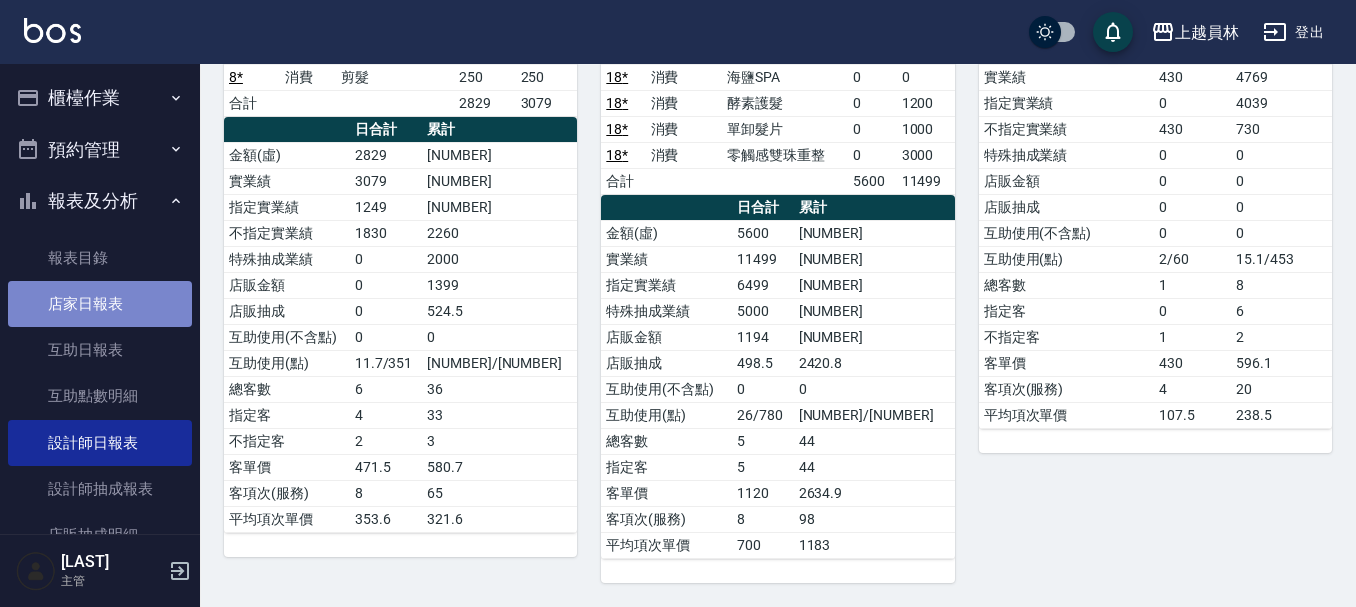 click on "店家日報表" at bounding box center (100, 304) 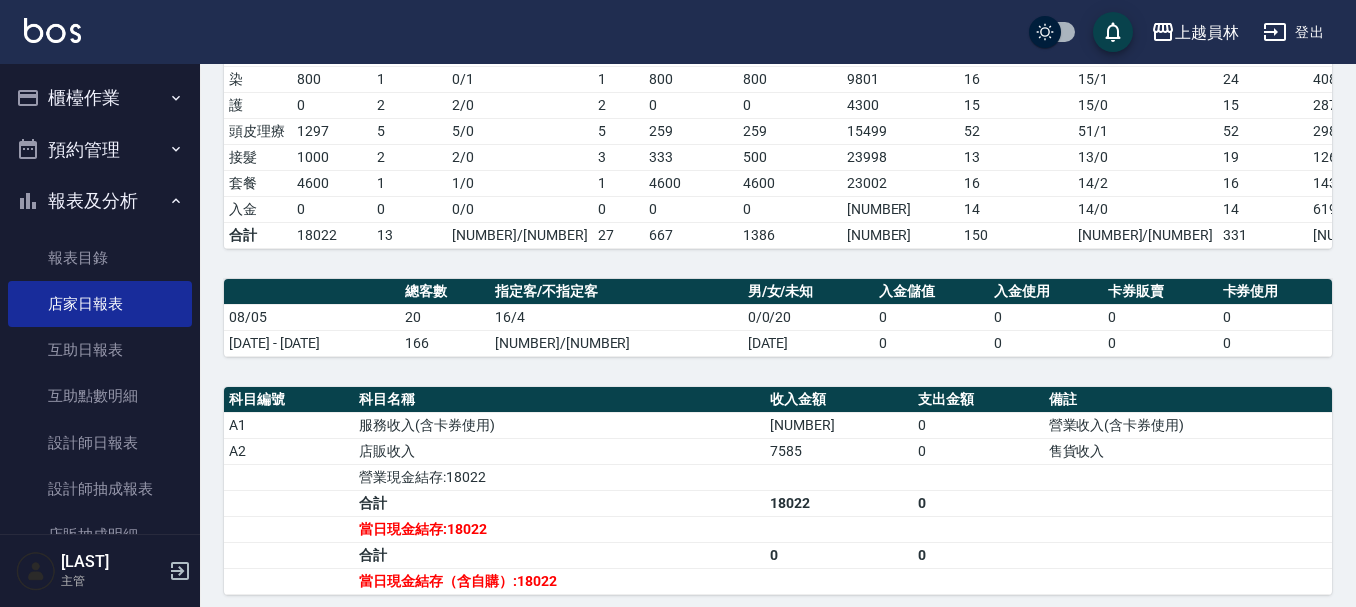 scroll, scrollTop: 393, scrollLeft: 0, axis: vertical 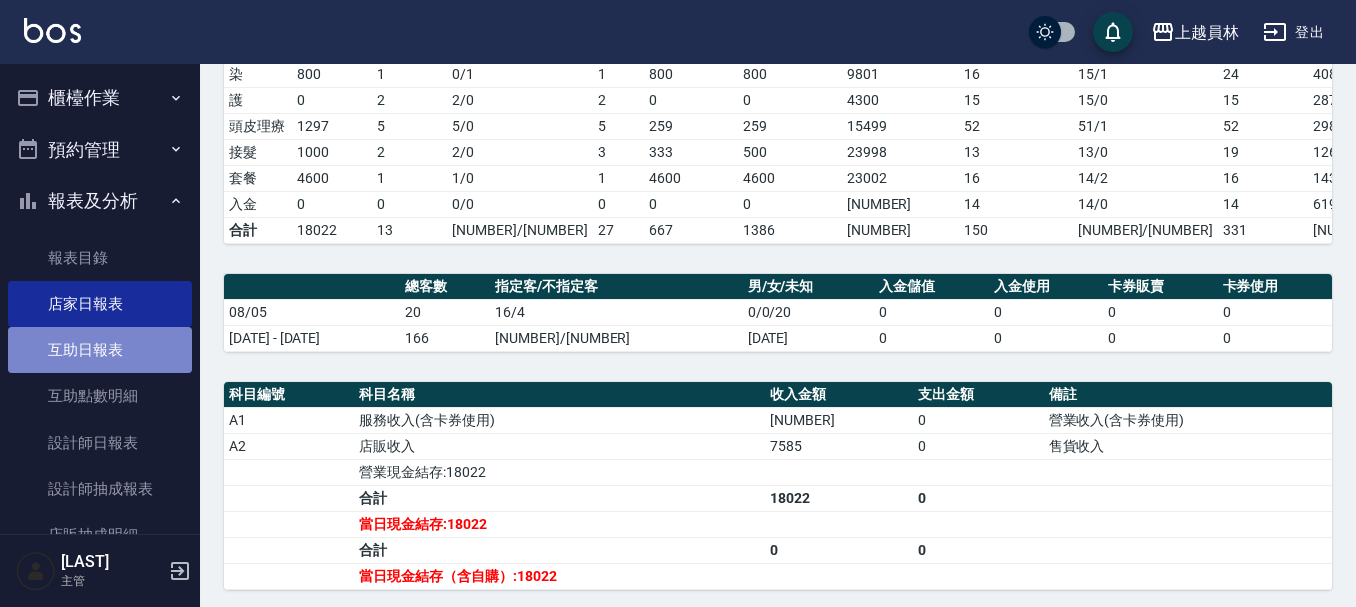 click on "互助日報表" at bounding box center [100, 350] 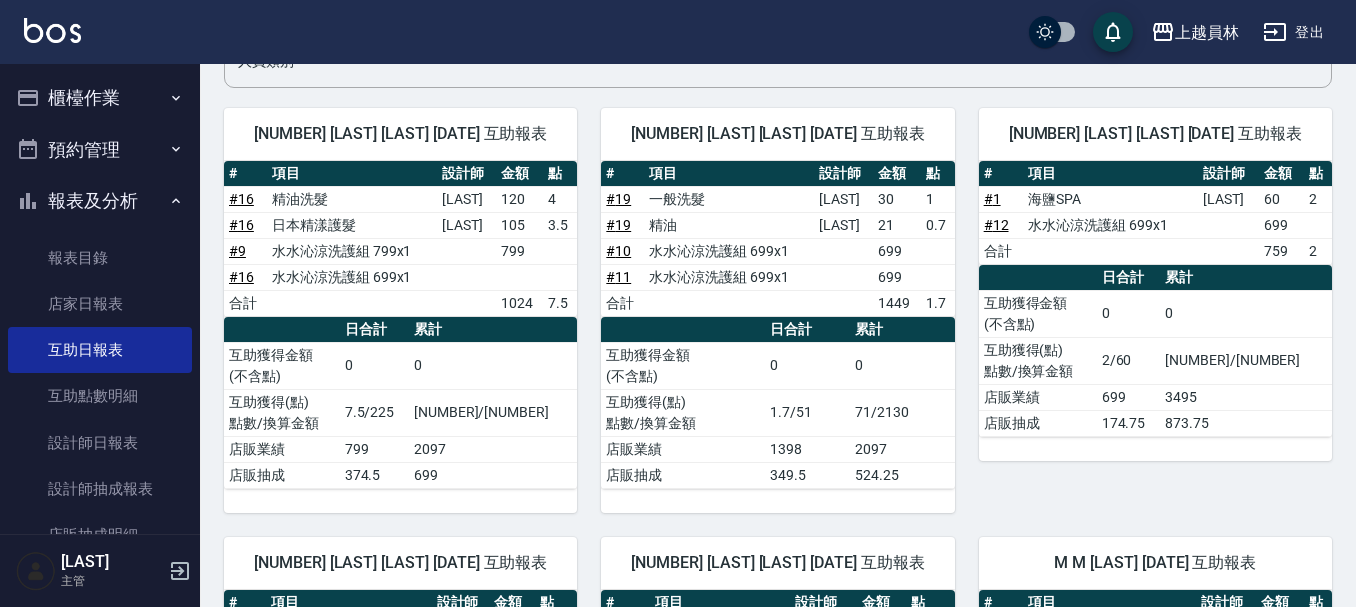 scroll, scrollTop: 200, scrollLeft: 0, axis: vertical 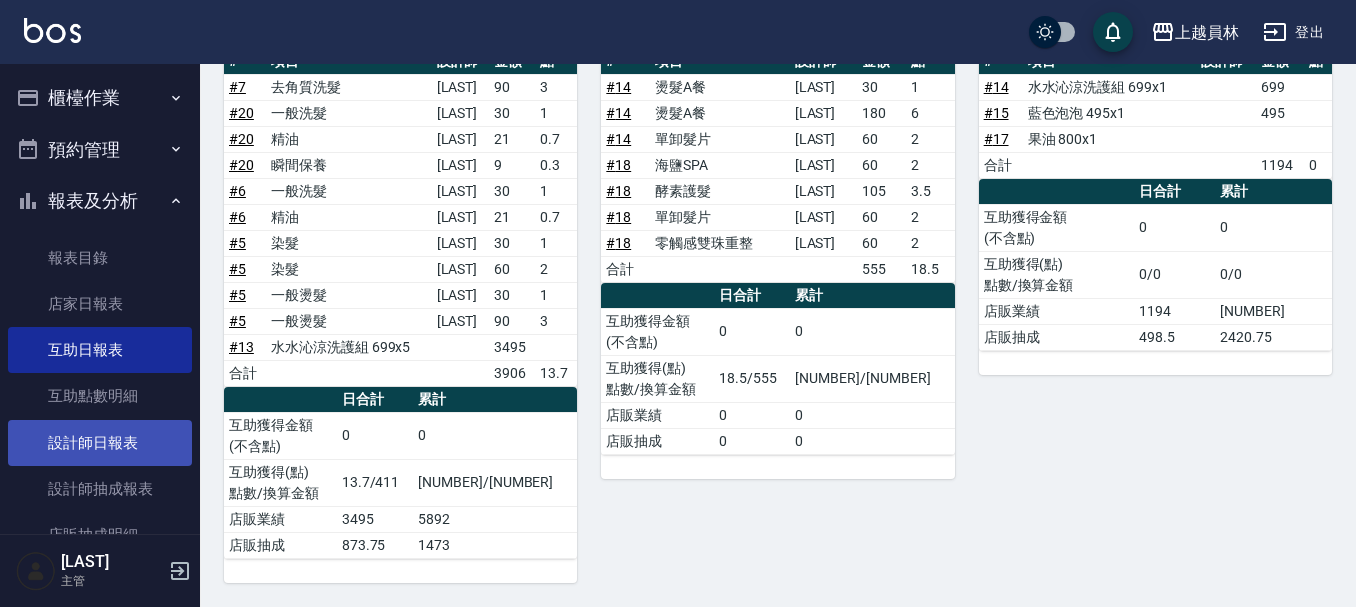 click on "設計師日報表" at bounding box center [100, 443] 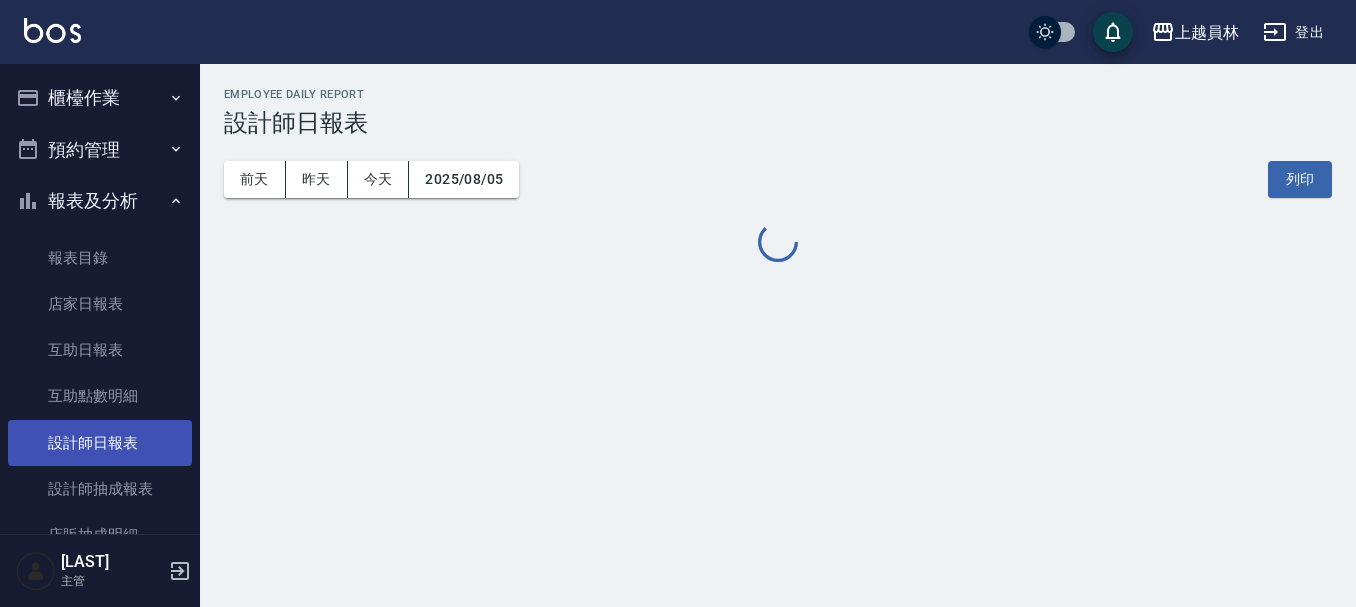 scroll, scrollTop: 0, scrollLeft: 0, axis: both 